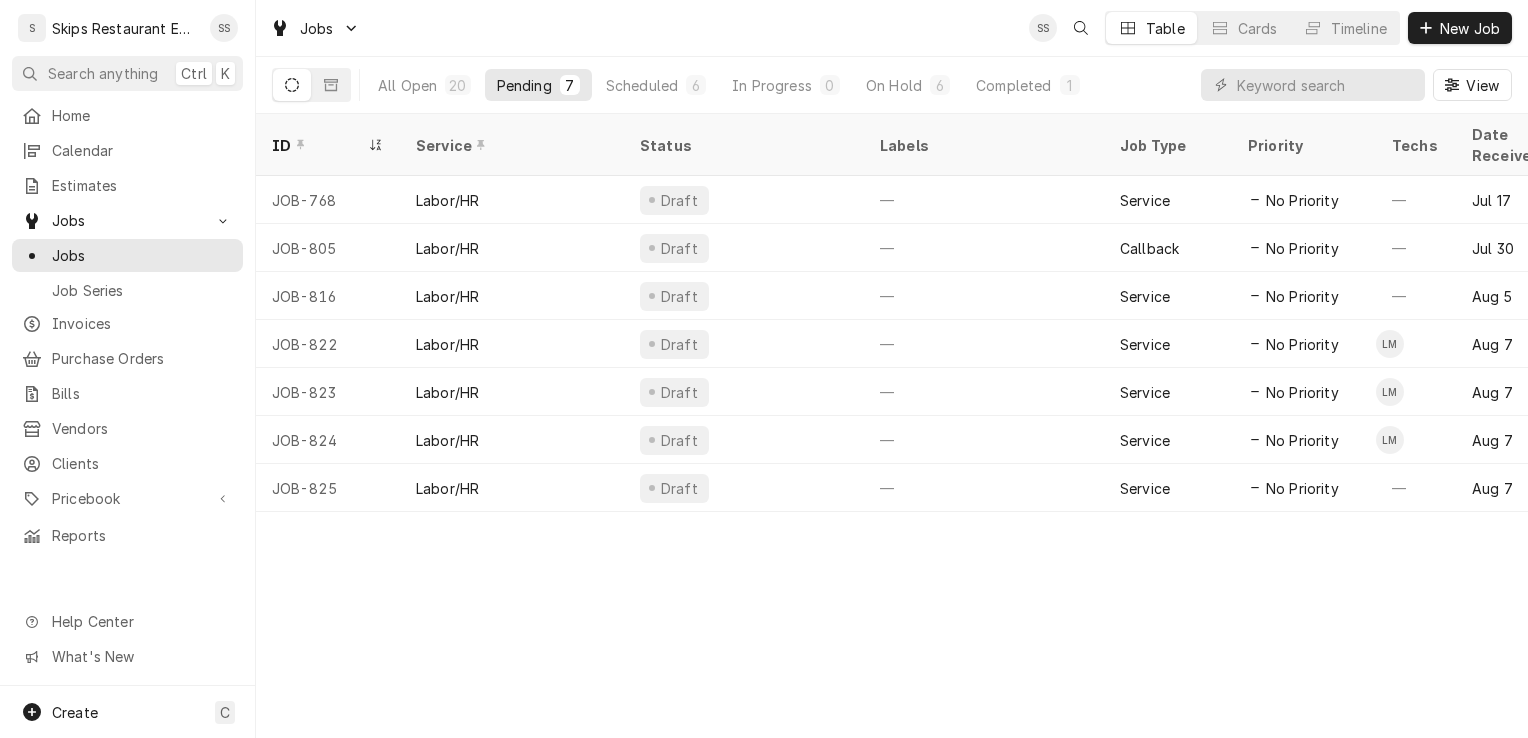 scroll, scrollTop: 0, scrollLeft: 0, axis: both 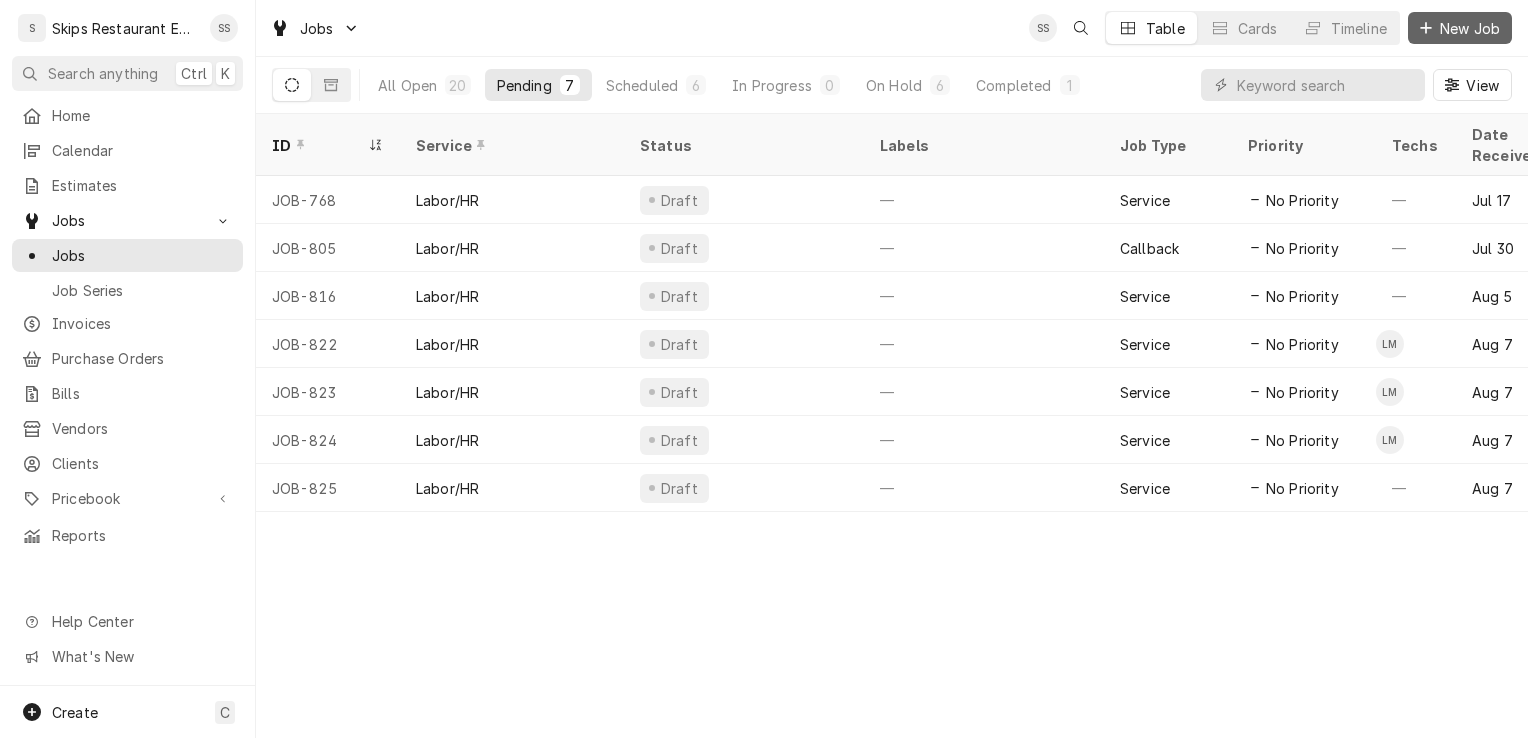 click on "New Job" at bounding box center [1470, 28] 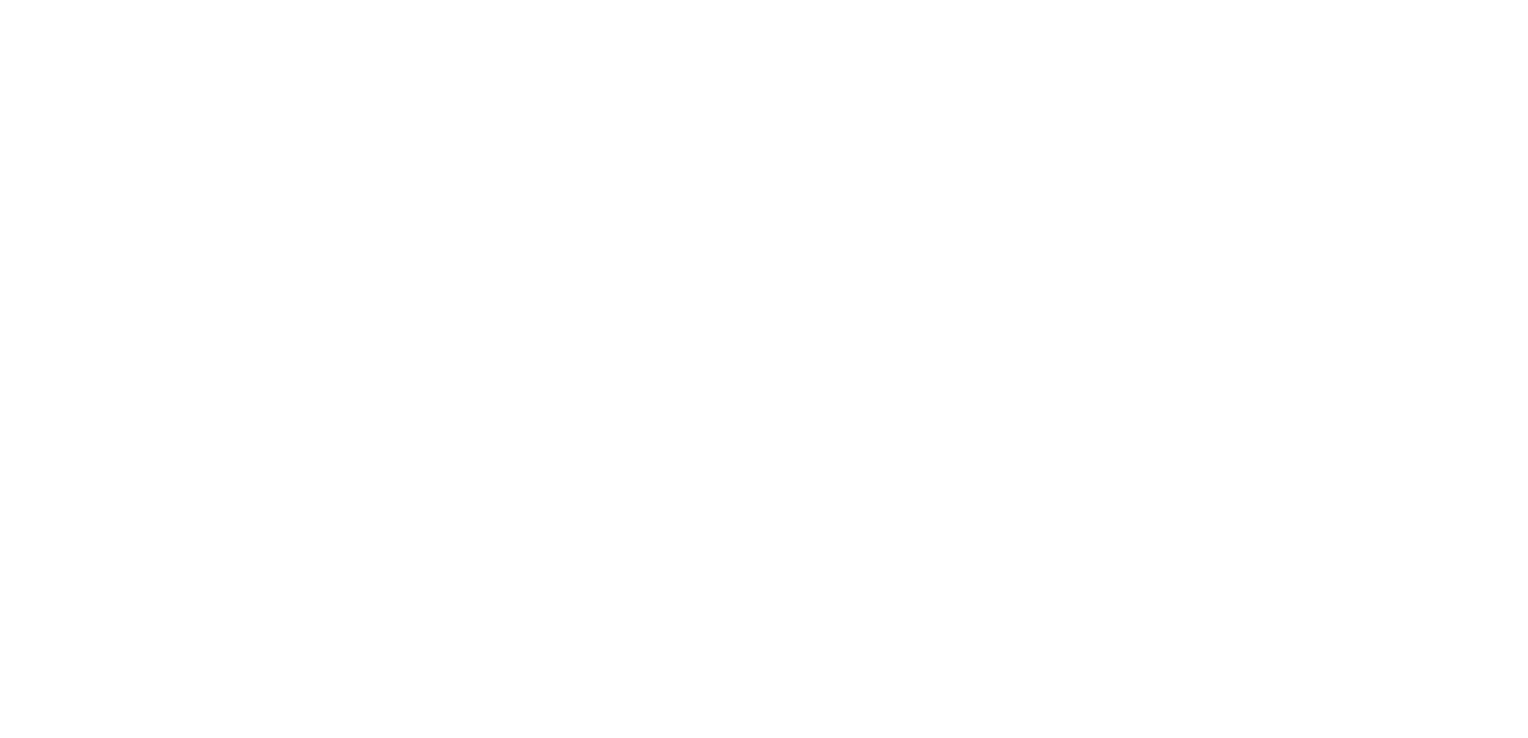 scroll, scrollTop: 0, scrollLeft: 0, axis: both 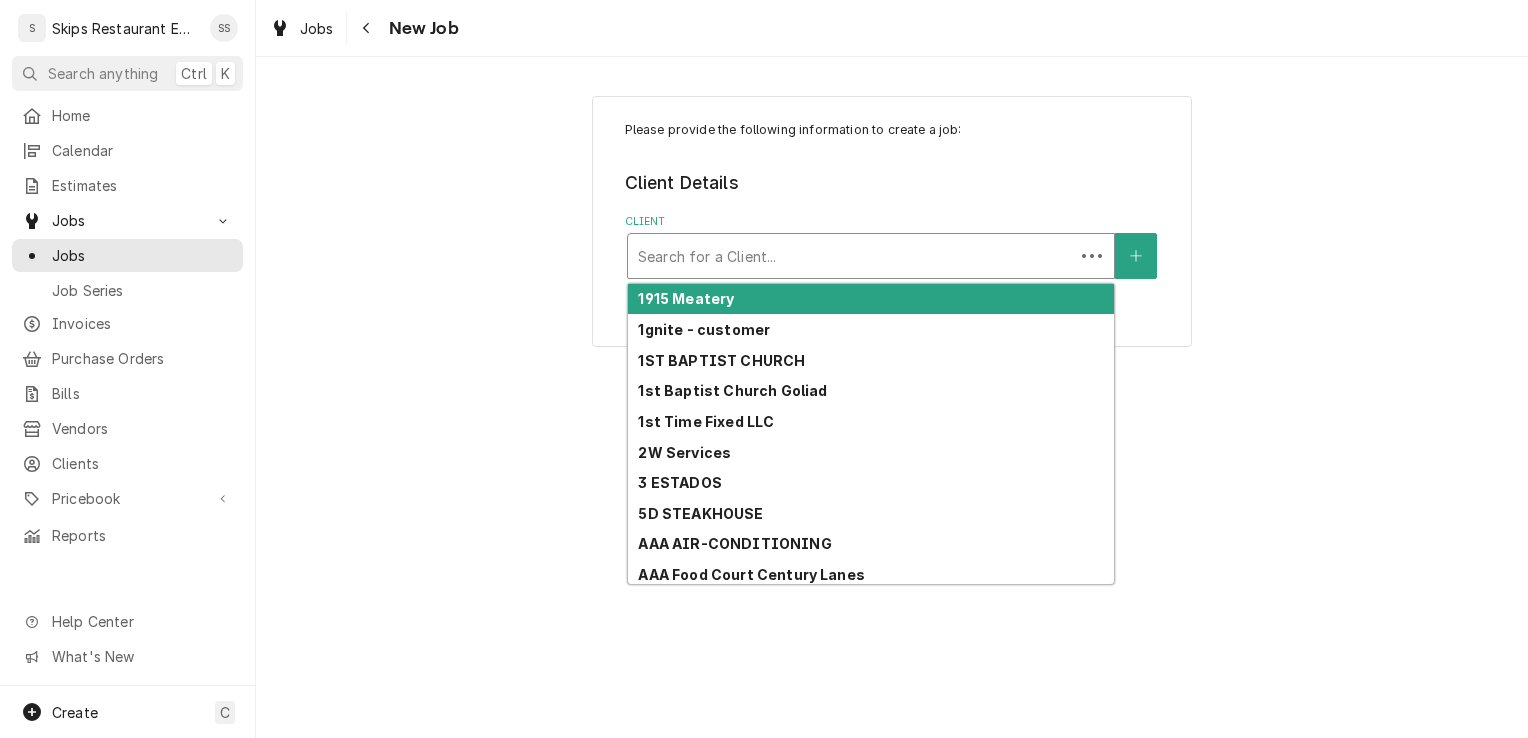 click at bounding box center (851, 256) 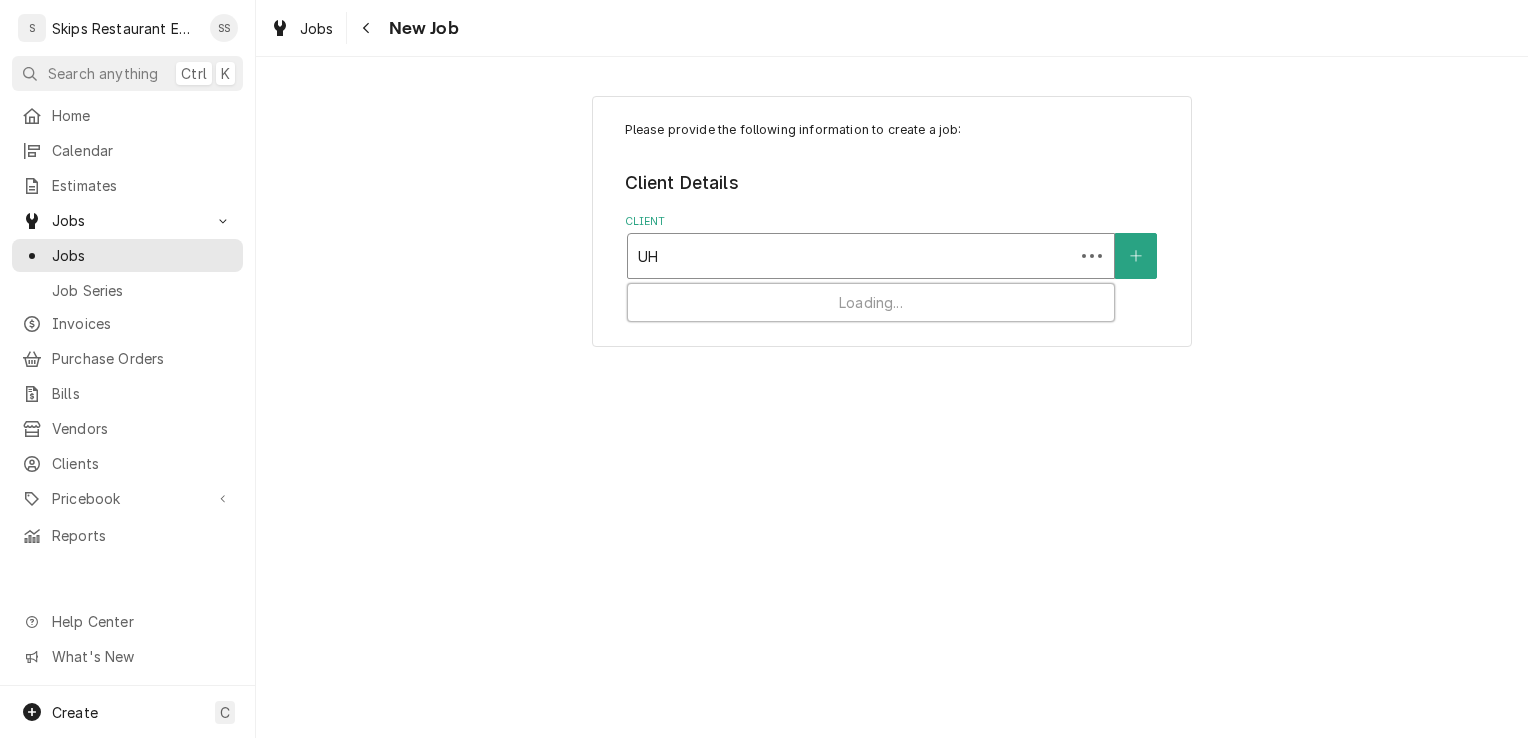 type on "UHV" 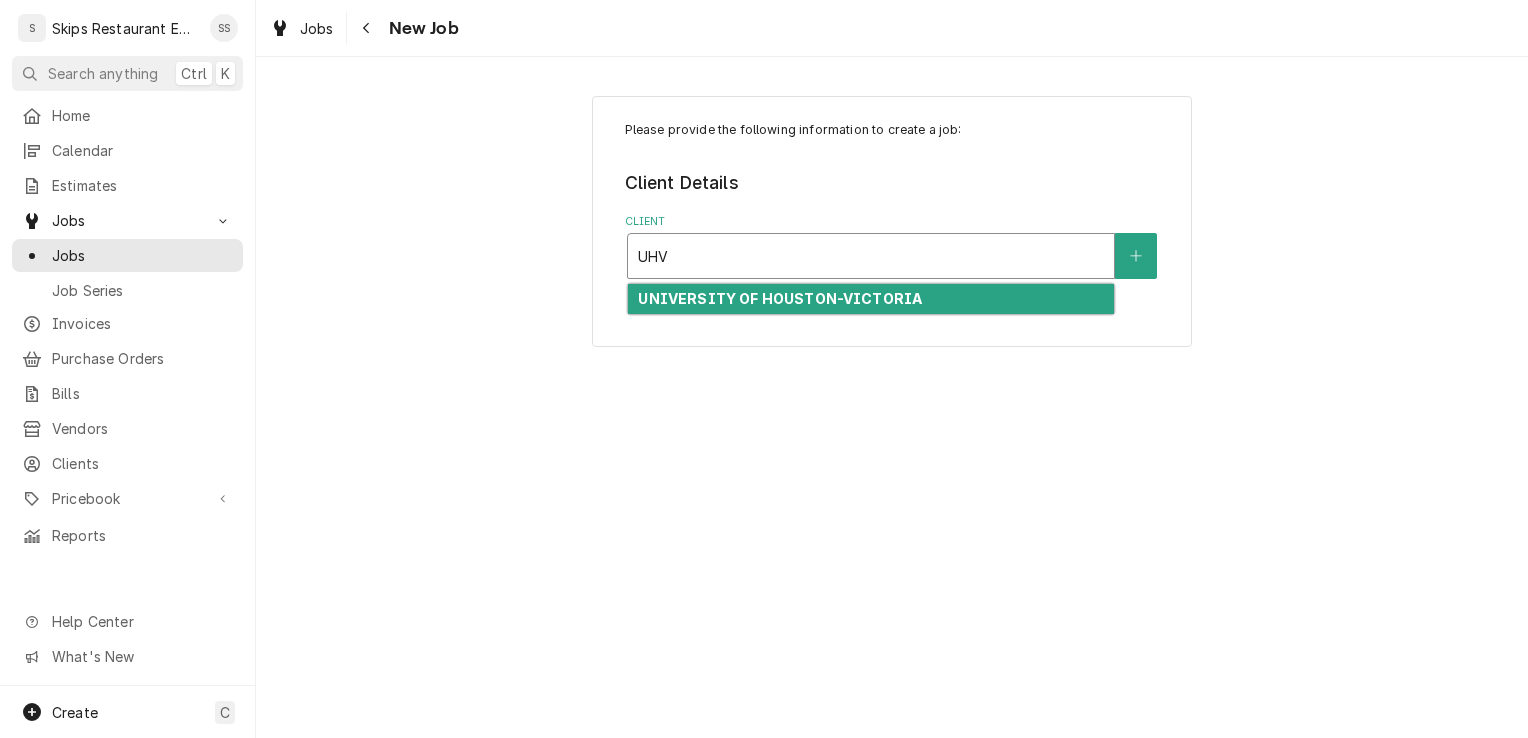 click on "UNIVERSITY OF HOUSTON-VICTORIA" at bounding box center [780, 298] 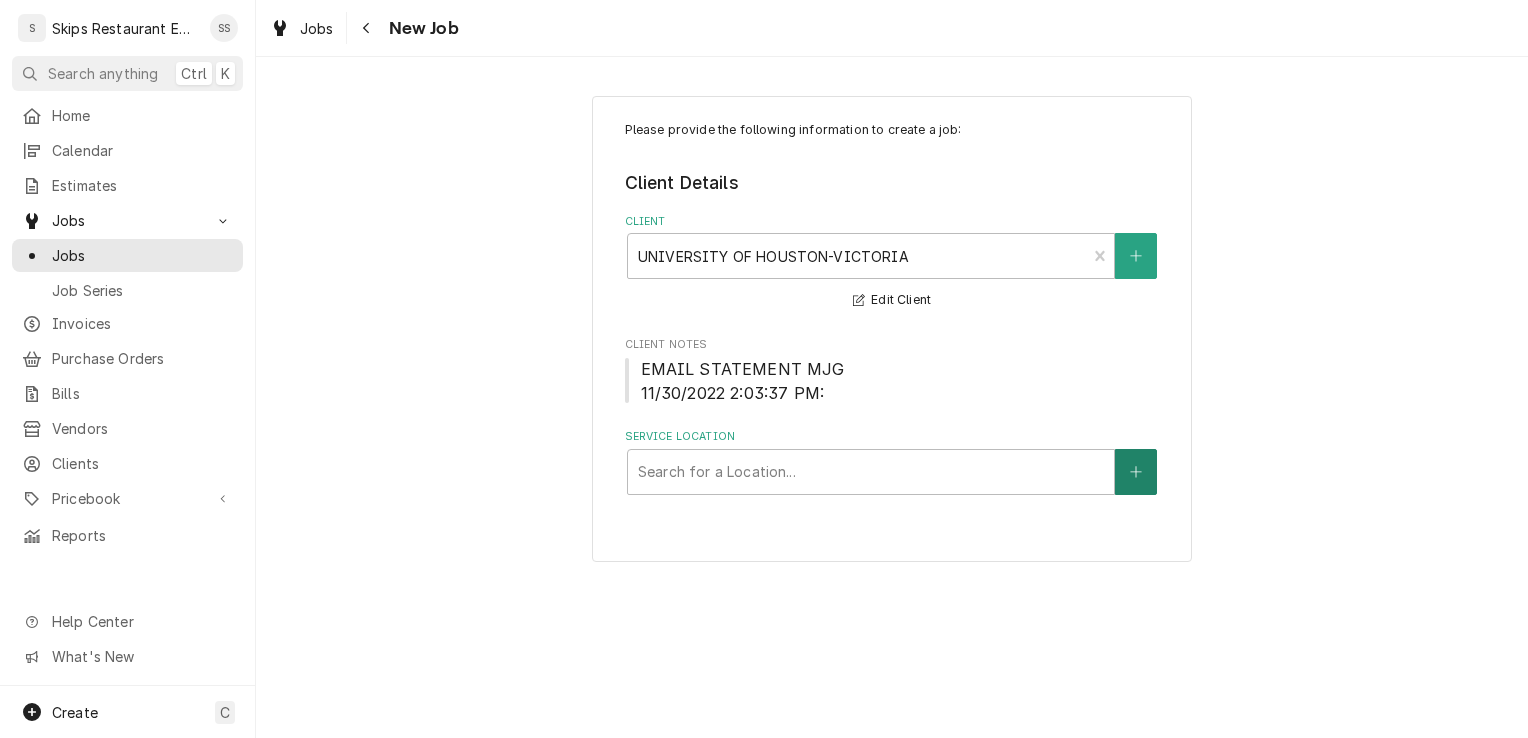click 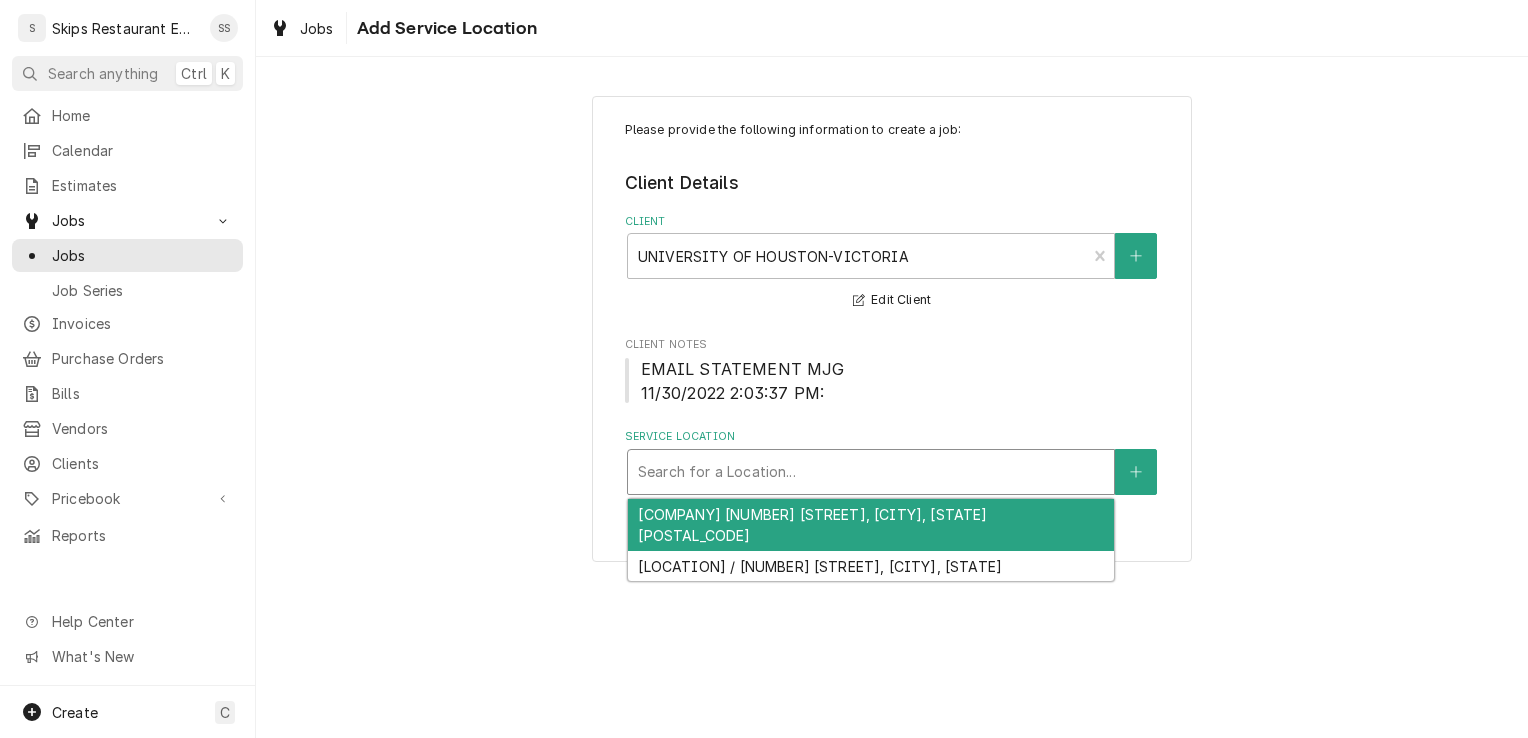 click at bounding box center [871, 472] 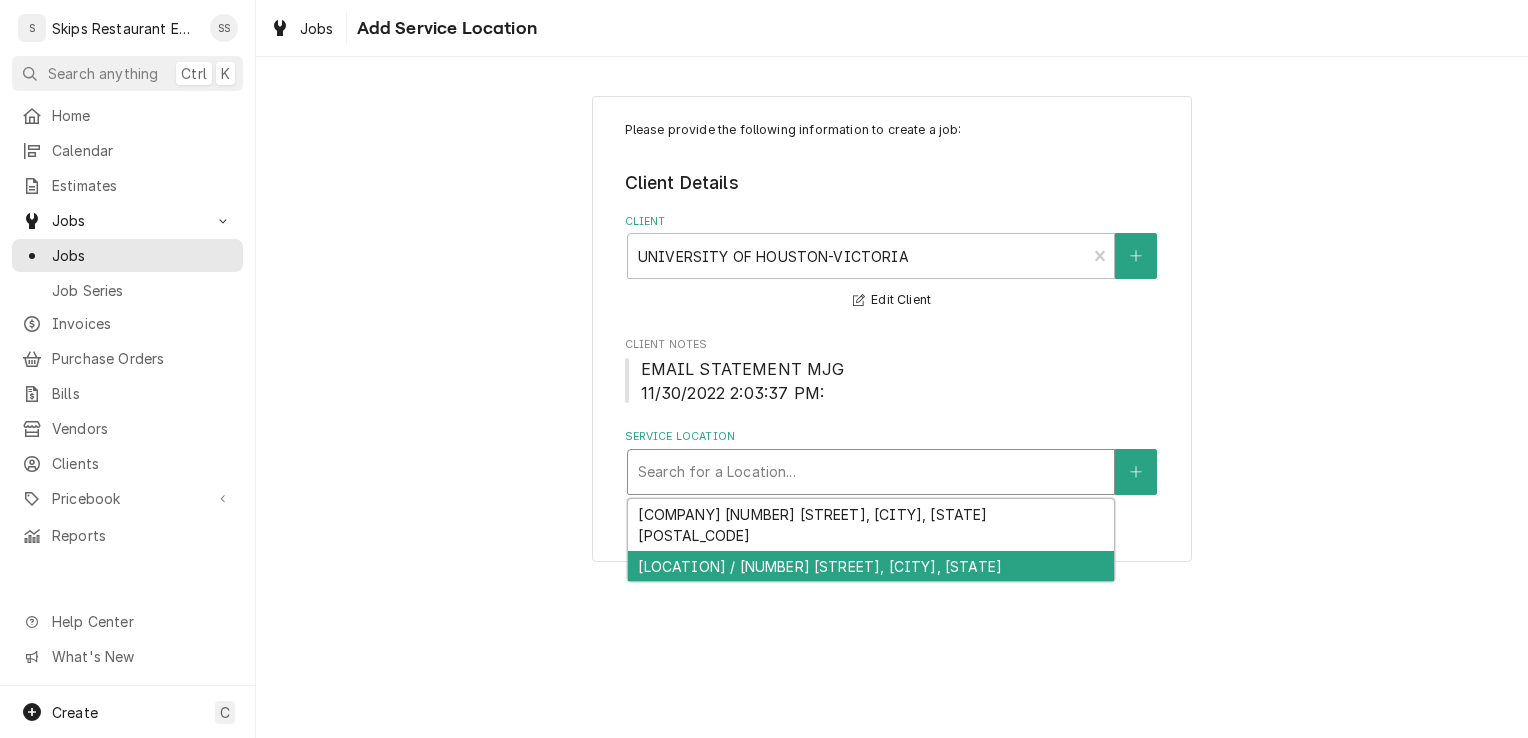click on "[LOCATION] / [NUMBER] [STREET], [CITY], [STATE]" at bounding box center [871, 566] 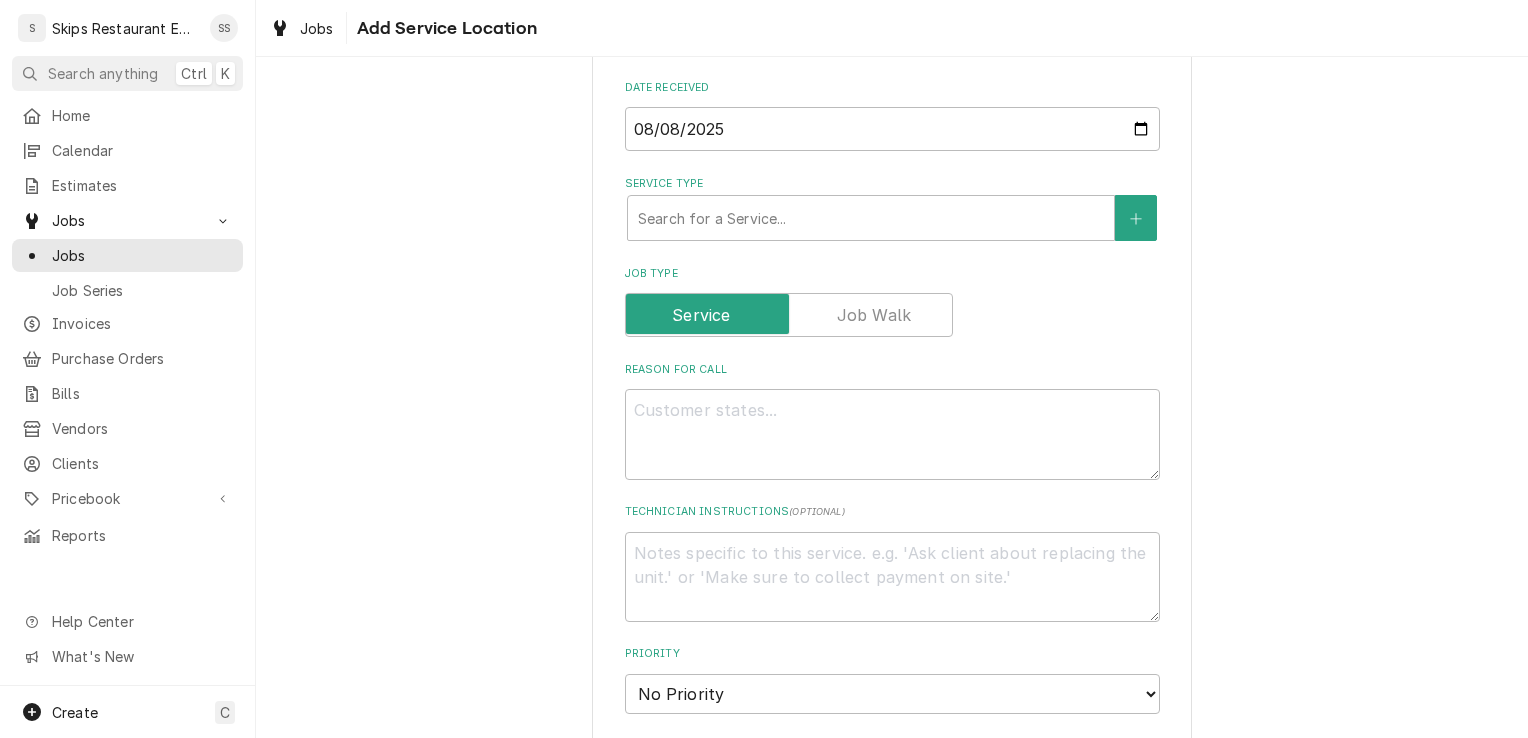 scroll, scrollTop: 695, scrollLeft: 0, axis: vertical 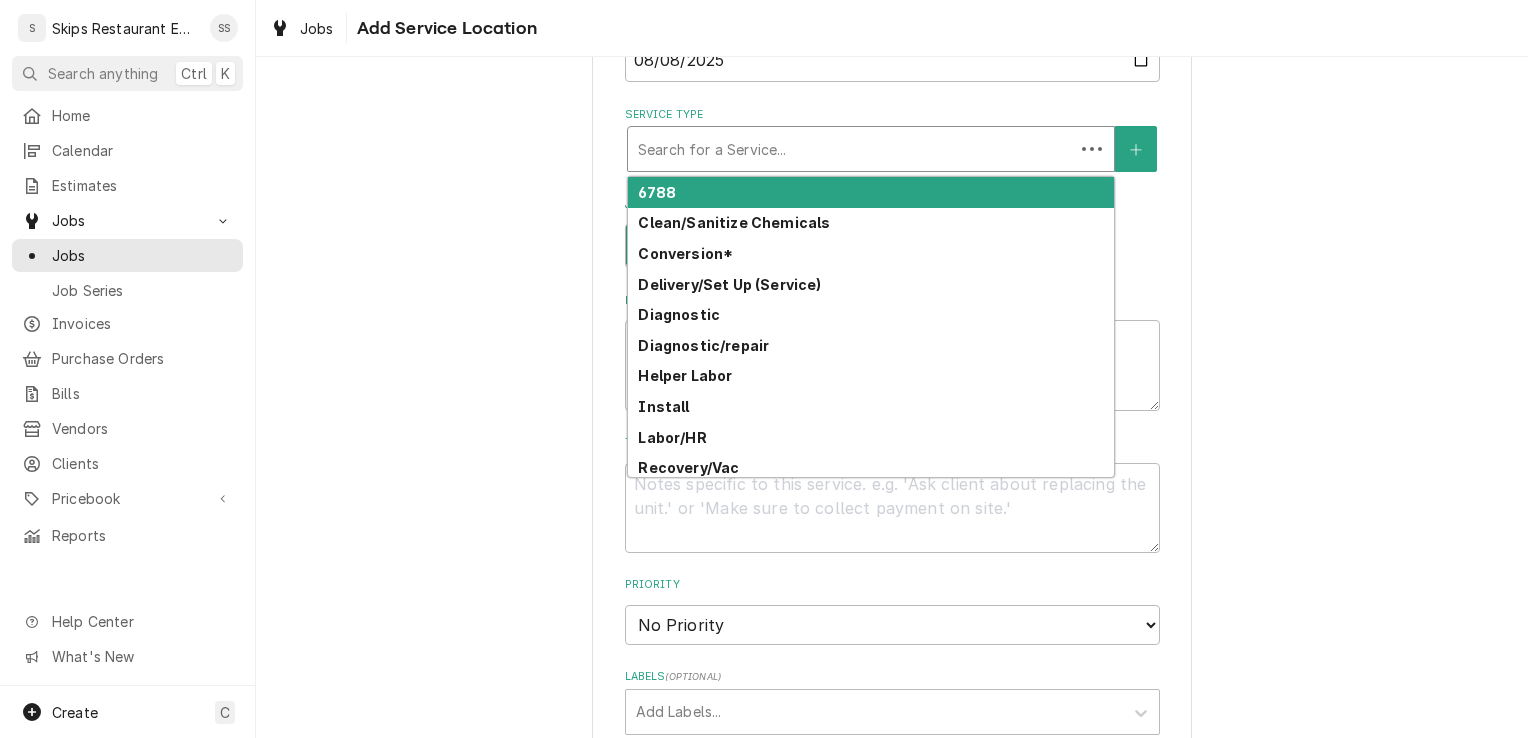 click at bounding box center (851, 149) 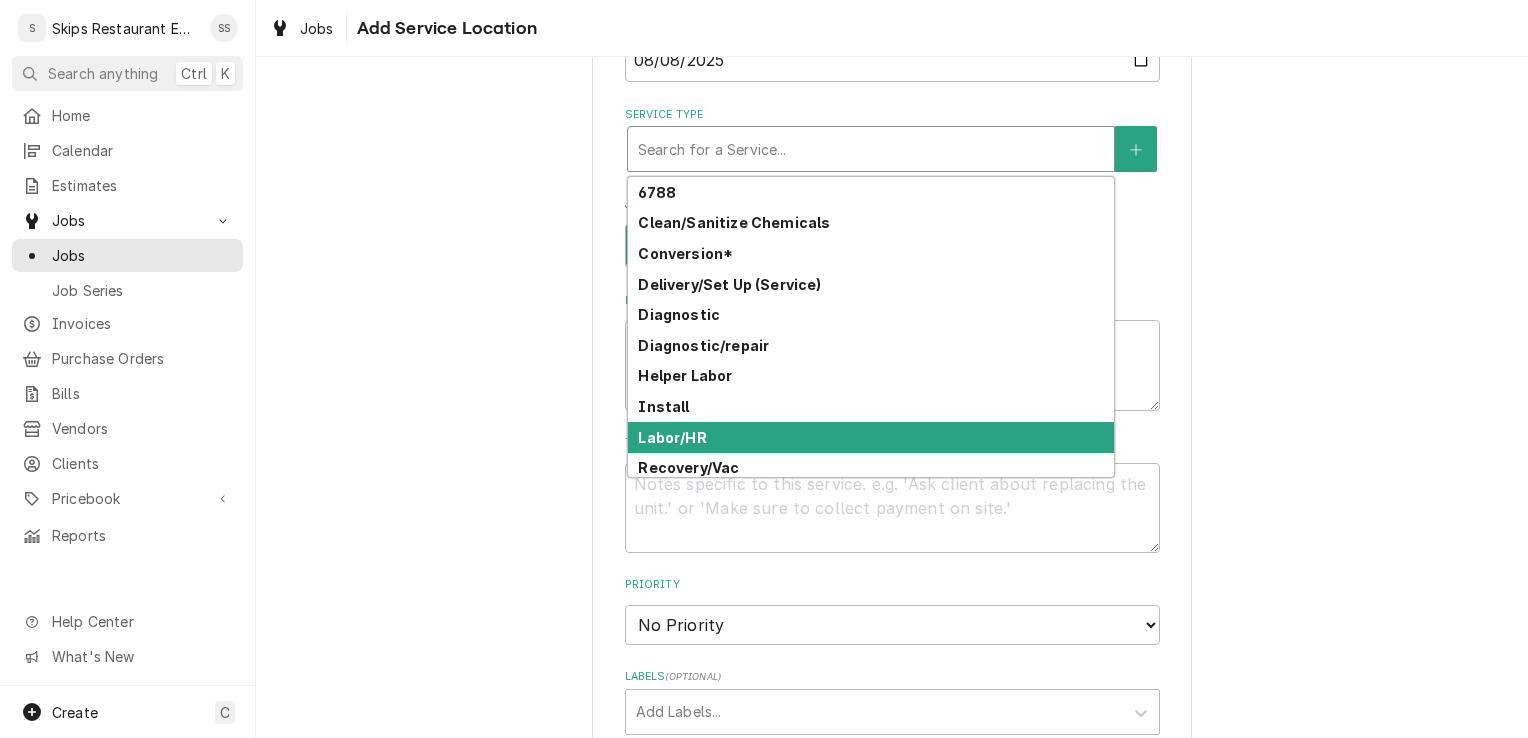 click on "Labor/HR" at bounding box center (672, 437) 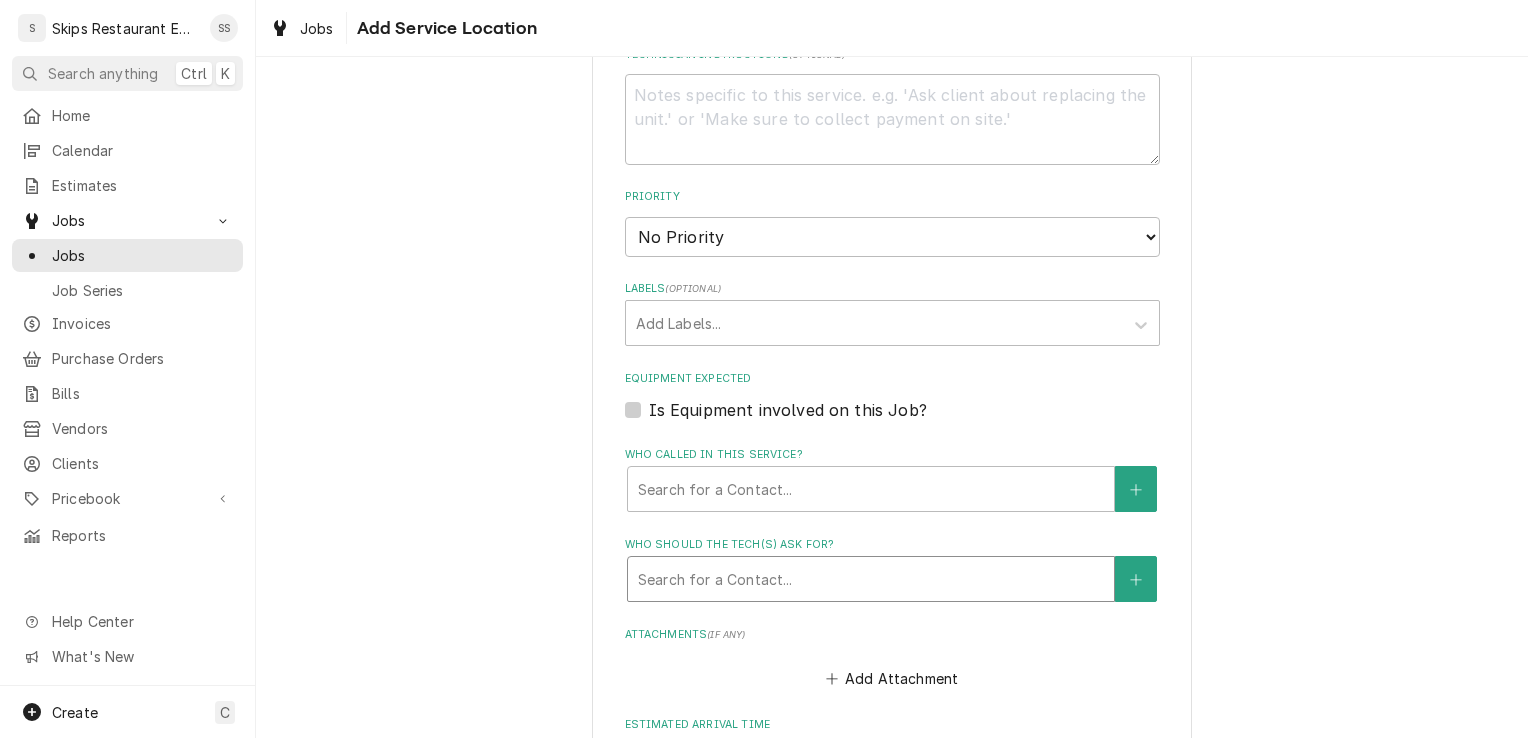 scroll, scrollTop: 1156, scrollLeft: 0, axis: vertical 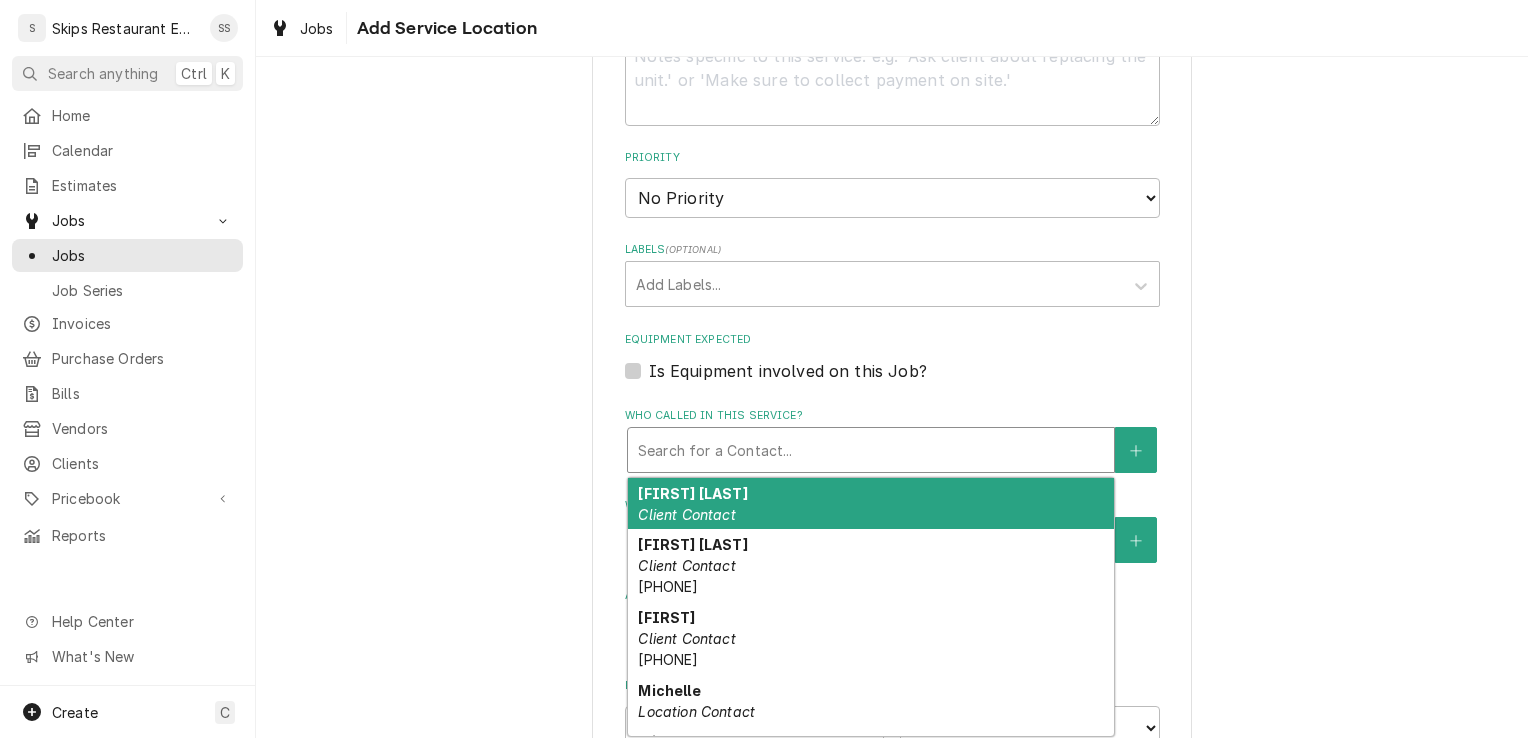 click at bounding box center (871, 450) 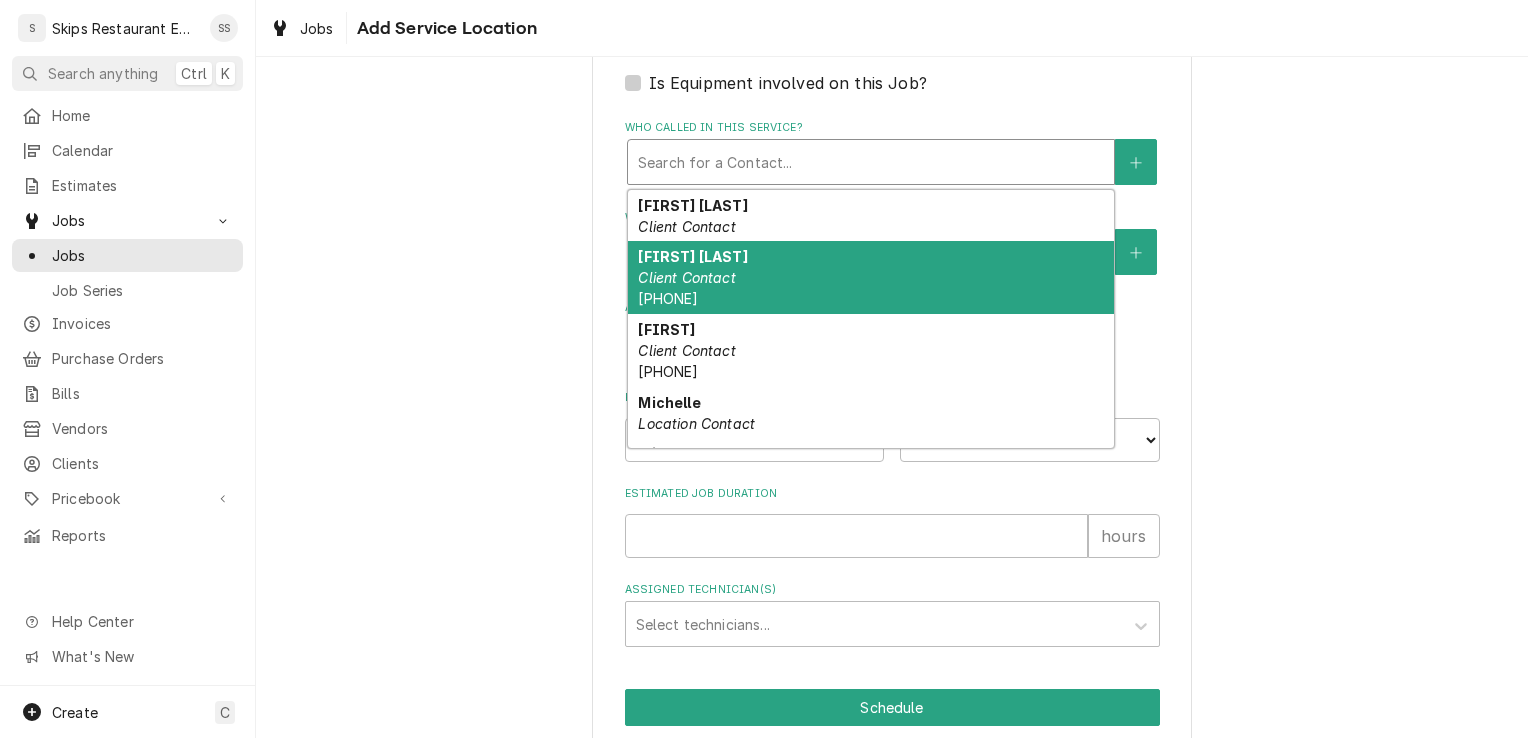 scroll, scrollTop: 1437, scrollLeft: 0, axis: vertical 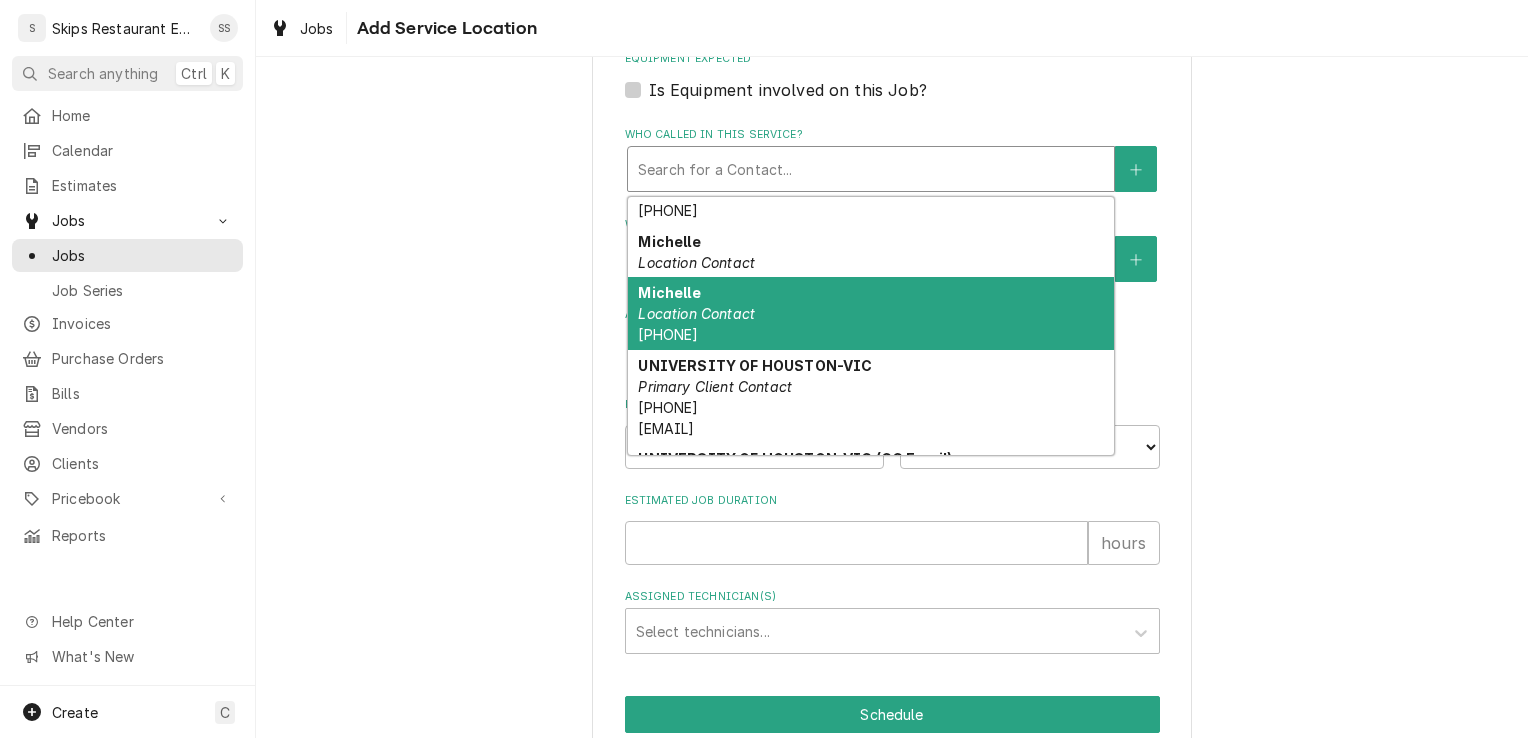click on "[FIRST] Location Contact ([PHONE])" at bounding box center [871, 313] 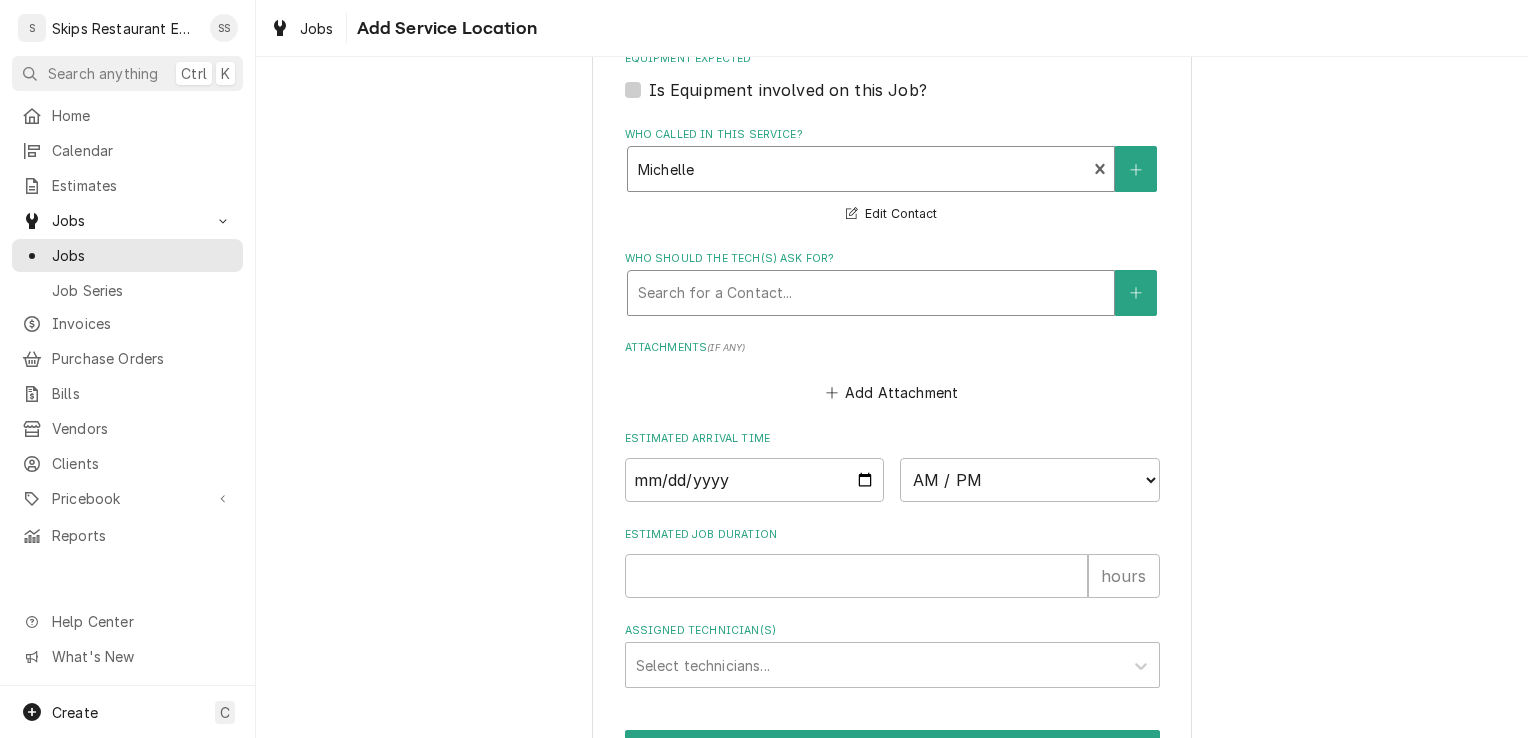 click at bounding box center (871, 293) 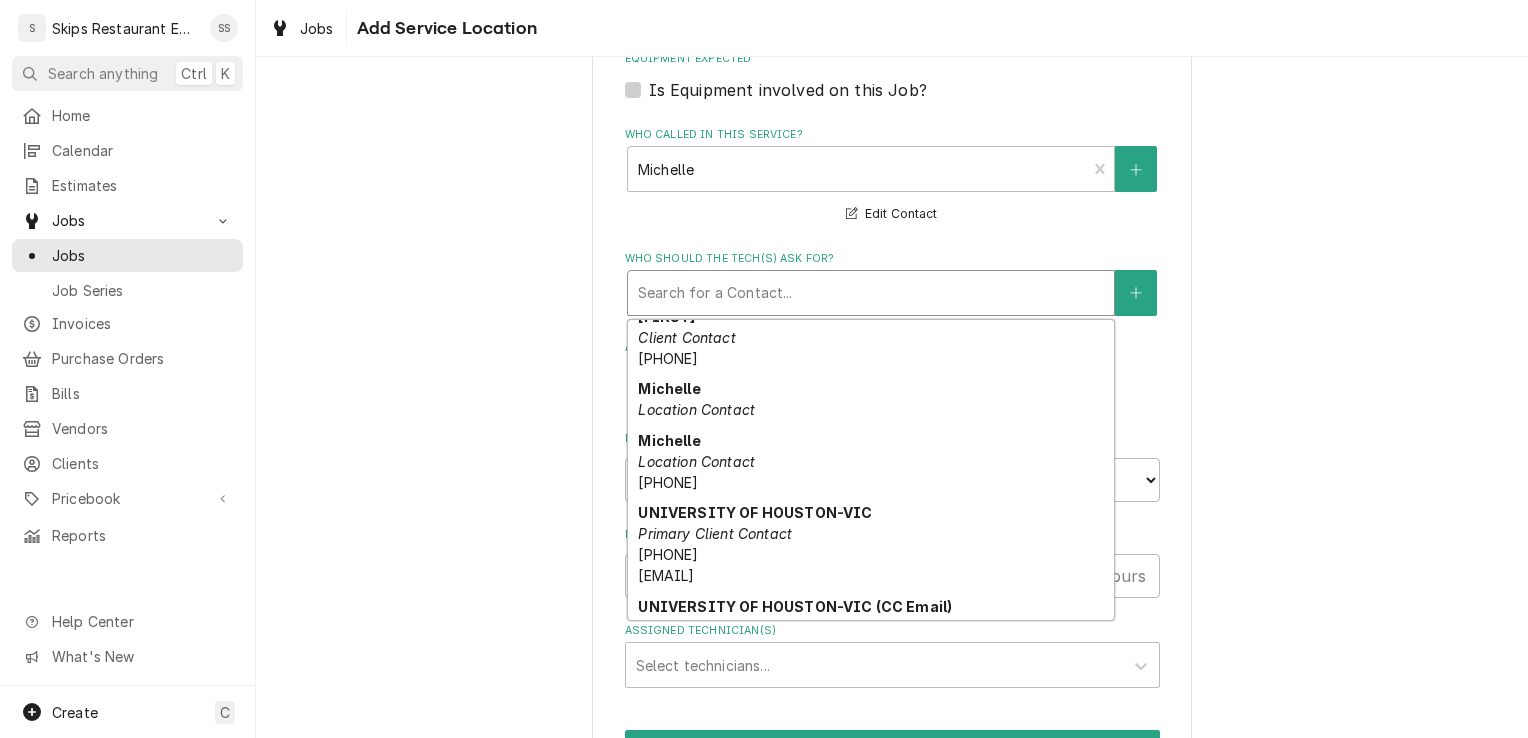 scroll, scrollTop: 166, scrollLeft: 0, axis: vertical 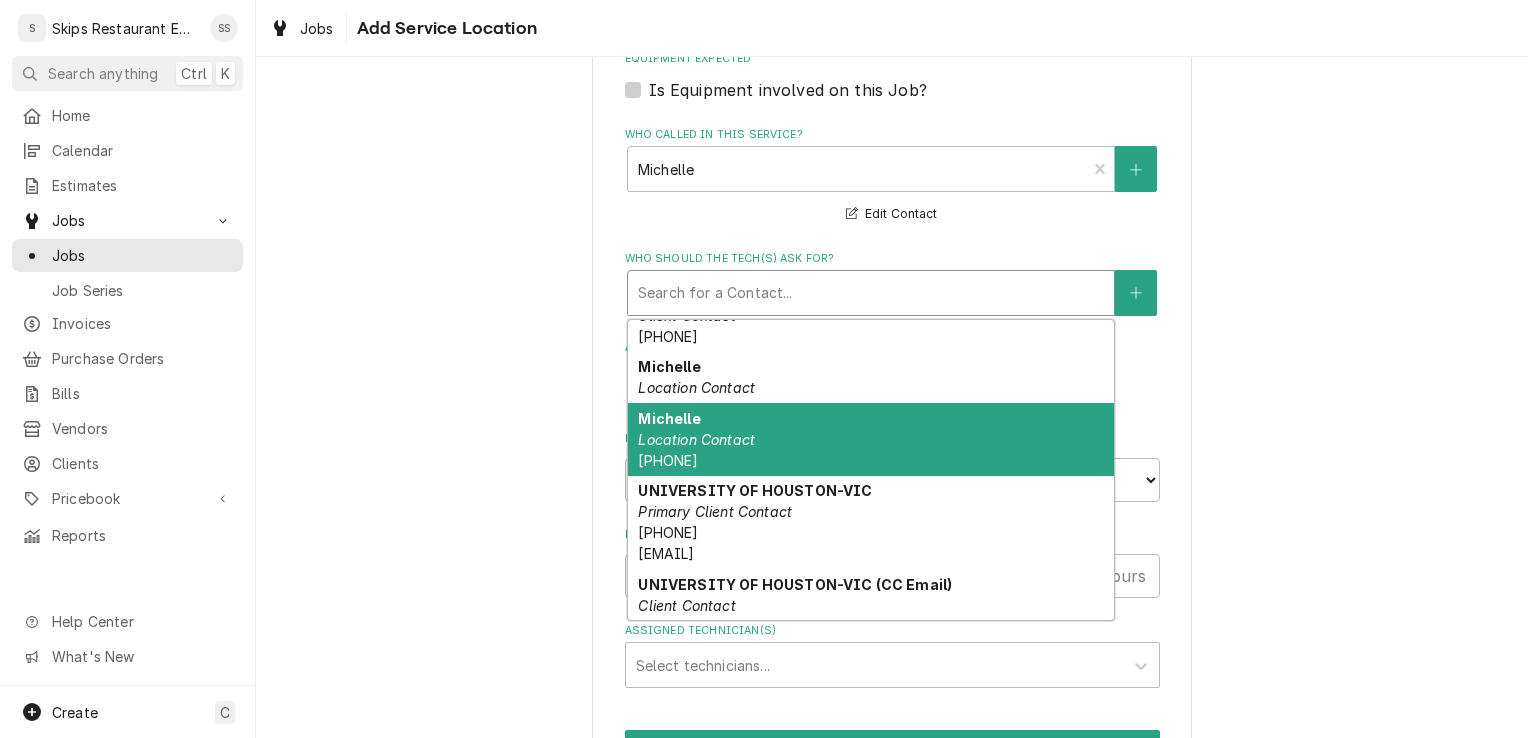 click on "Location Contact" at bounding box center [696, 439] 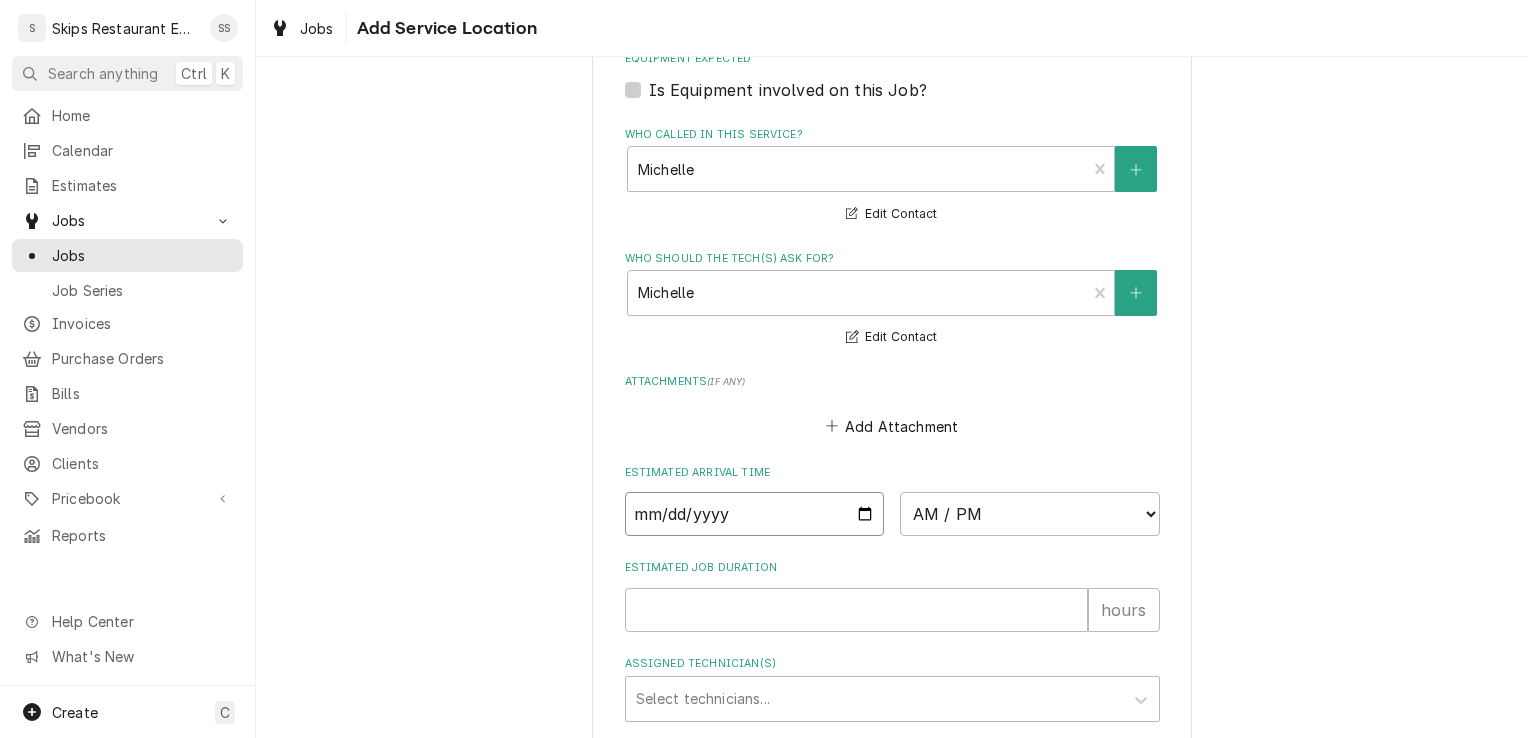 click at bounding box center (755, 514) 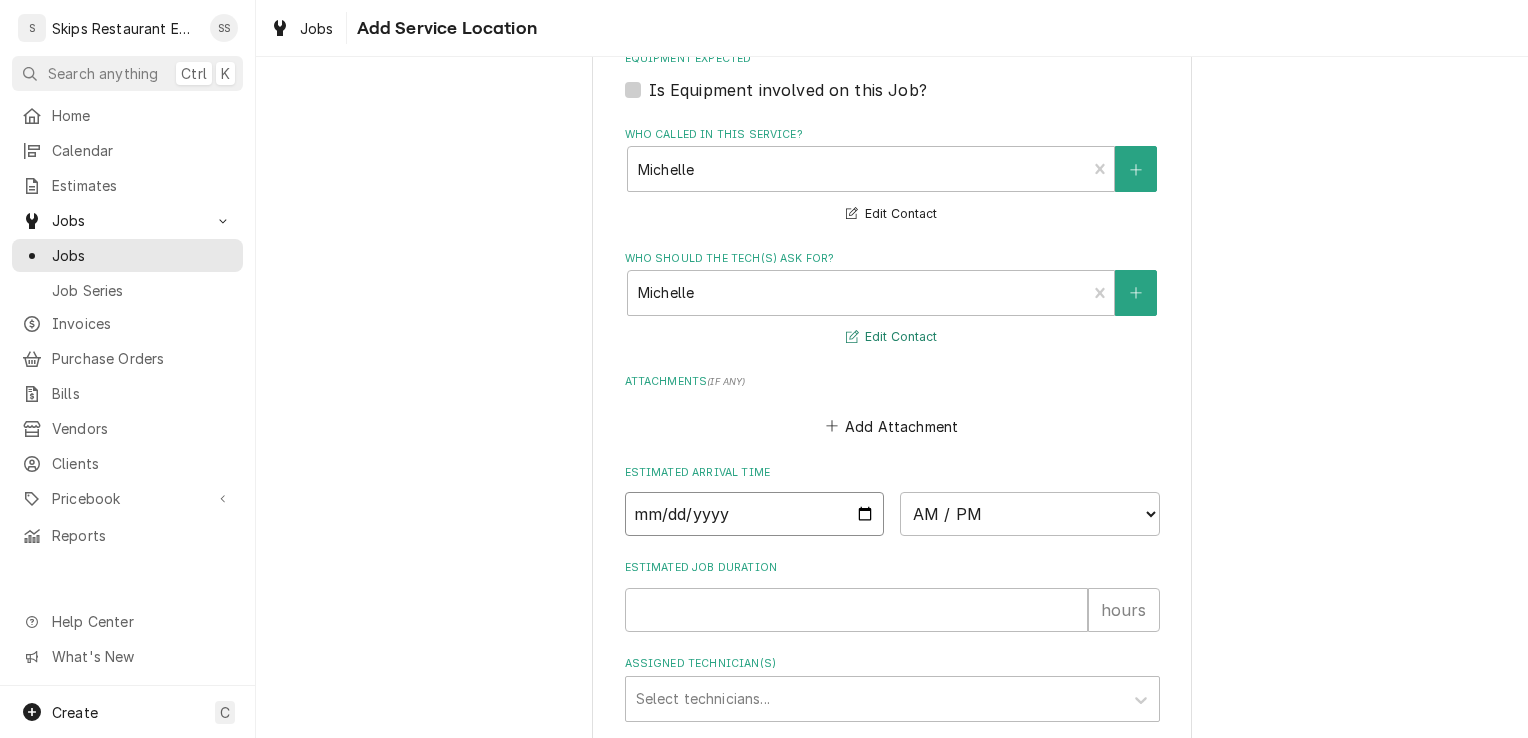type on "x" 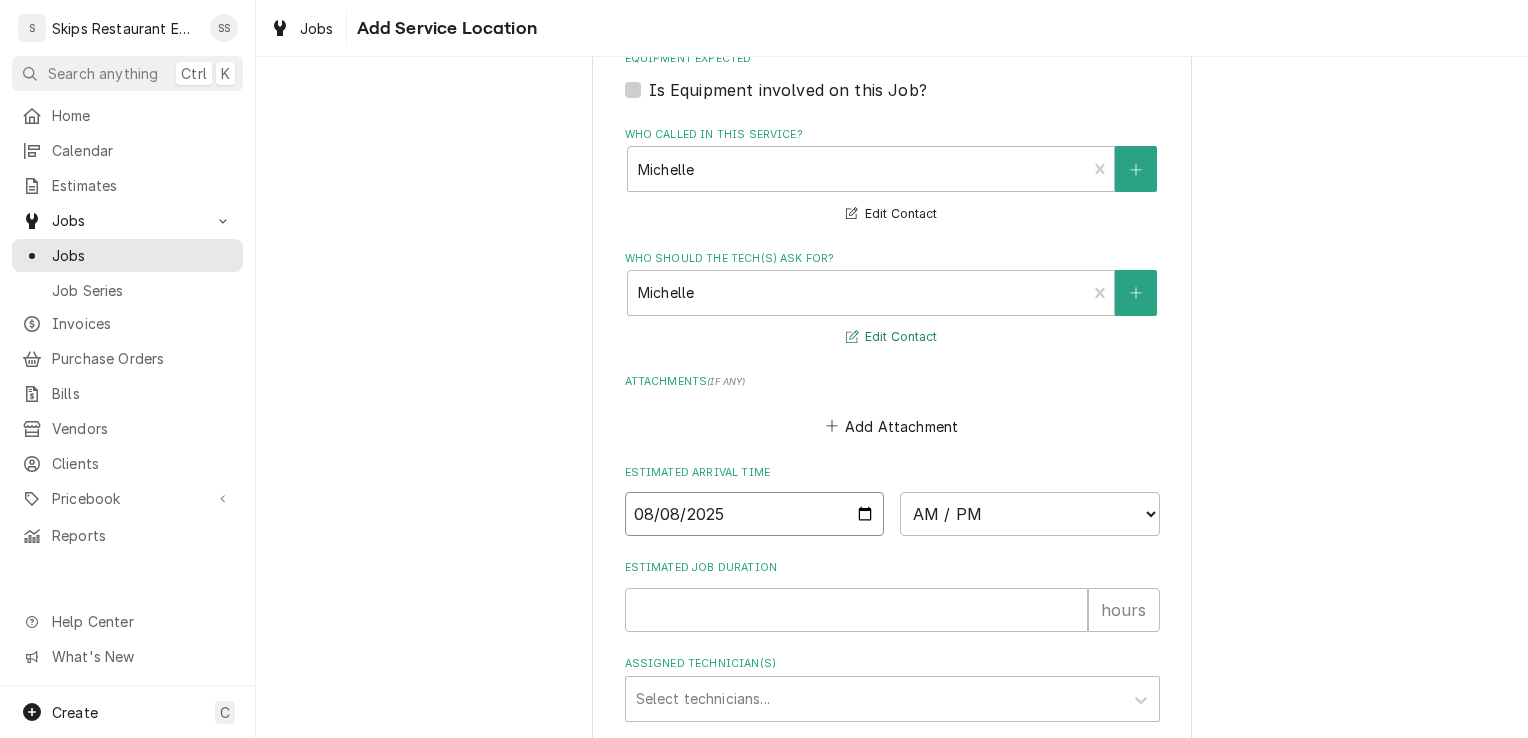 type on "2025-08-08" 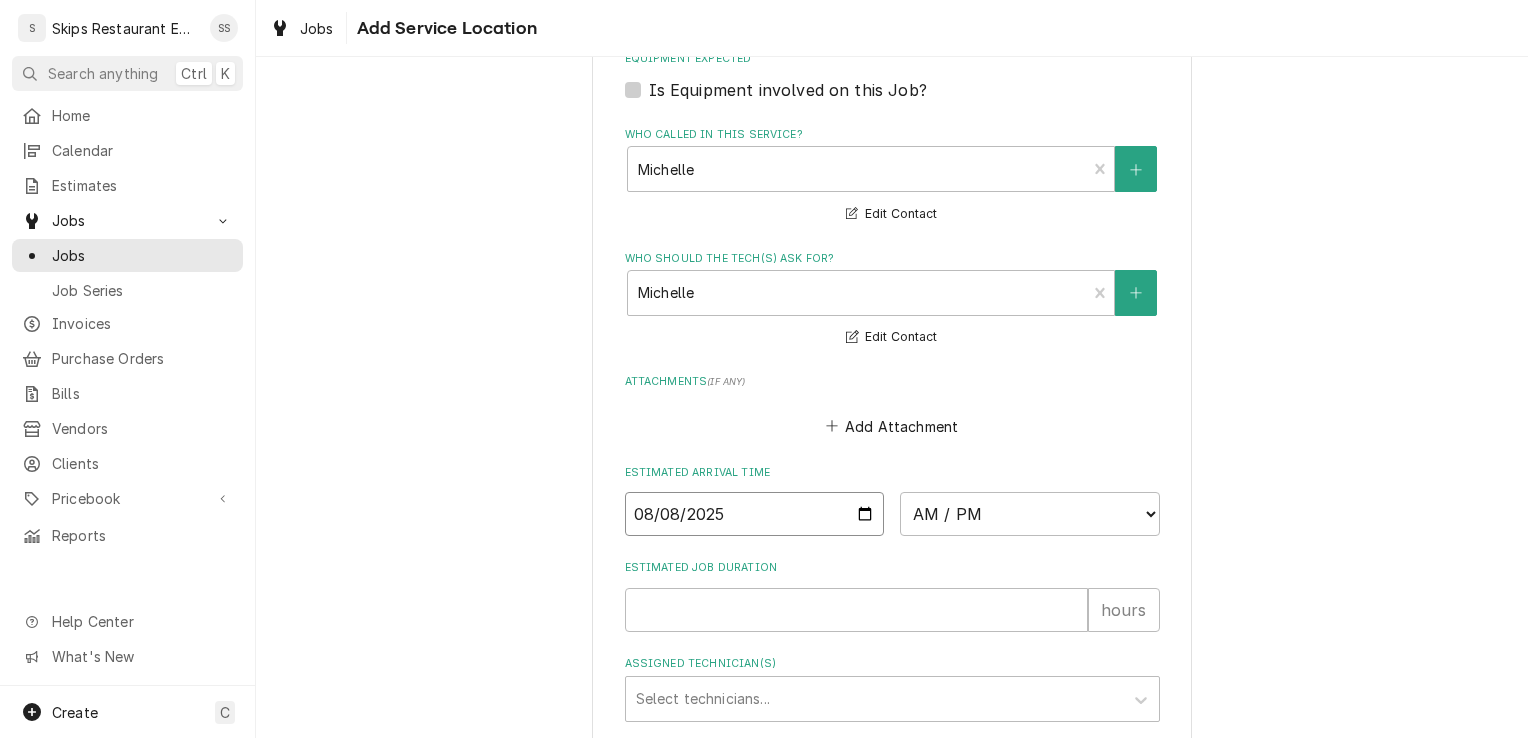 type on "x" 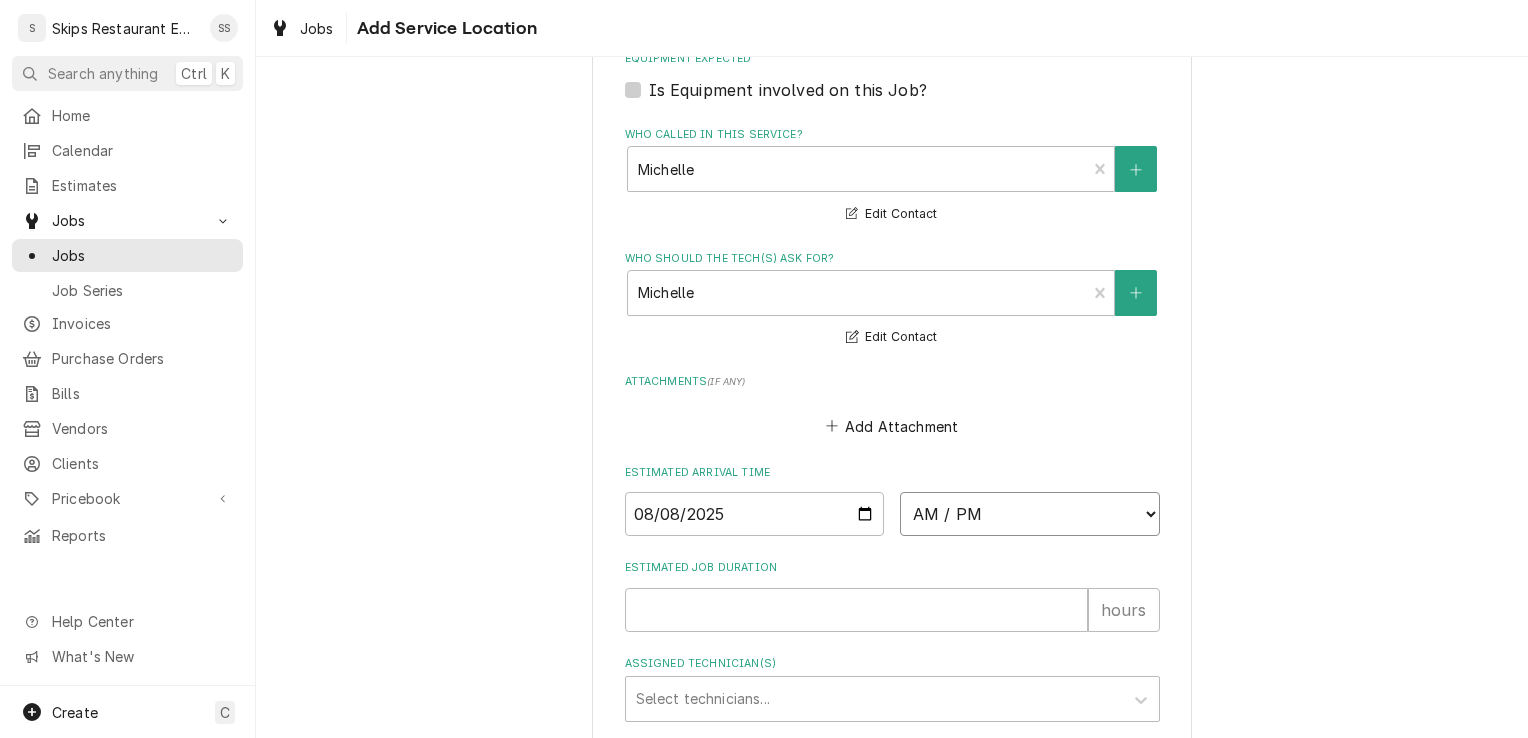 click on "AM / PM 6:00 AM 6:15 AM 6:30 AM 6:45 AM 7:00 AM 7:15 AM 7:30 AM 7:45 AM 8:00 AM 8:15 AM 8:30 AM 8:45 AM 9:00 AM 9:15 AM 9:30 AM 9:45 AM 10:00 AM 10:15 AM 10:30 AM 10:45 AM 11:00 AM 11:15 AM 11:30 AM 11:45 AM 12:00 PM 12:15 PM 12:30 PM 12:45 PM 1:00 PM 1:15 PM 1:30 PM 1:45 PM 2:00 PM 2:15 PM 2:30 PM 2:45 PM 3:00 PM 3:15 PM 3:30 PM 3:45 PM 4:00 PM 4:15 PM 4:30 PM 4:45 PM 5:00 PM 5:15 PM 5:30 PM 5:45 PM 6:00 PM 6:15 PM 6:30 PM 6:45 PM 7:00 PM 7:15 PM 7:30 PM 7:45 PM 8:00 PM 8:15 PM 8:30 PM 8:45 PM 9:00 PM 9:15 PM 9:30 PM 9:45 PM 10:00 PM 10:15 PM 10:30 PM 10:45 PM 11:00 PM 11:15 PM 11:30 PM 11:45 PM 12:00 AM 12:15 AM 12:30 AM 12:45 AM 1:00 AM 1:15 AM 1:30 AM 1:45 AM 2:00 AM 2:15 AM 2:30 AM 2:45 AM 3:00 AM 3:15 AM 3:30 AM 3:45 AM 4:00 AM 4:15 AM 4:30 AM 4:45 AM 5:00 AM 5:15 AM 5:30 AM 5:45 AM" at bounding box center [1030, 514] 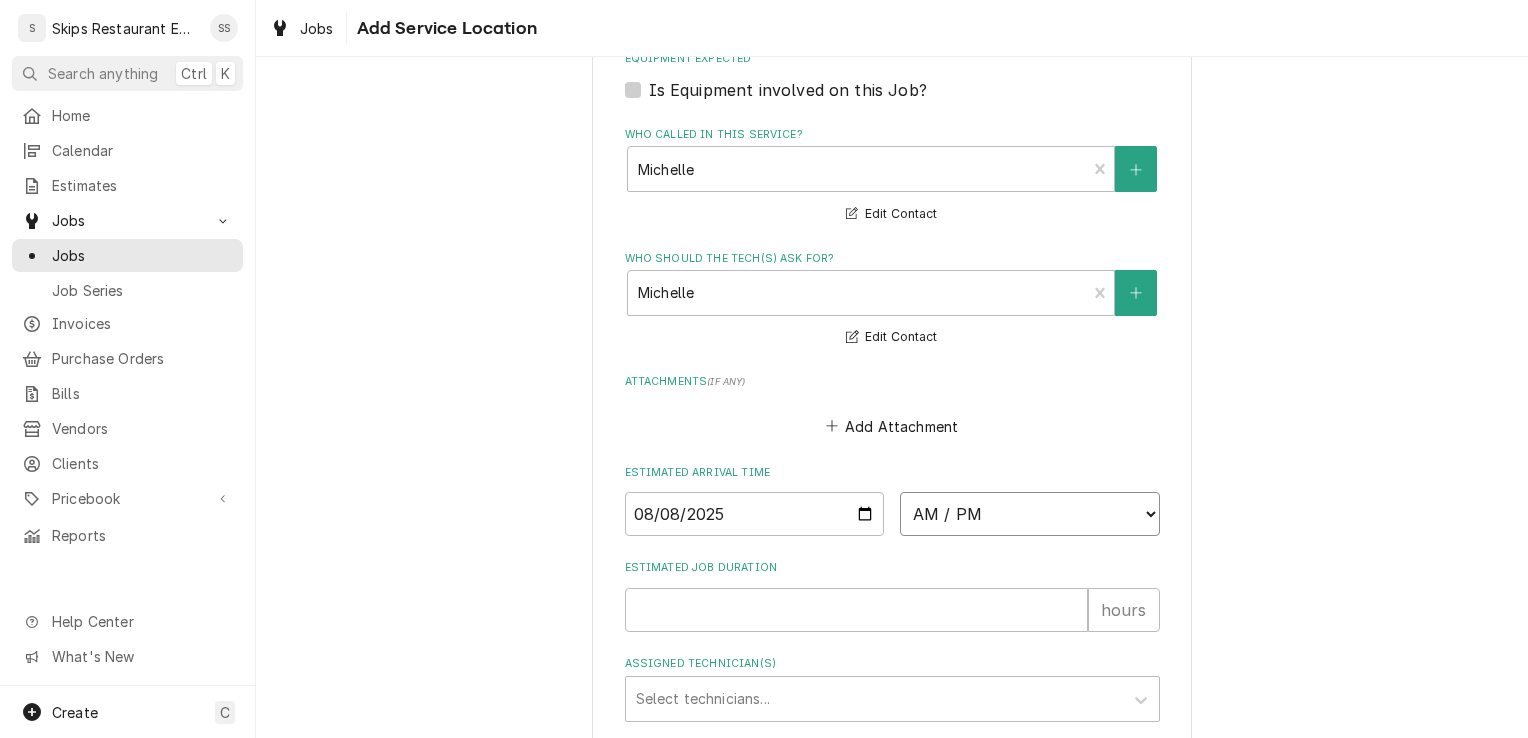 select on "11:00:00" 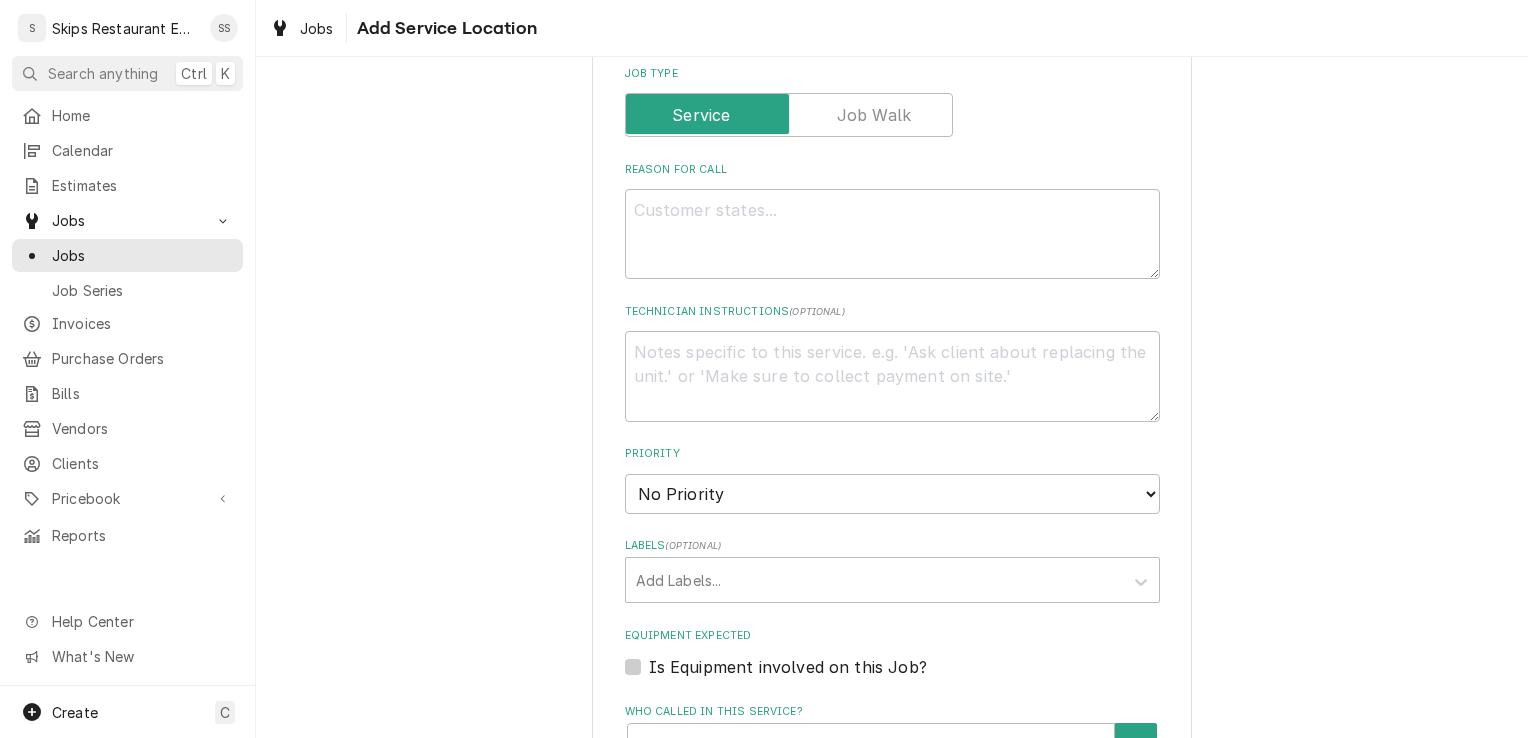 scroll, scrollTop: 853, scrollLeft: 0, axis: vertical 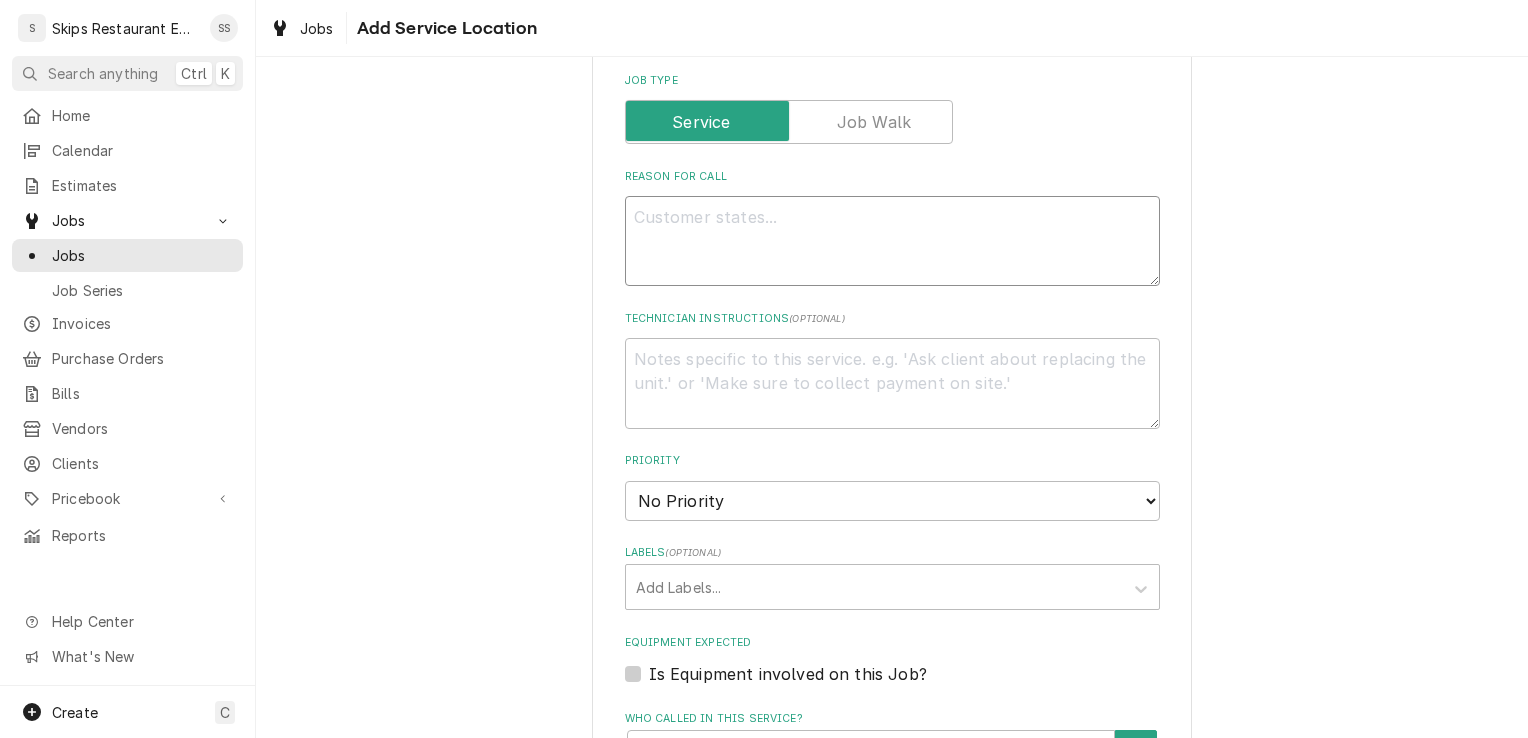 click on "Reason For Call" at bounding box center [892, 241] 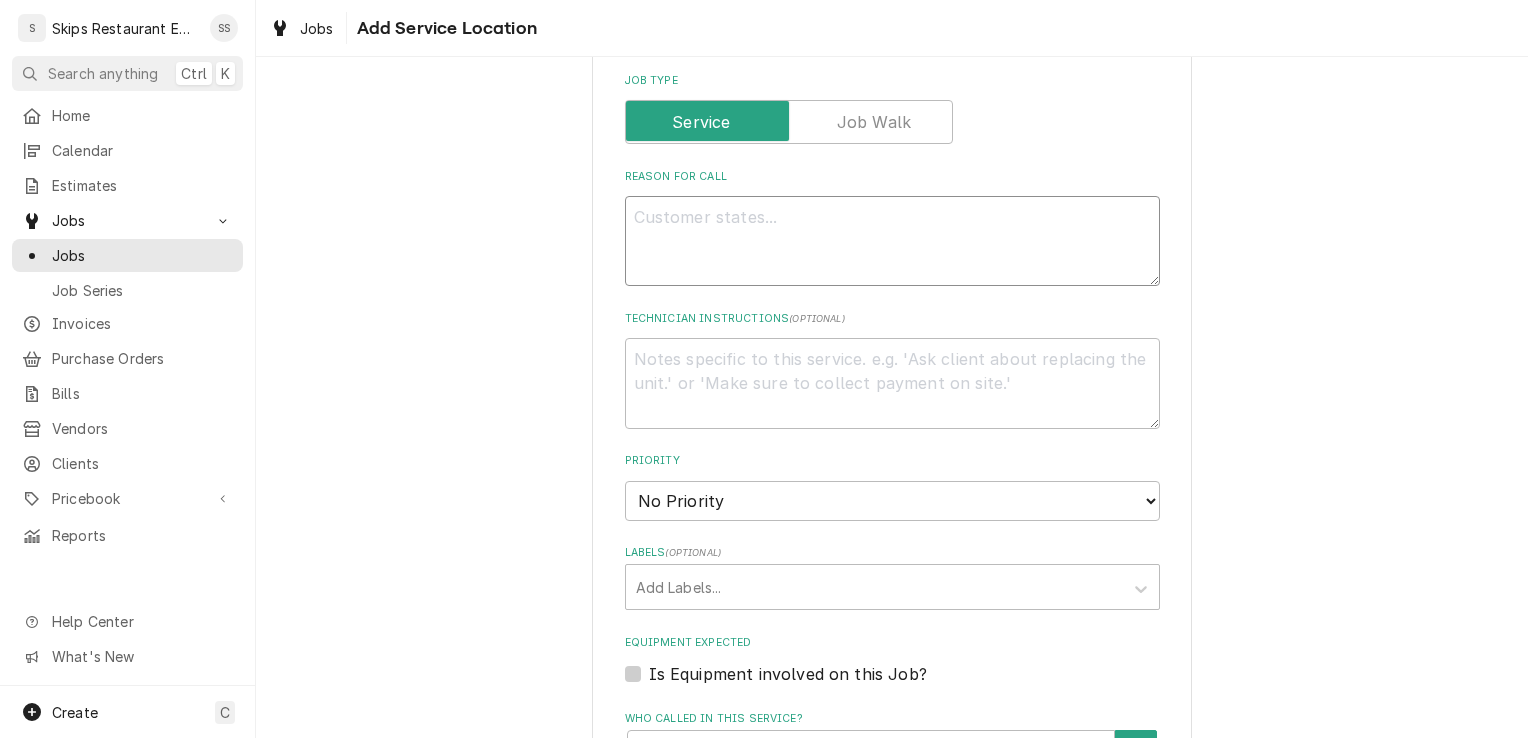 type on "x" 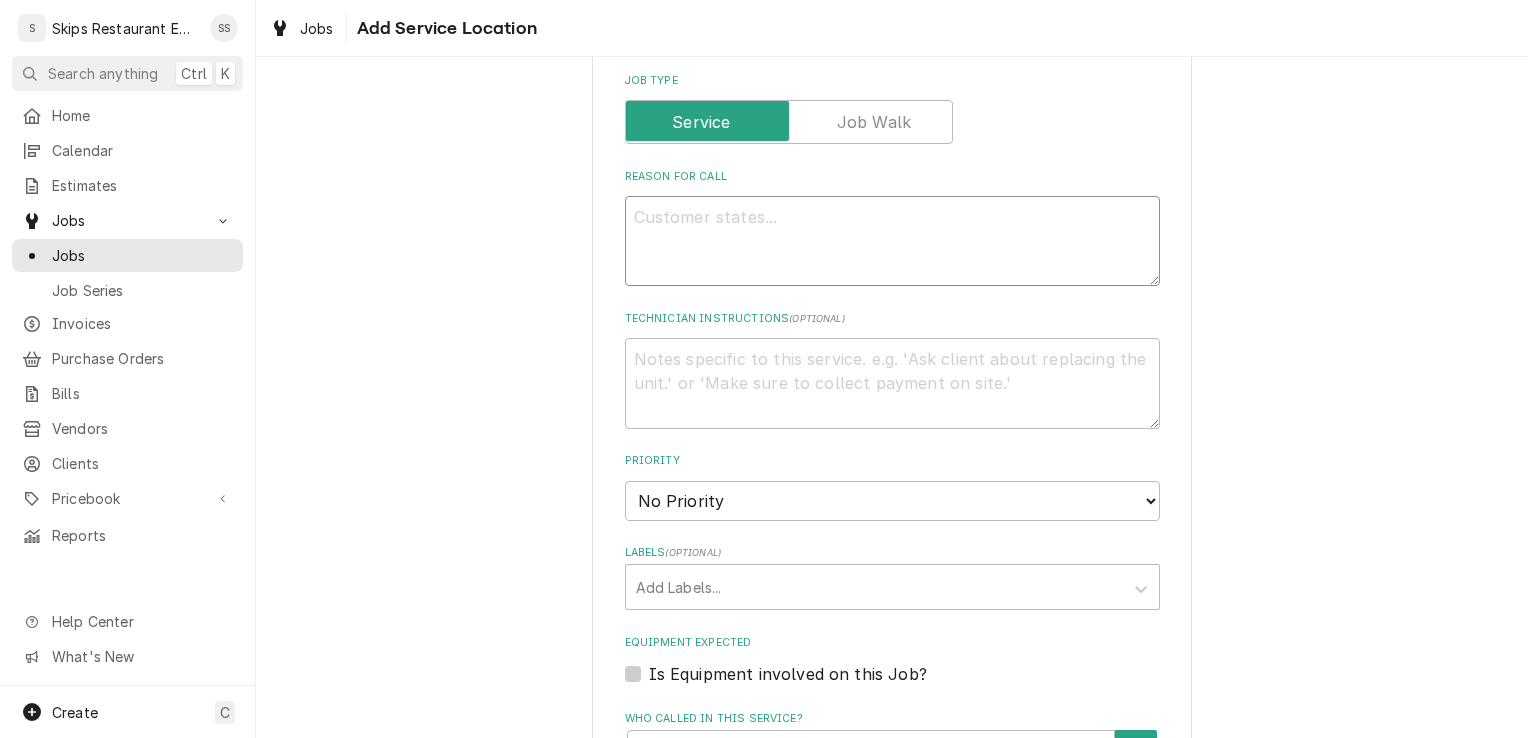 type on "D" 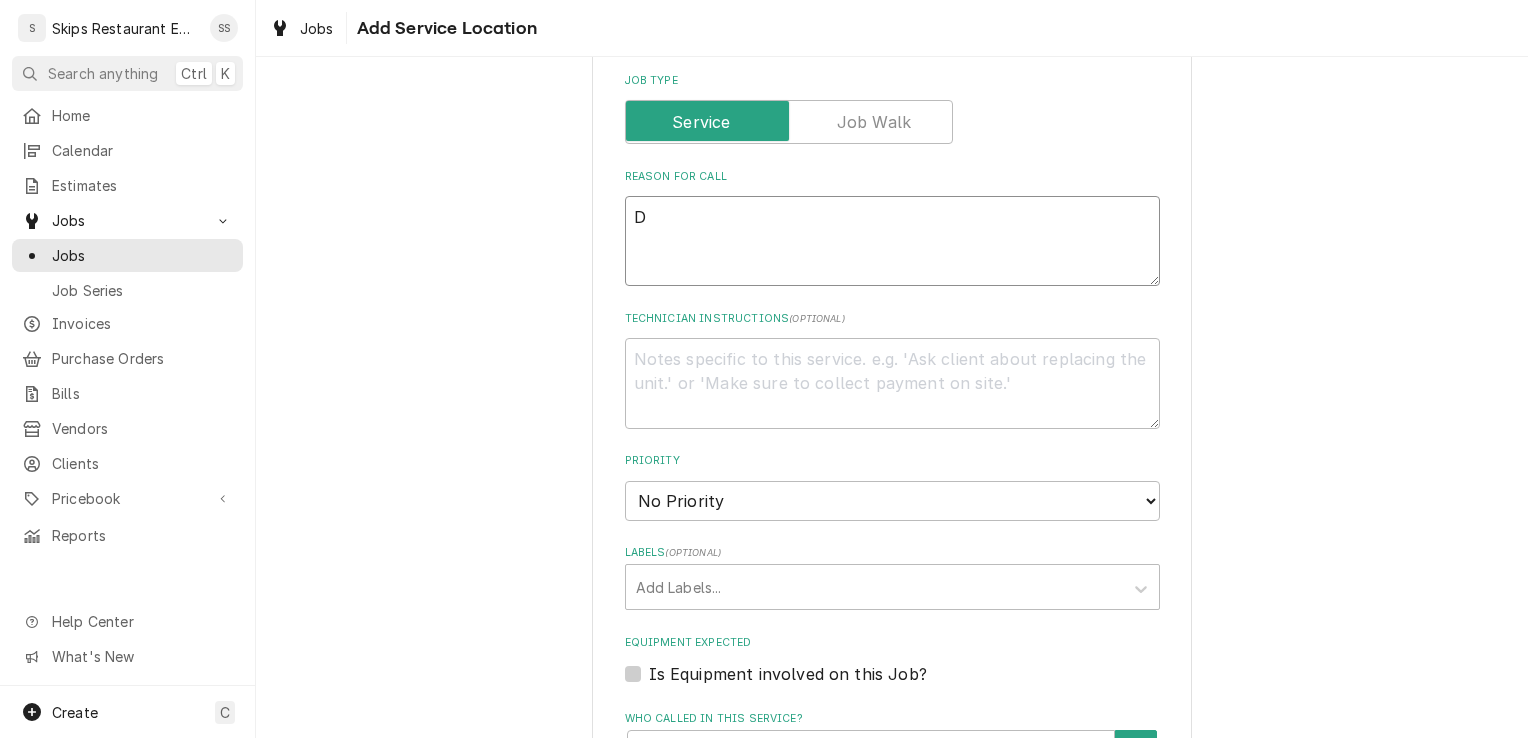type on "x" 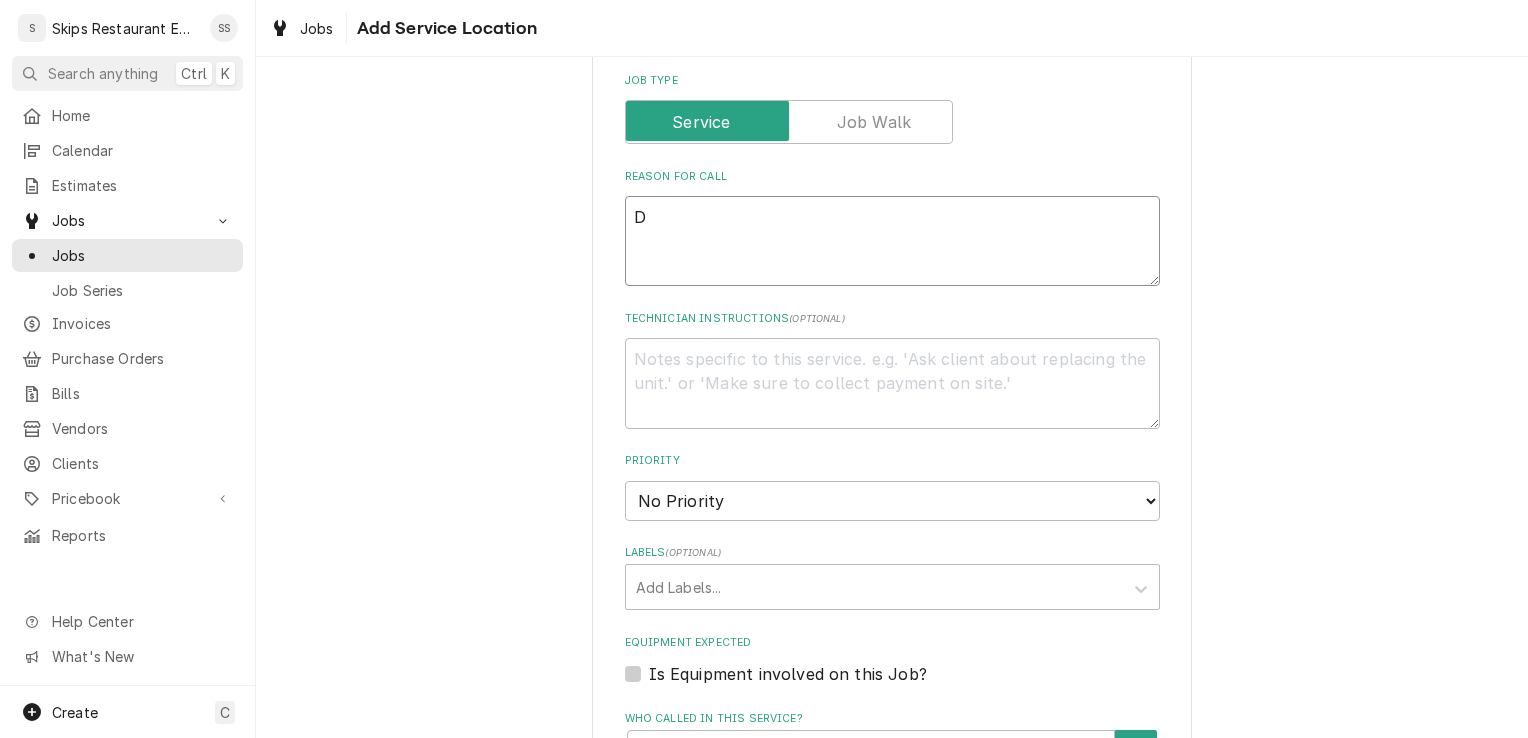 type on "De" 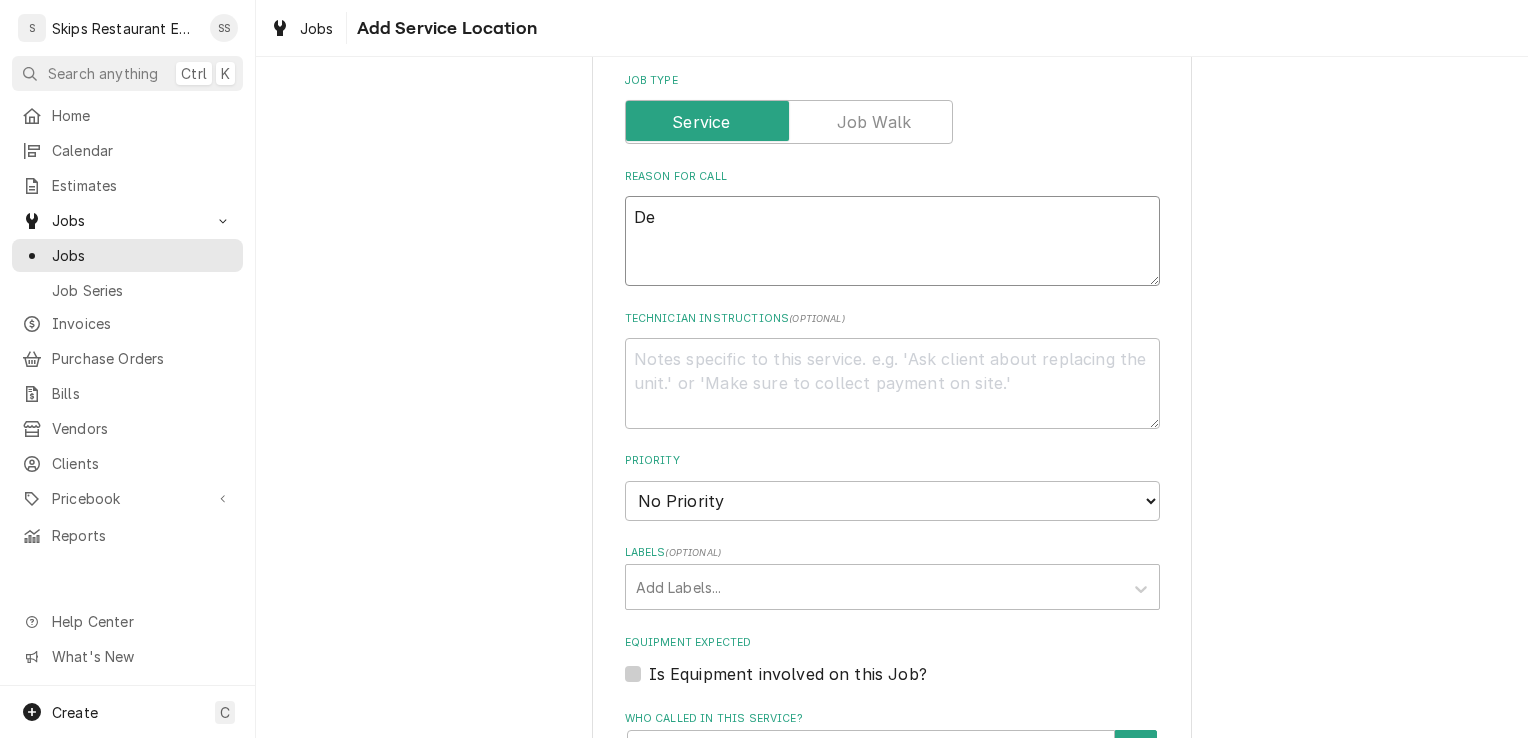 type on "x" 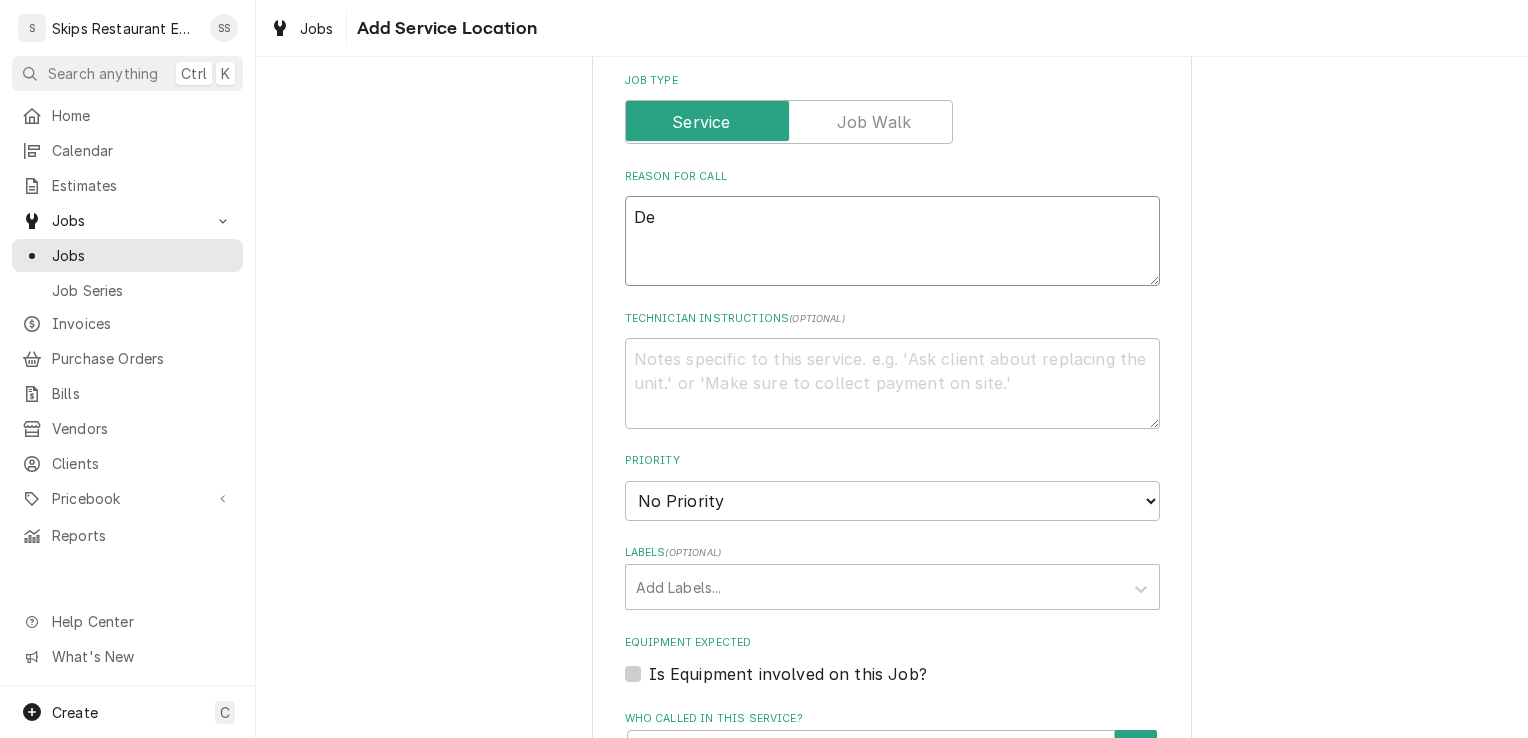 type on "Dee" 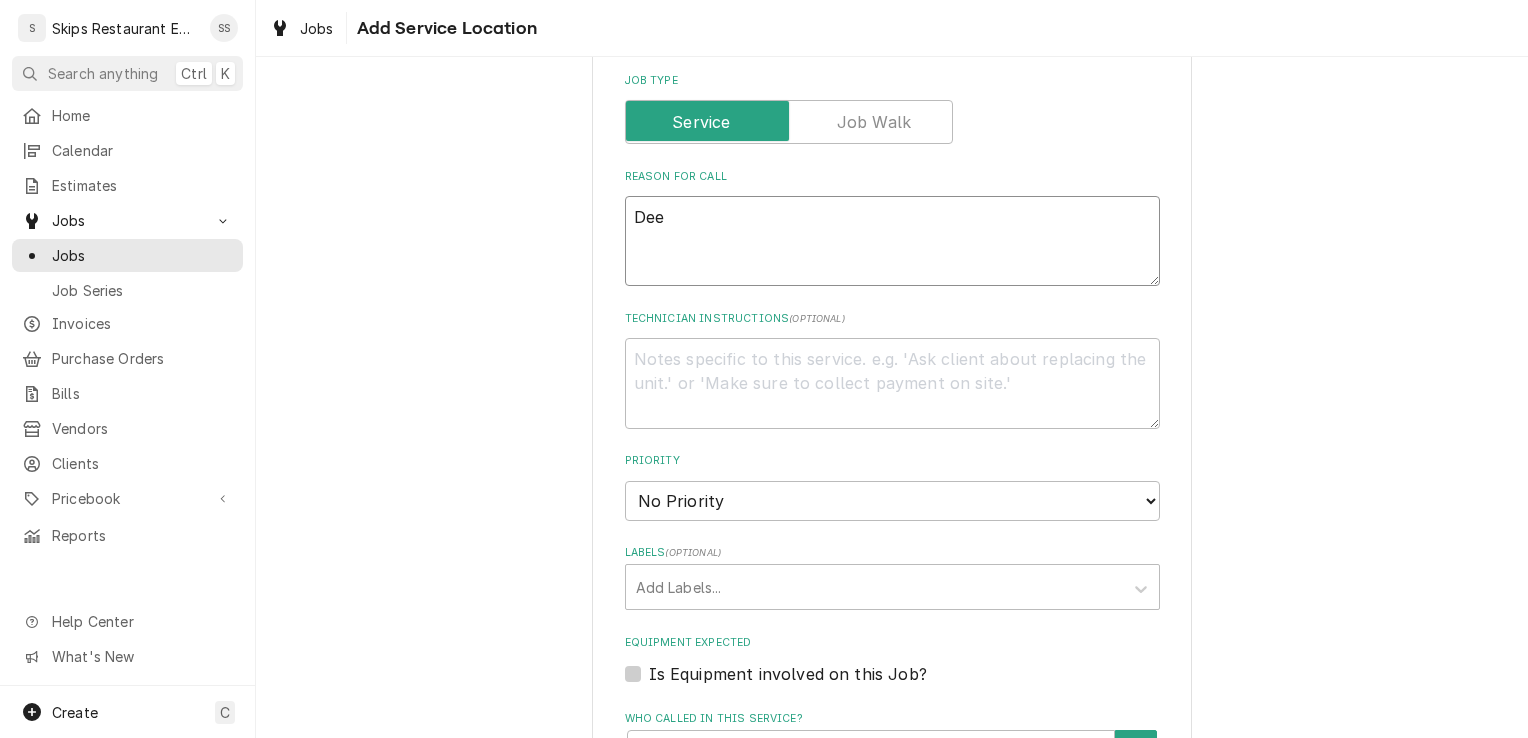 type on "x" 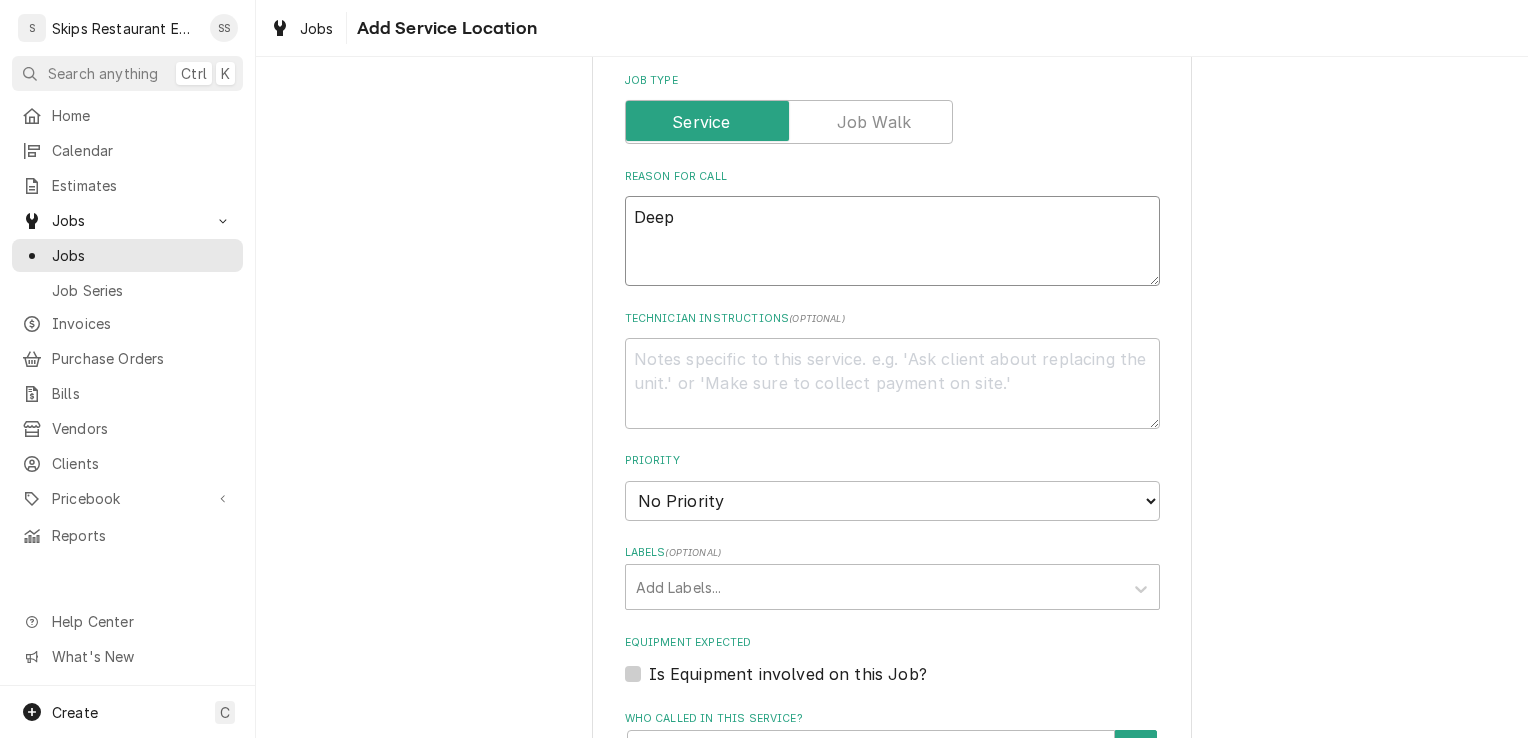 type on "x" 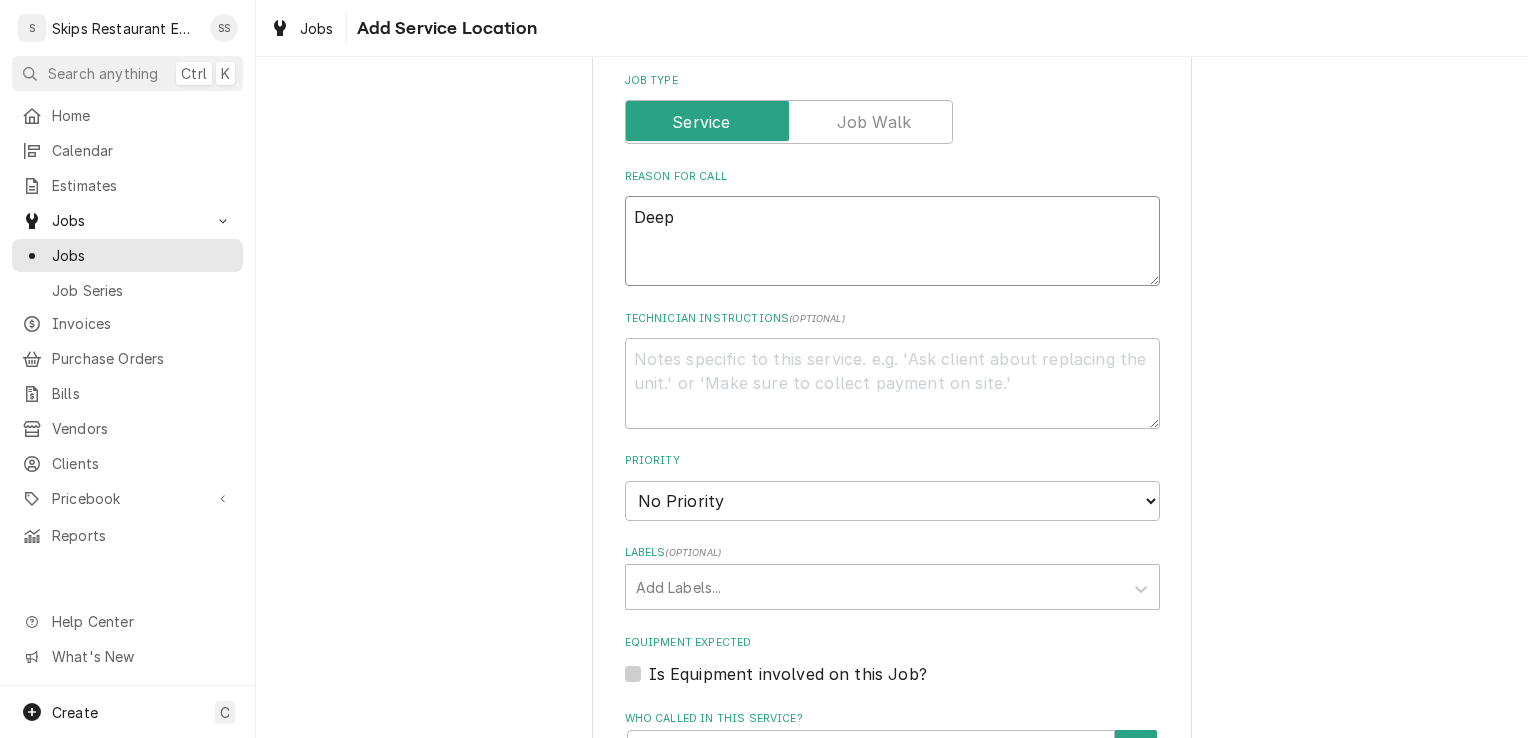type on "x" 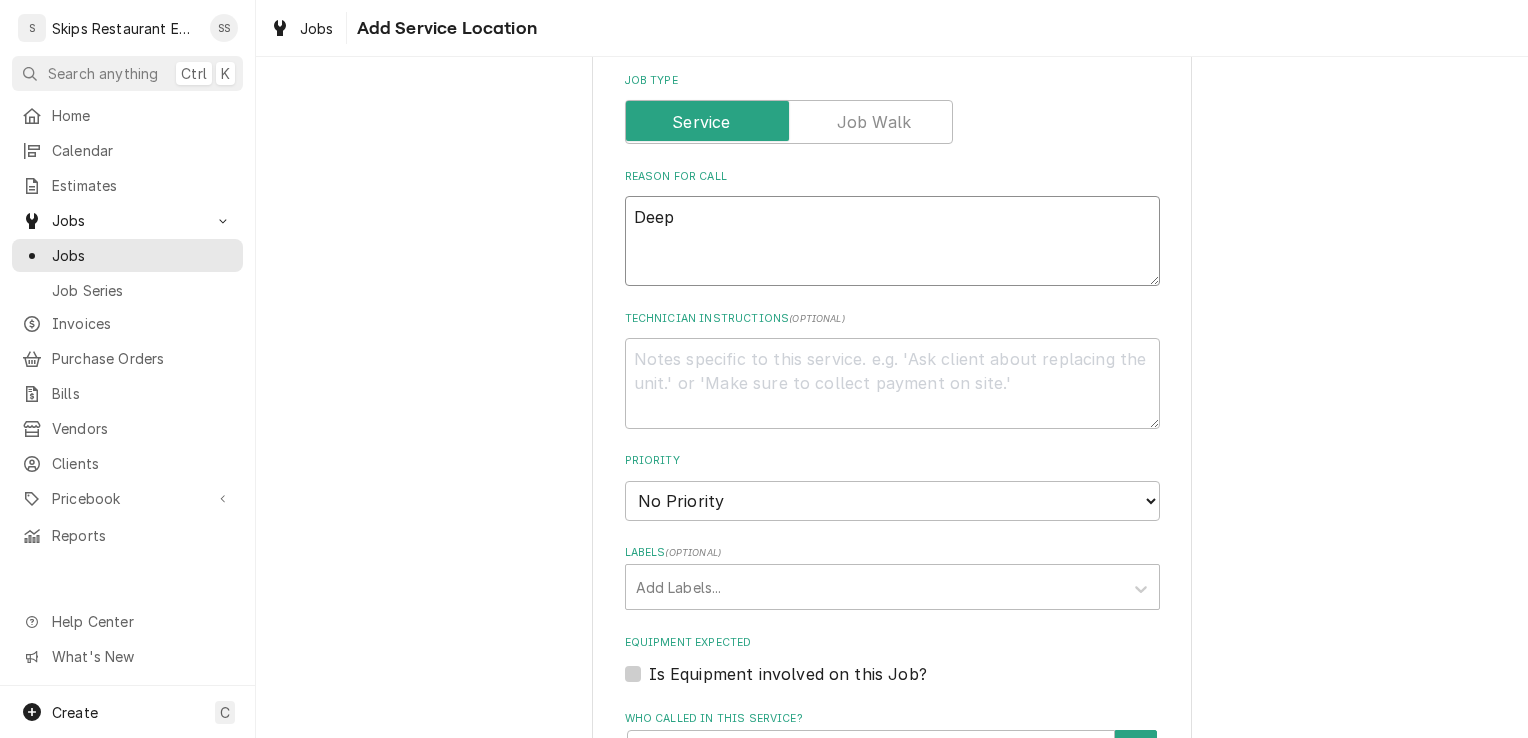 type on "Deep F" 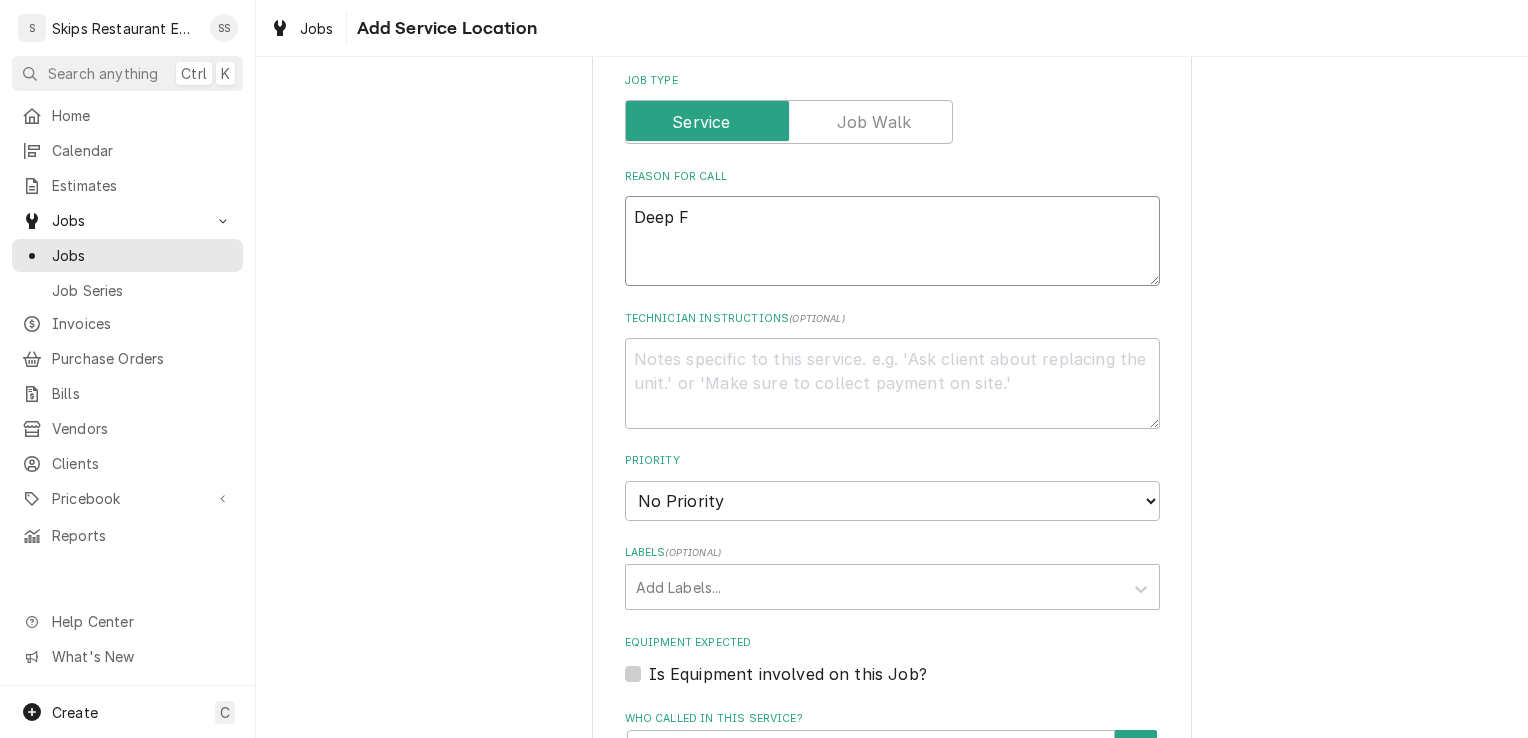 type on "x" 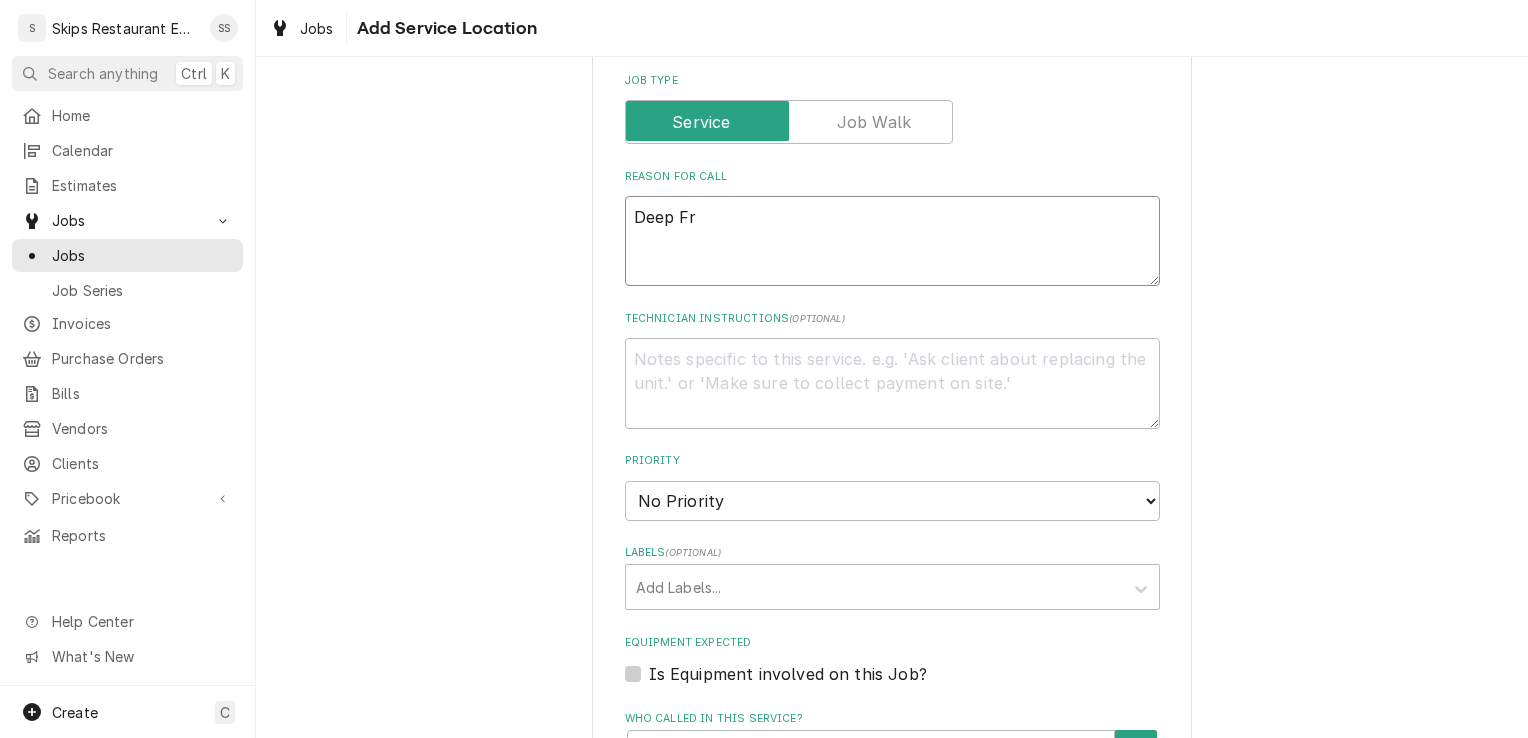 type on "x" 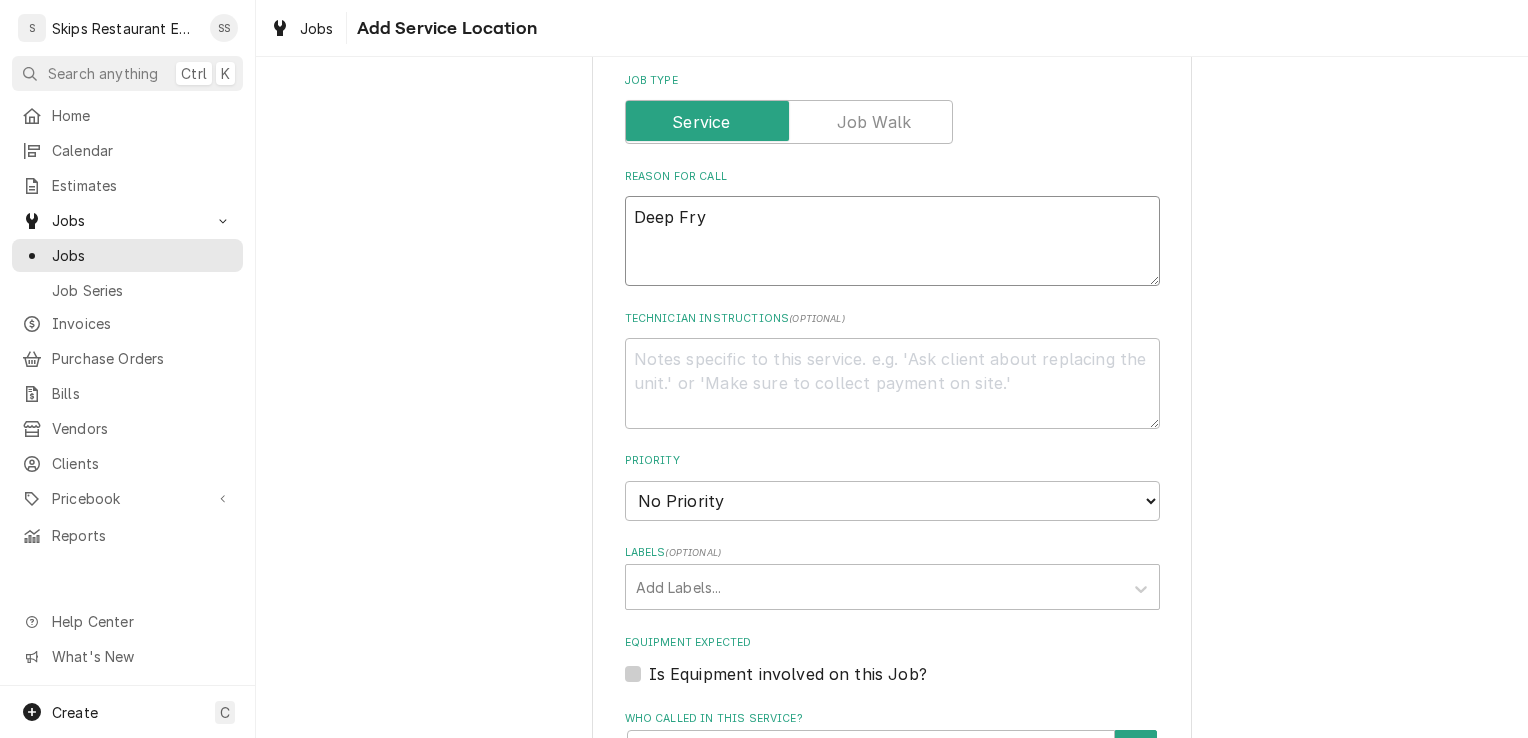 type on "x" 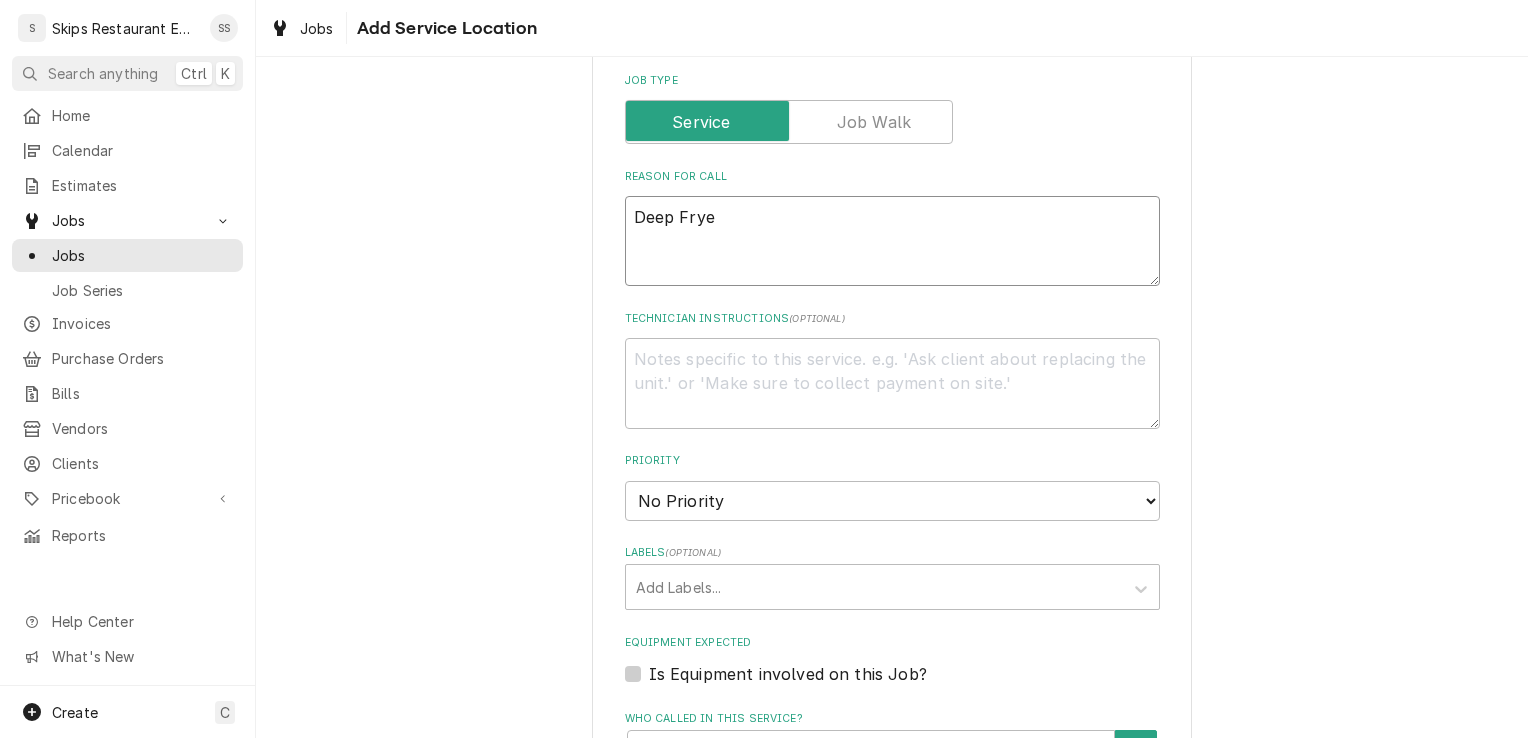type on "x" 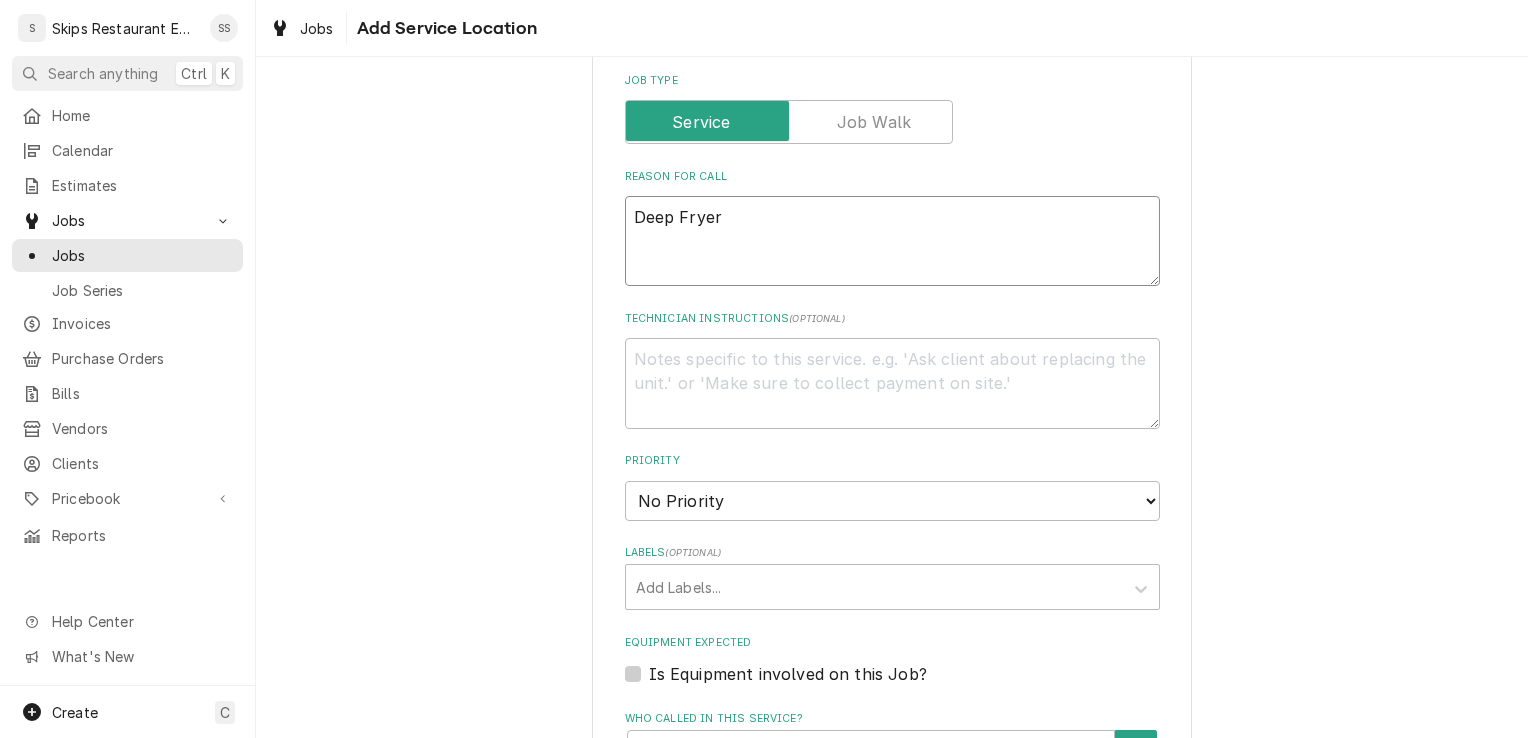 type on "x" 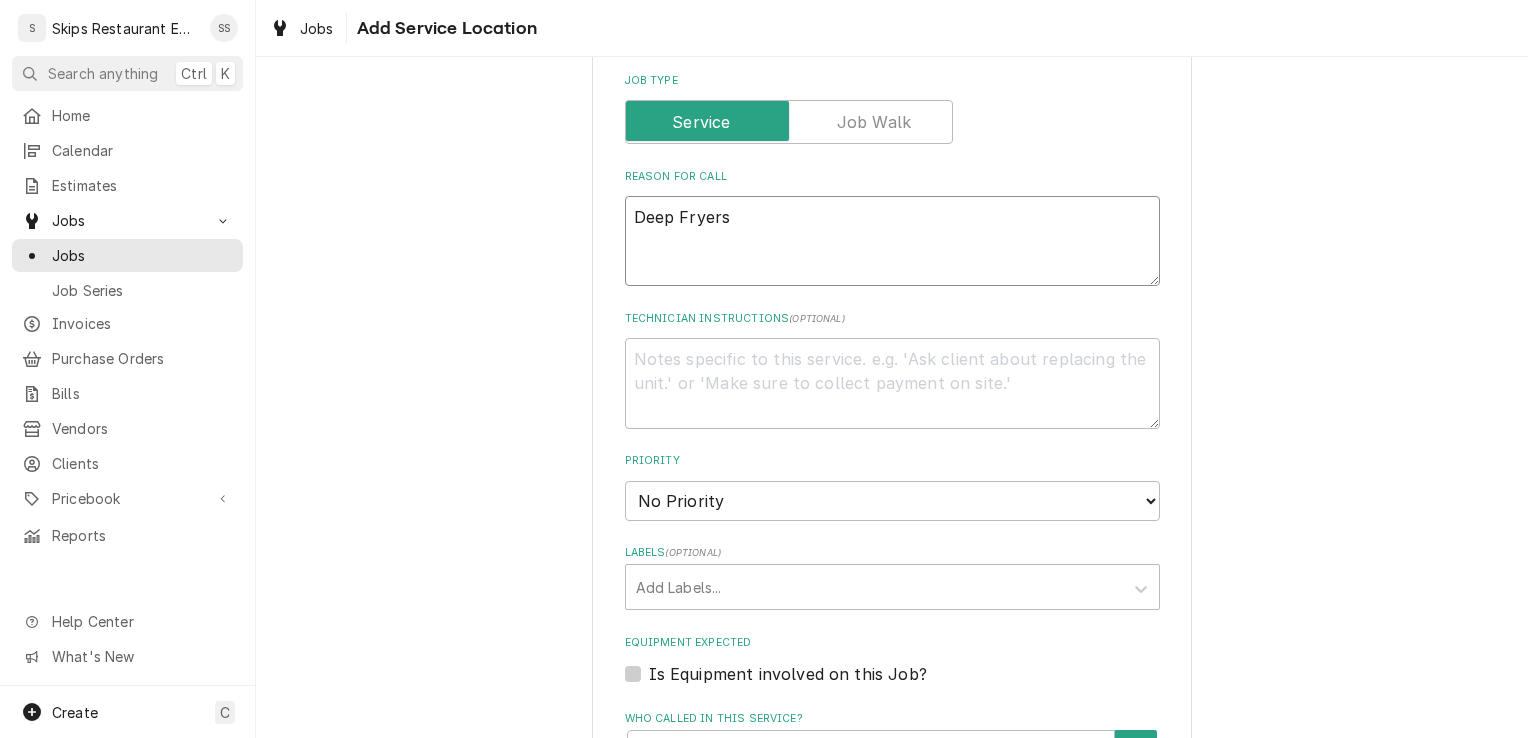 type on "x" 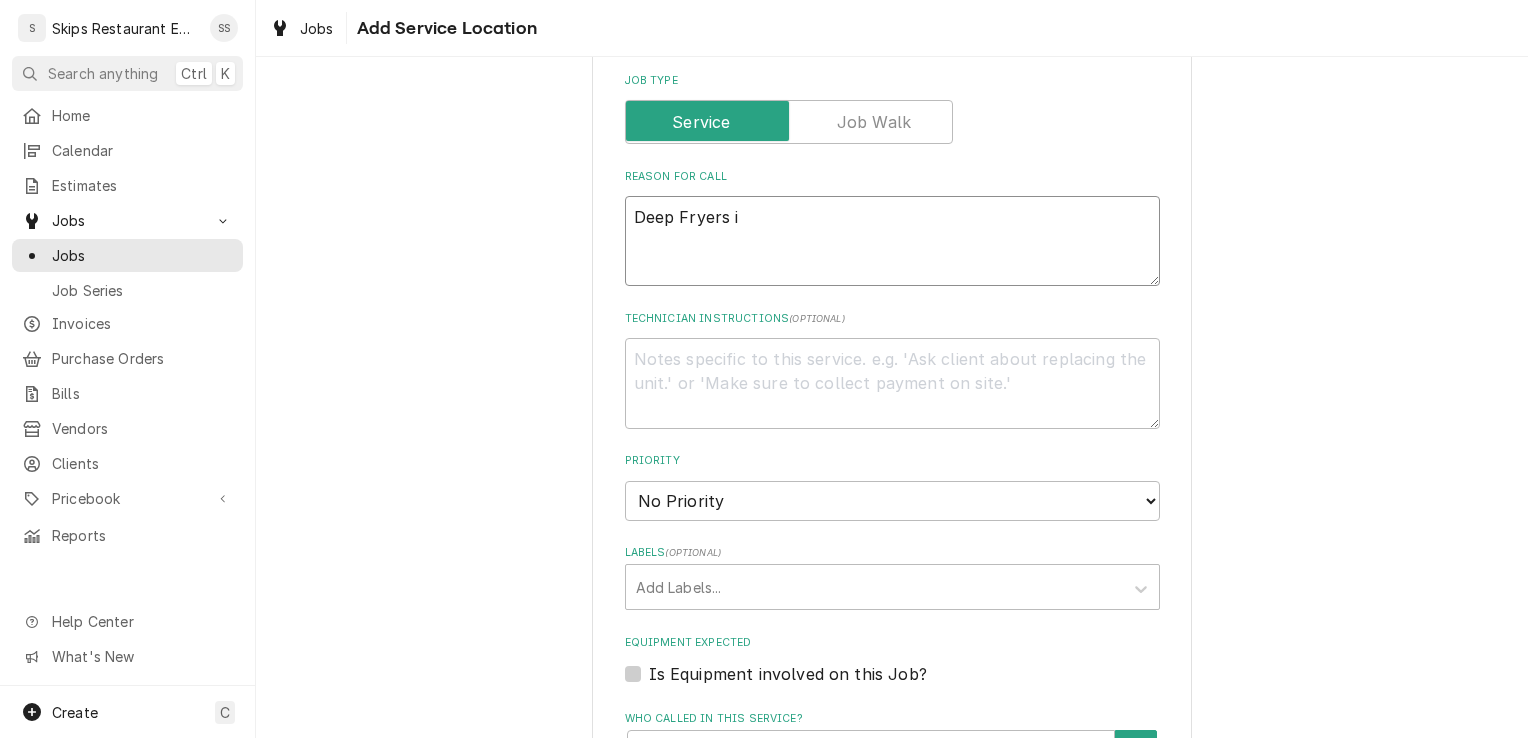 type on "x" 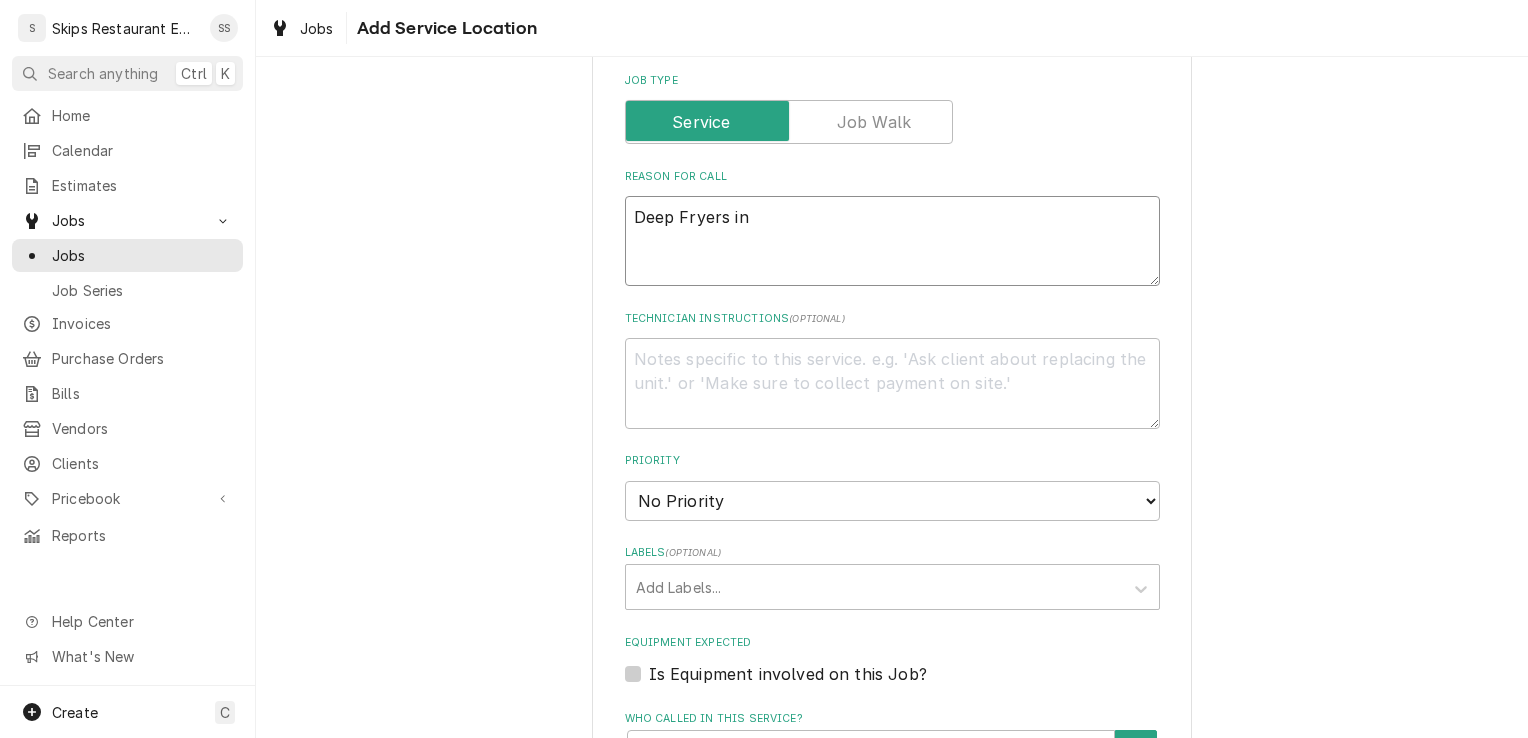 type on "x" 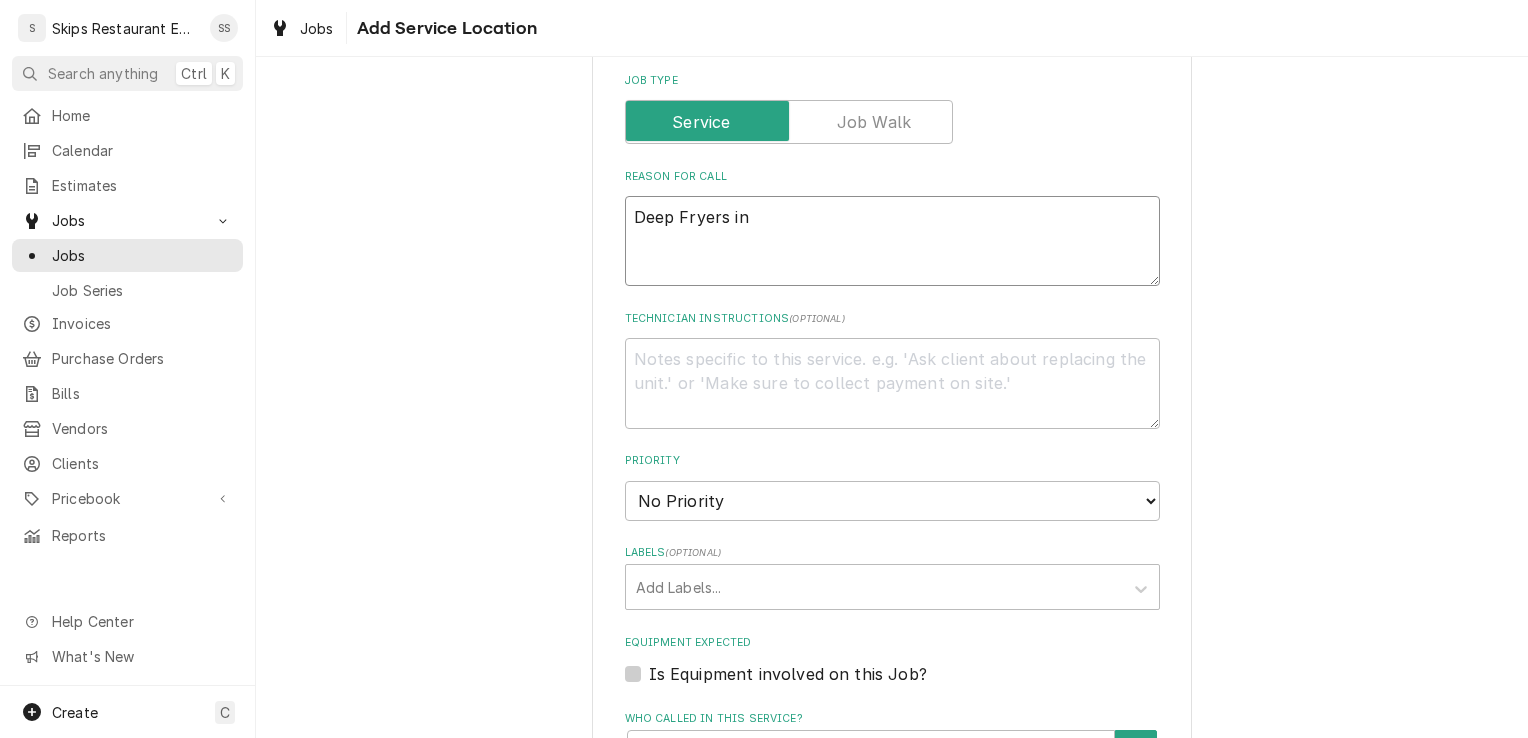 type on "x" 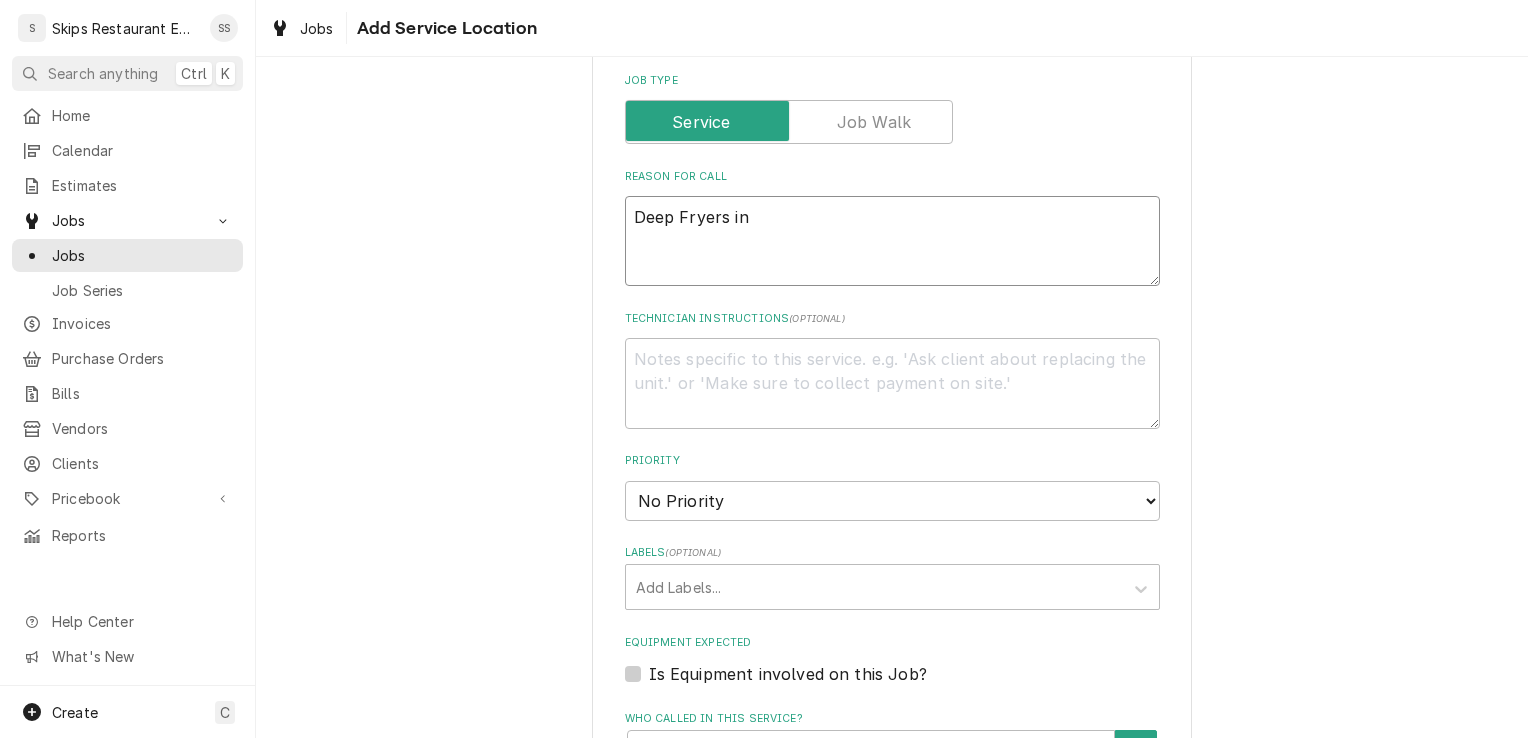 type on "Deep Fryers in b" 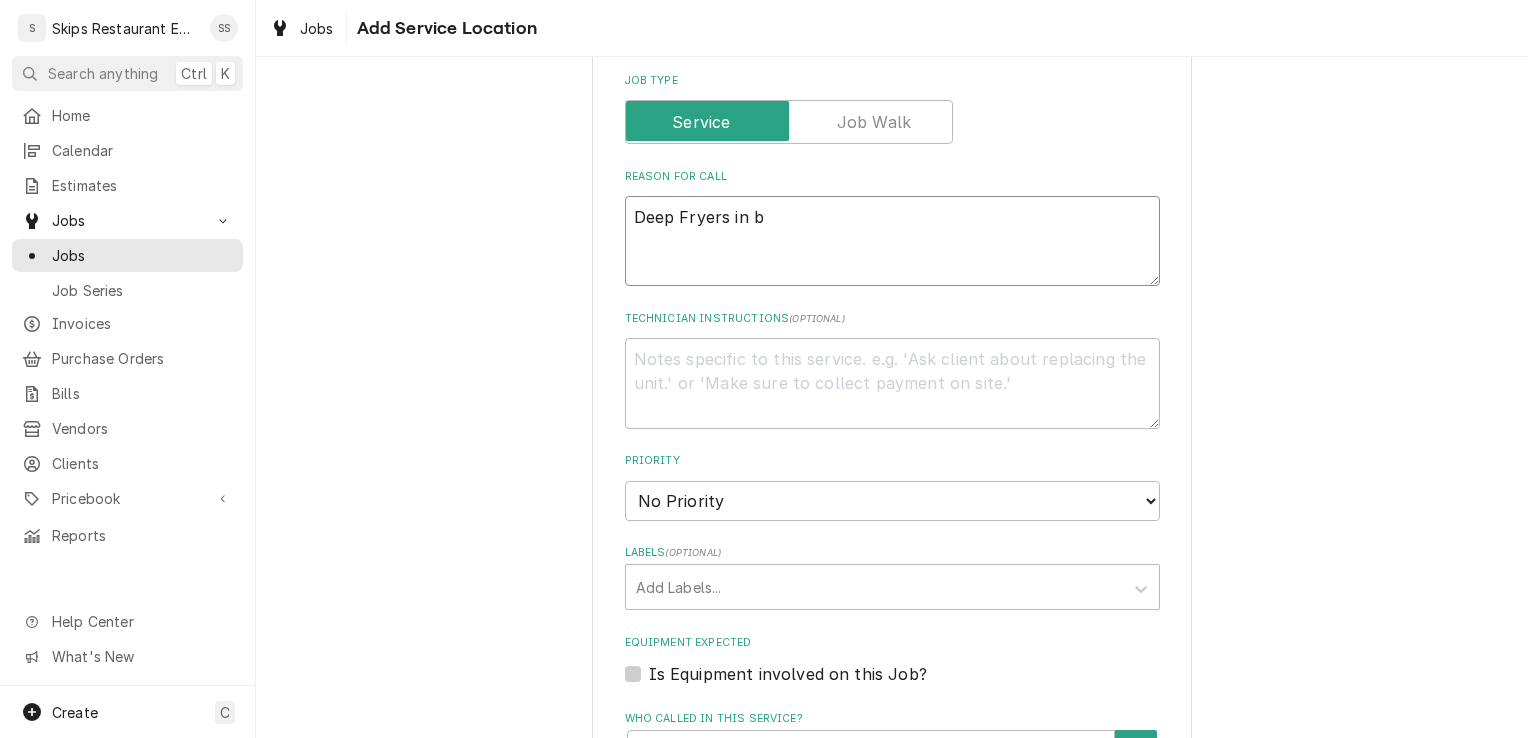 type on "x" 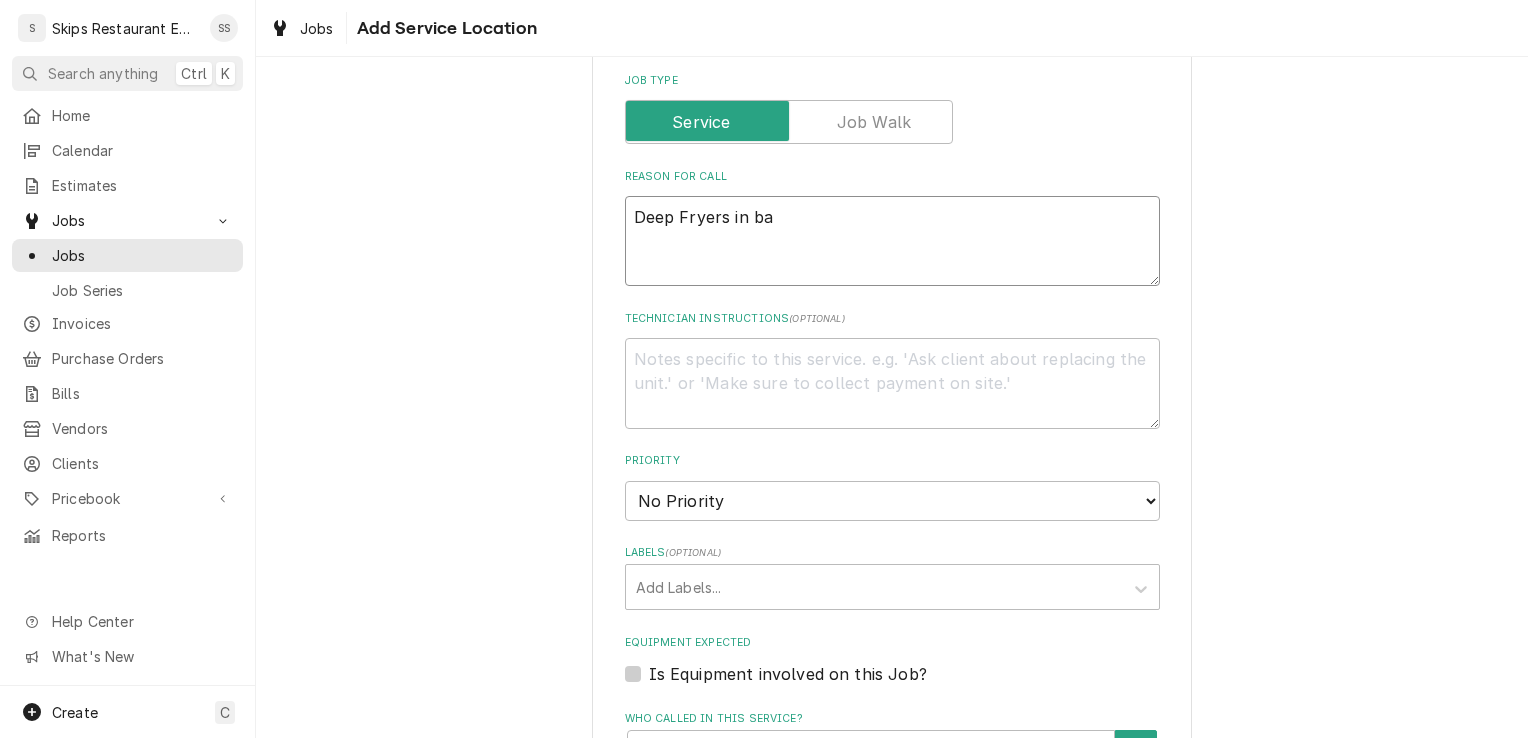 type on "x" 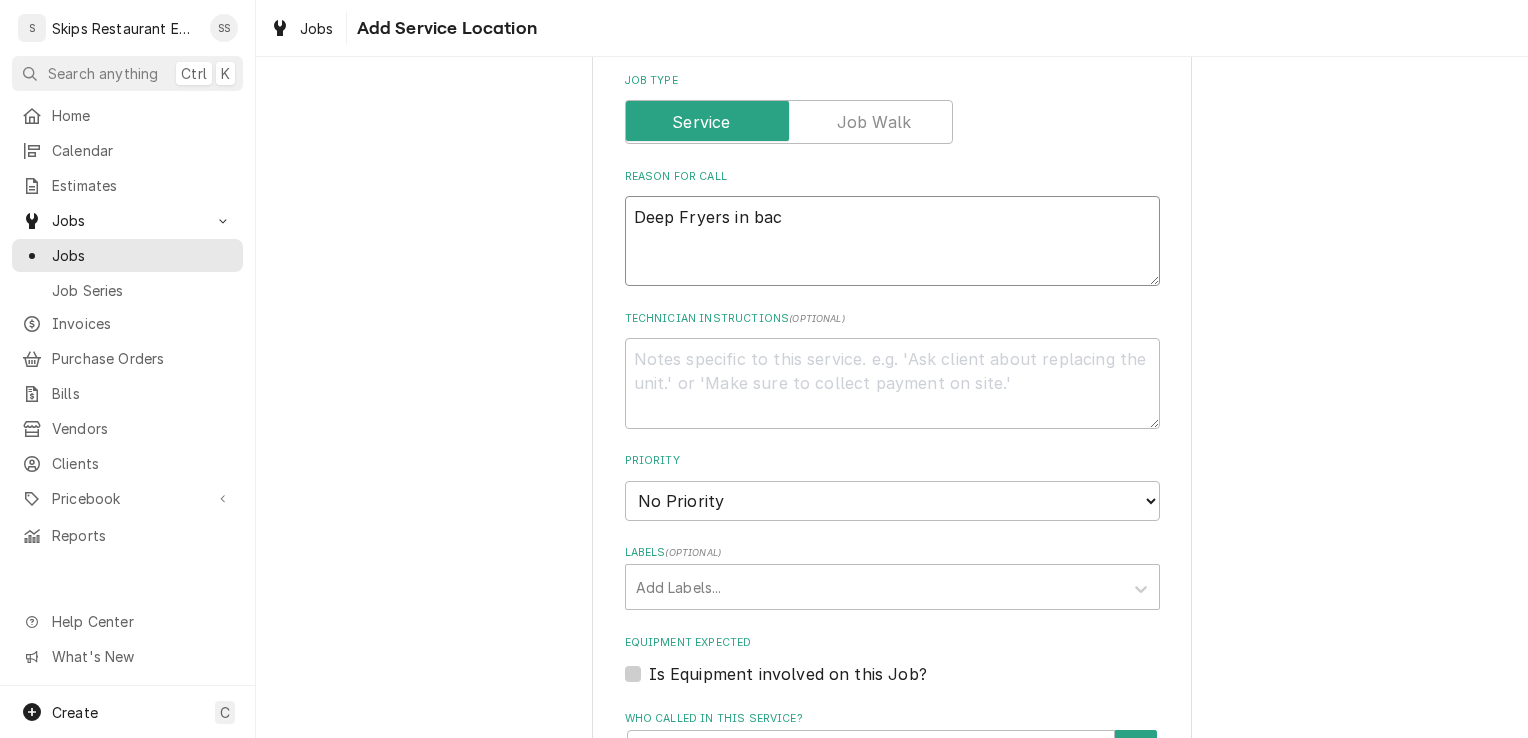 type on "x" 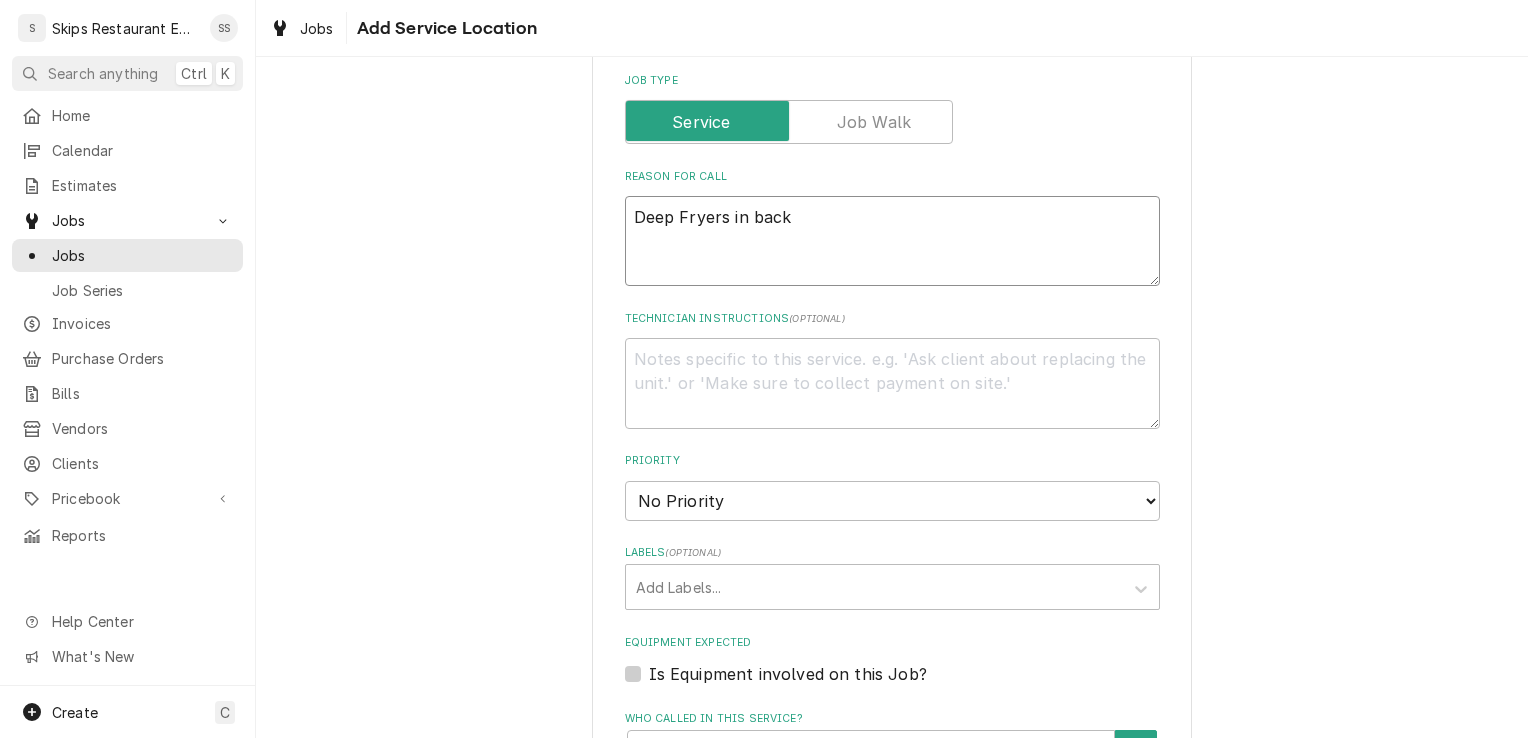 type on "x" 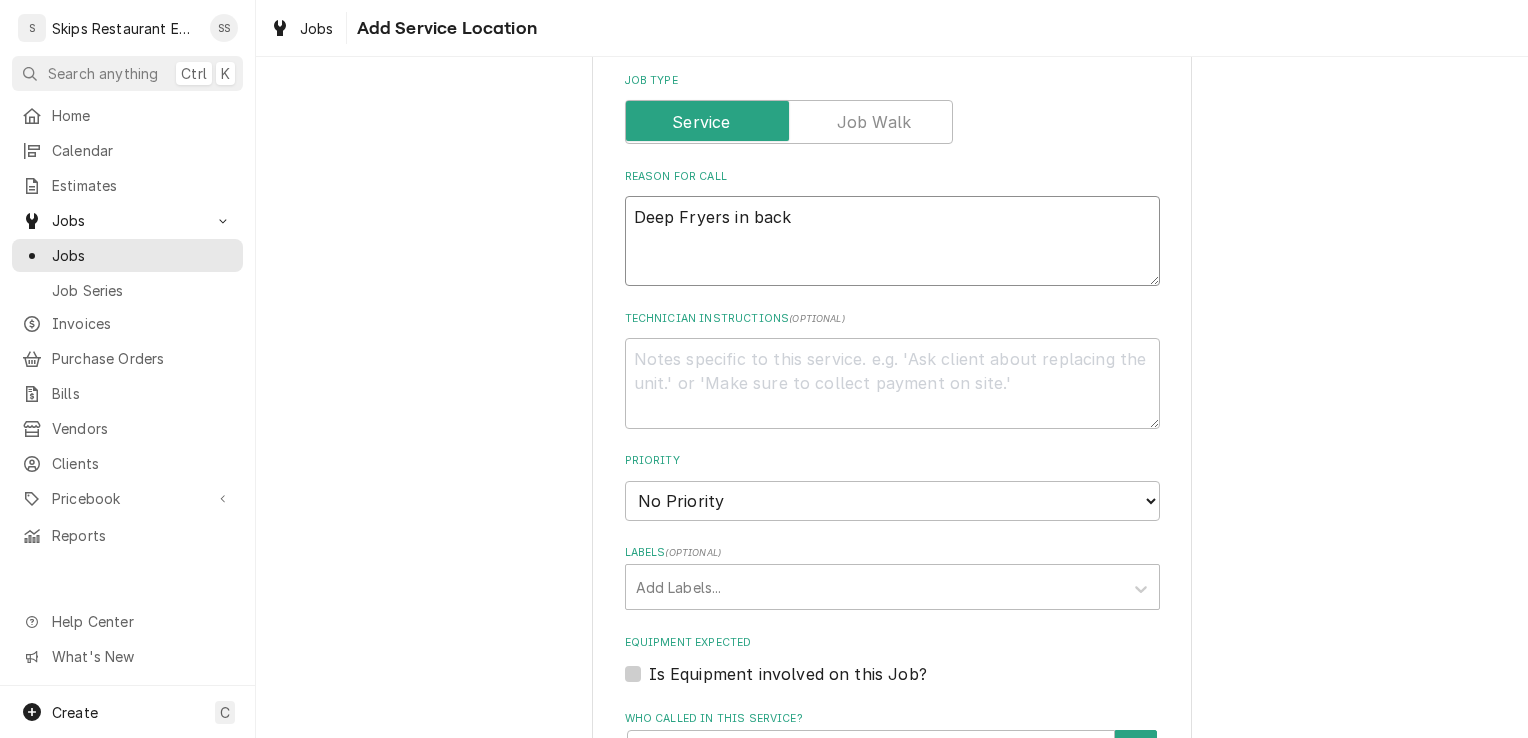 type on "Deep Fryers in back." 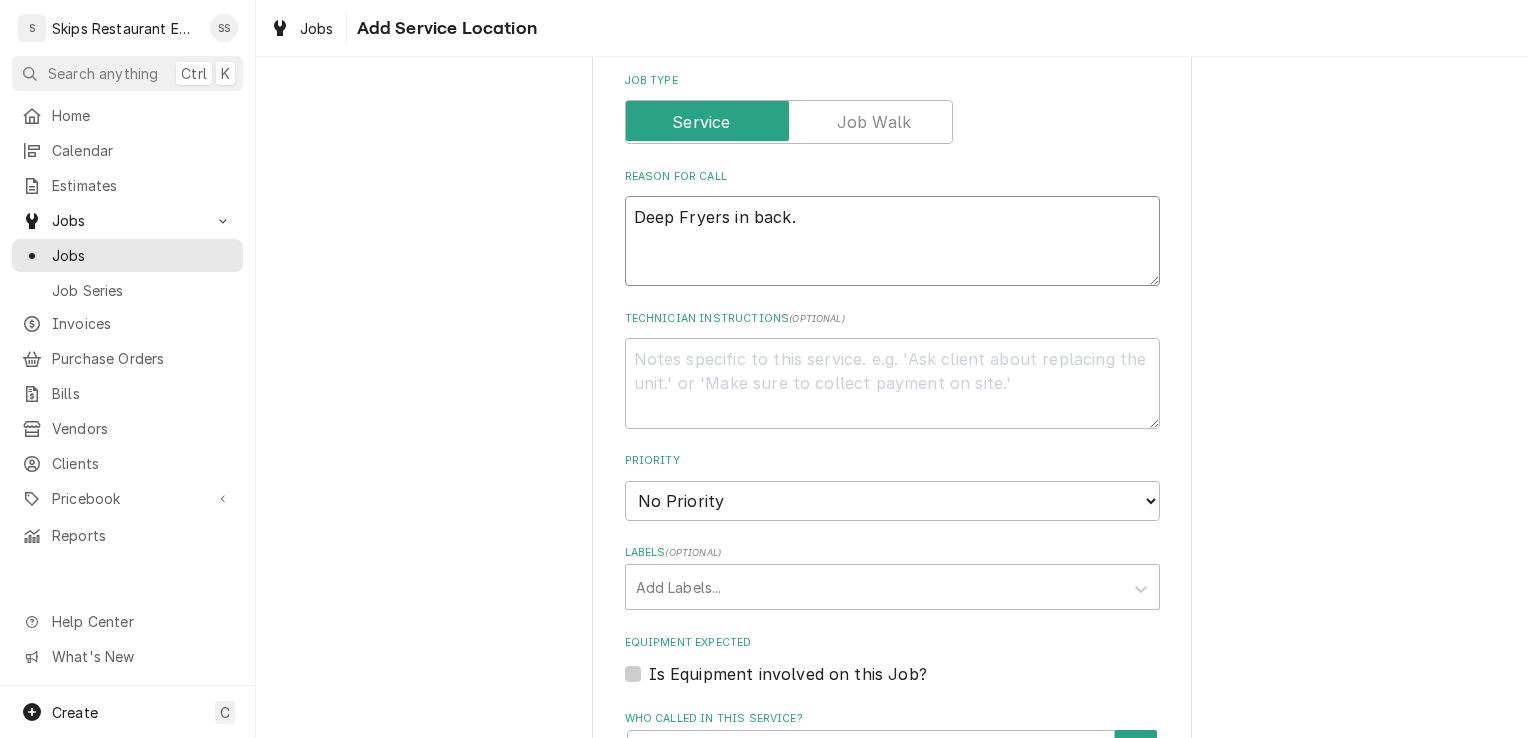 type on "x" 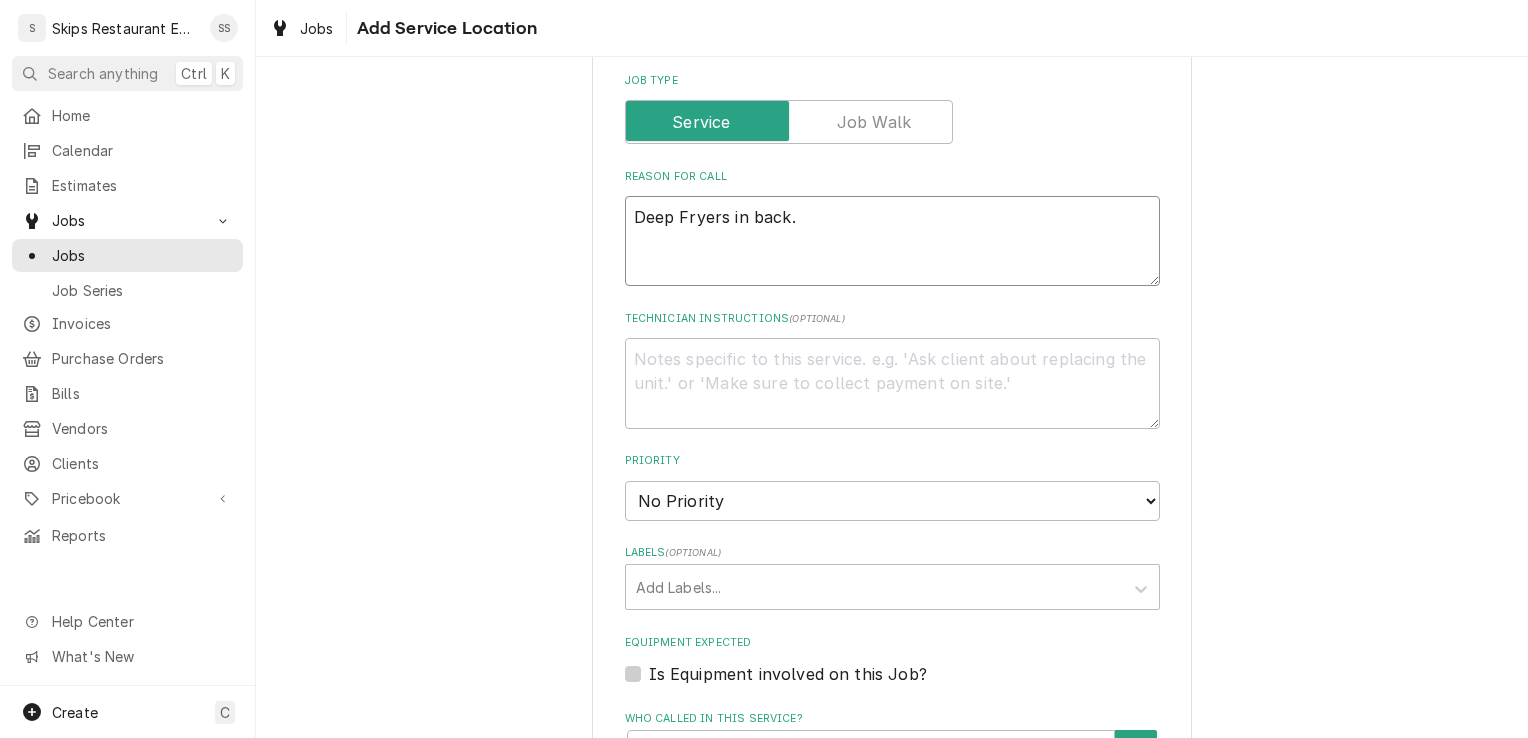 type on "x" 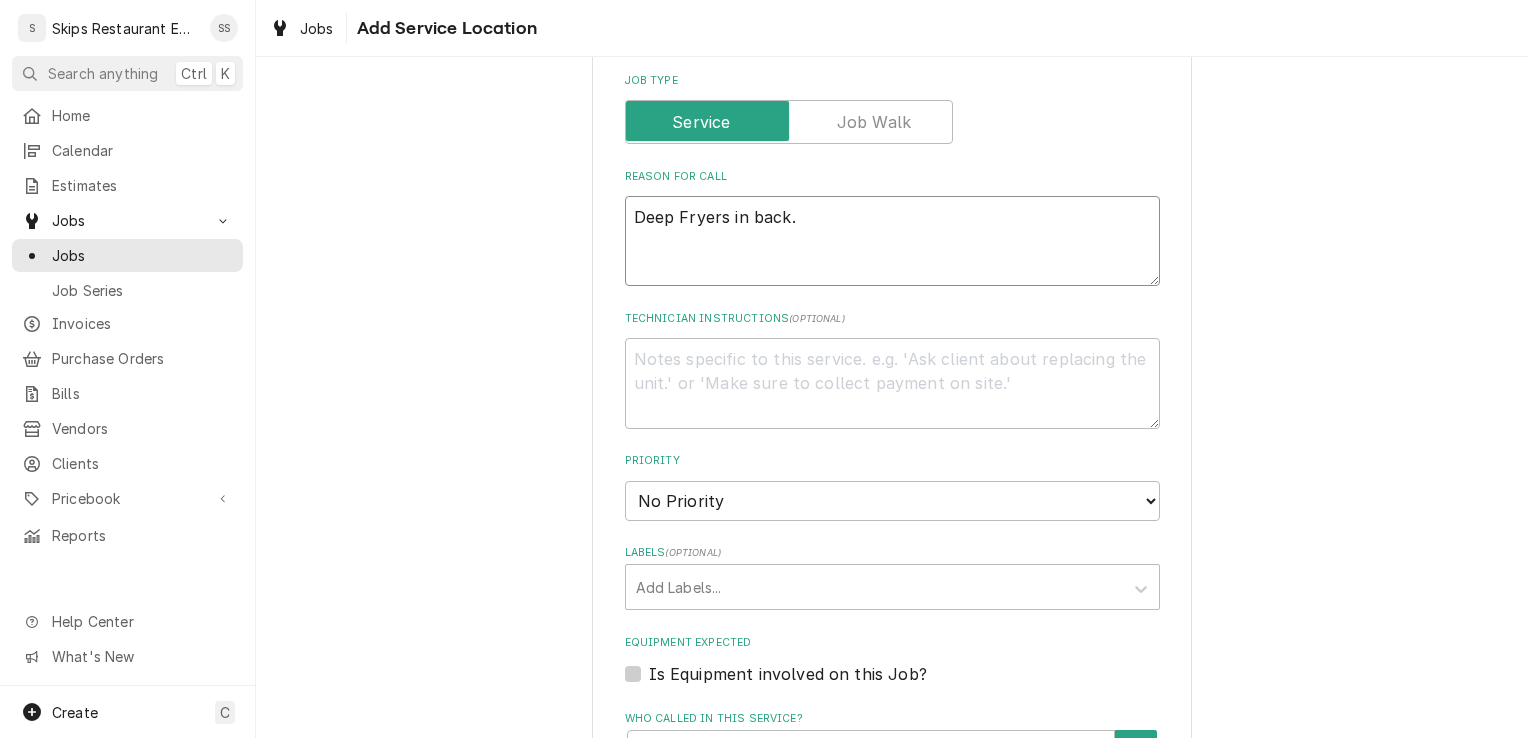 type on "Deep Fryers in back. P" 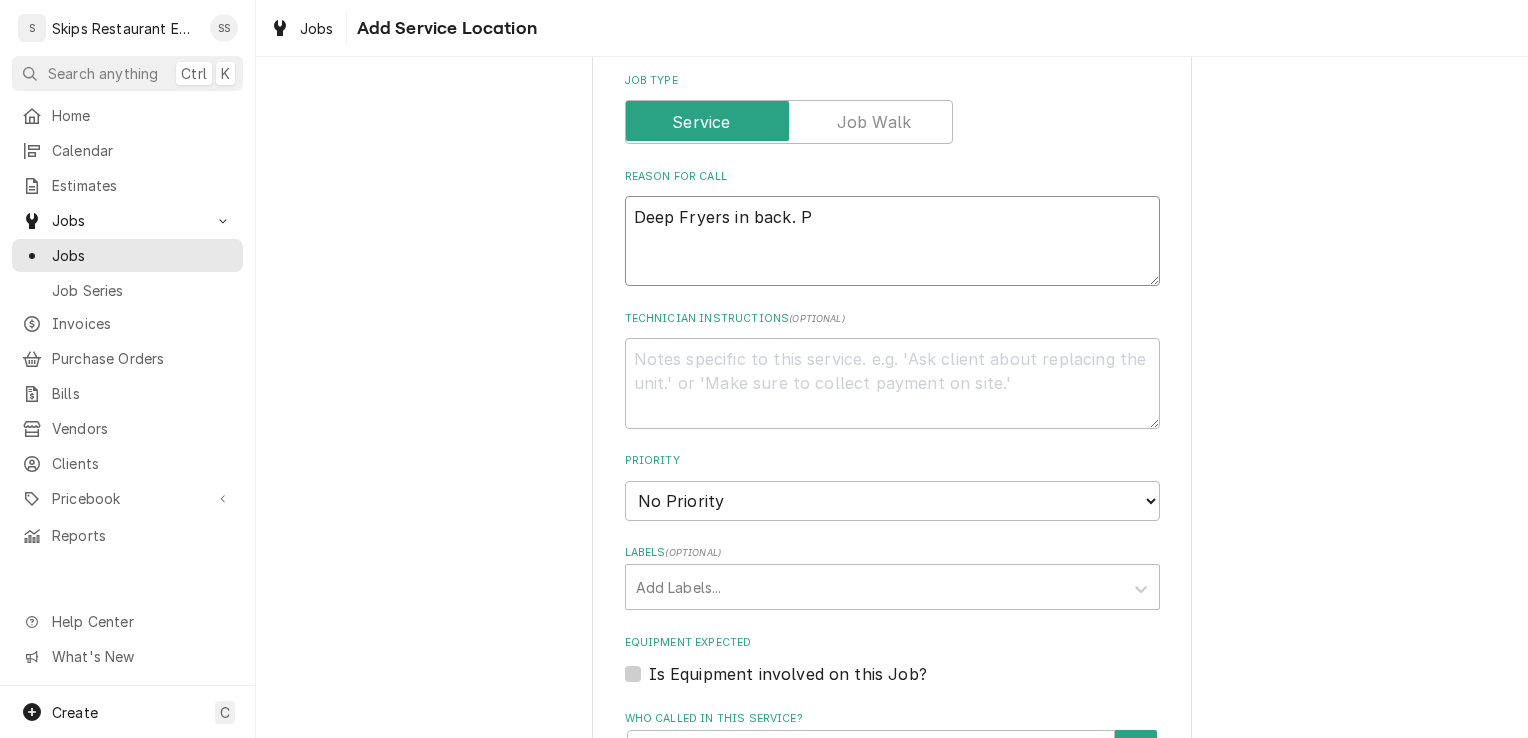 type on "x" 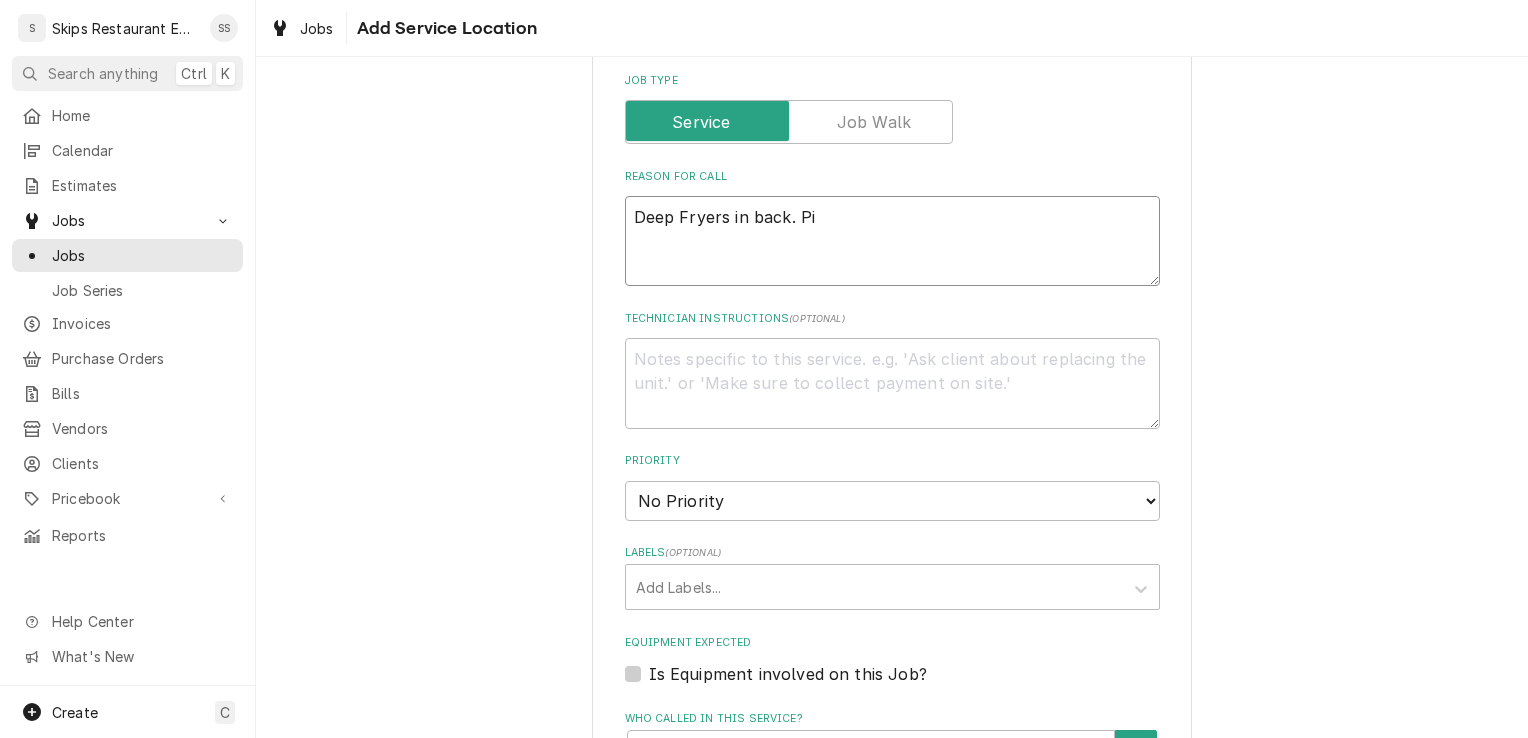 type on "x" 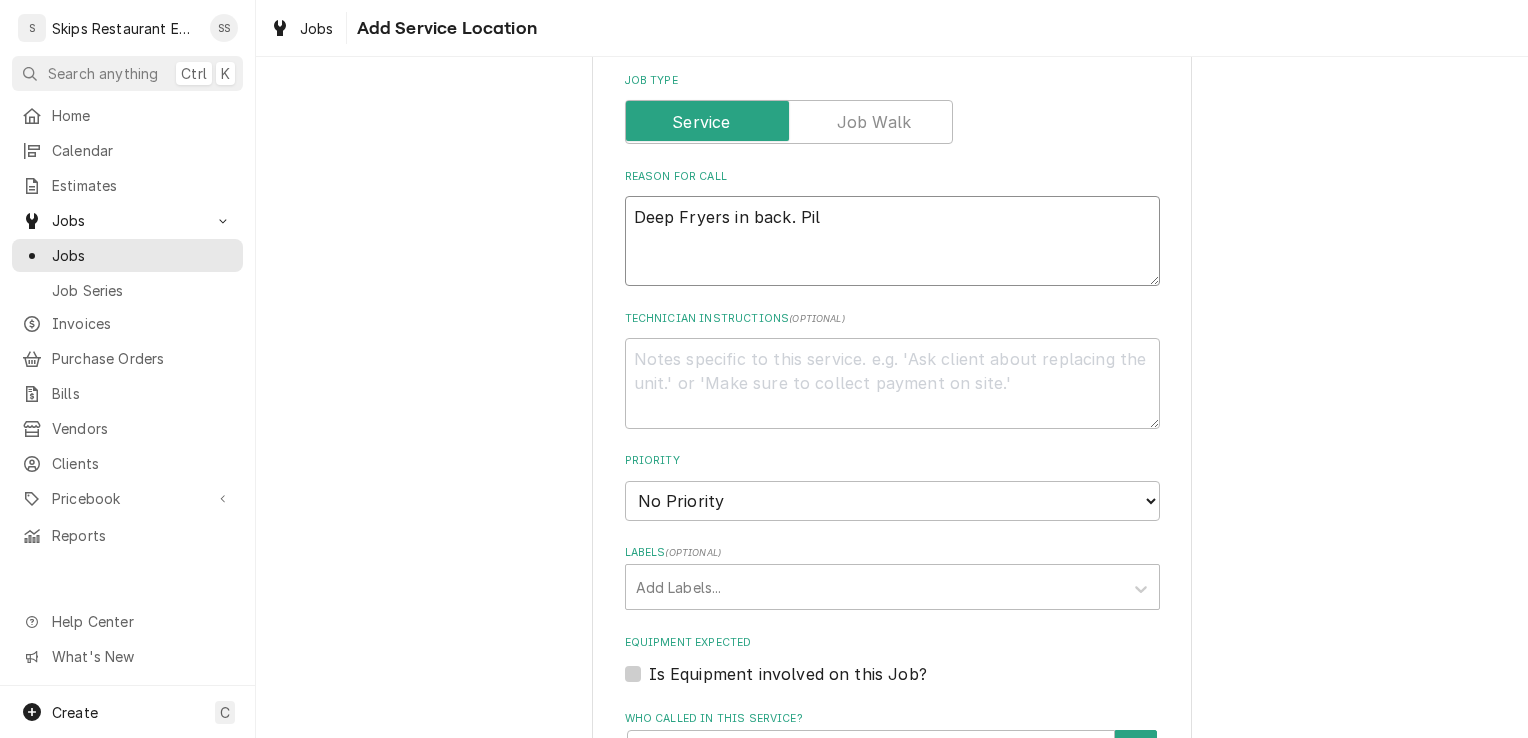 type on "x" 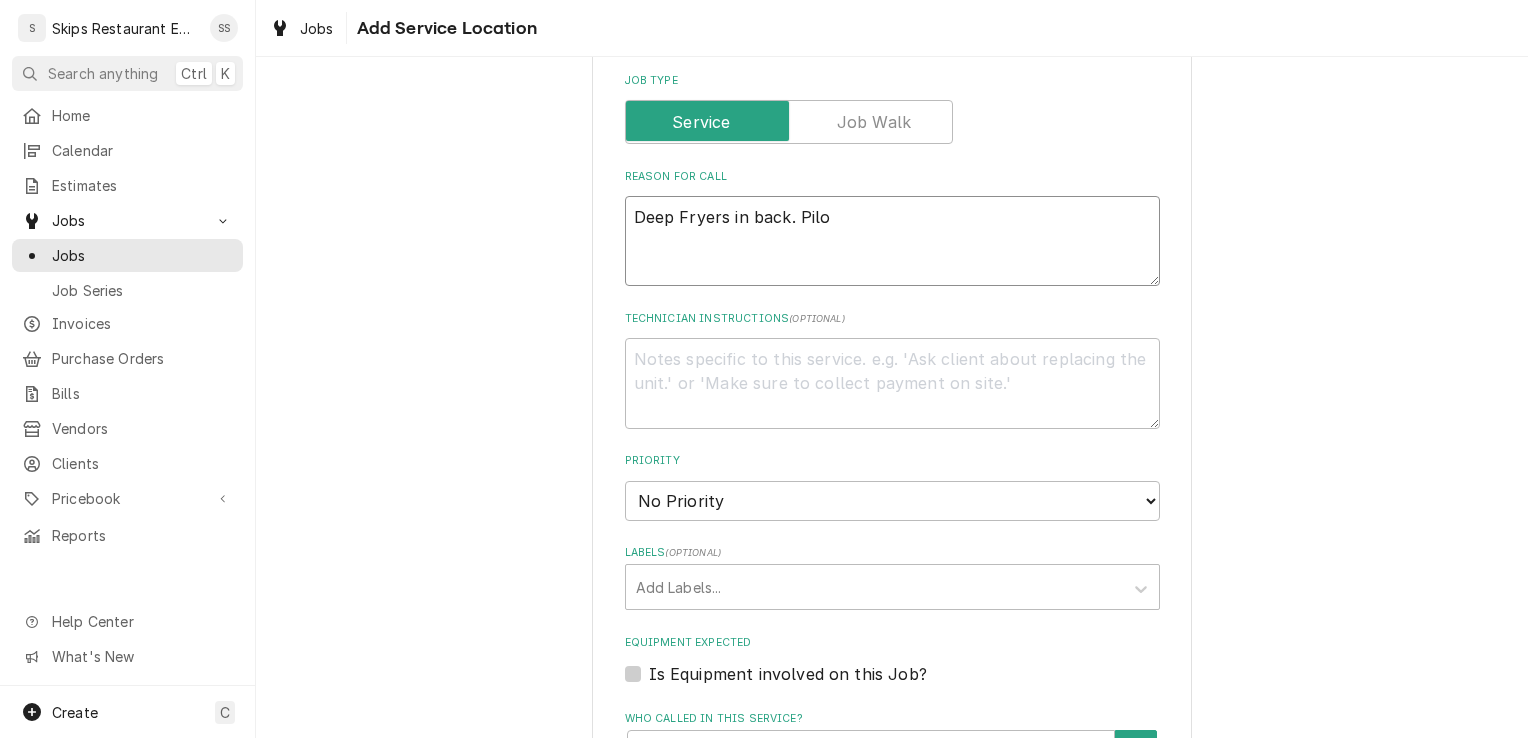 type on "x" 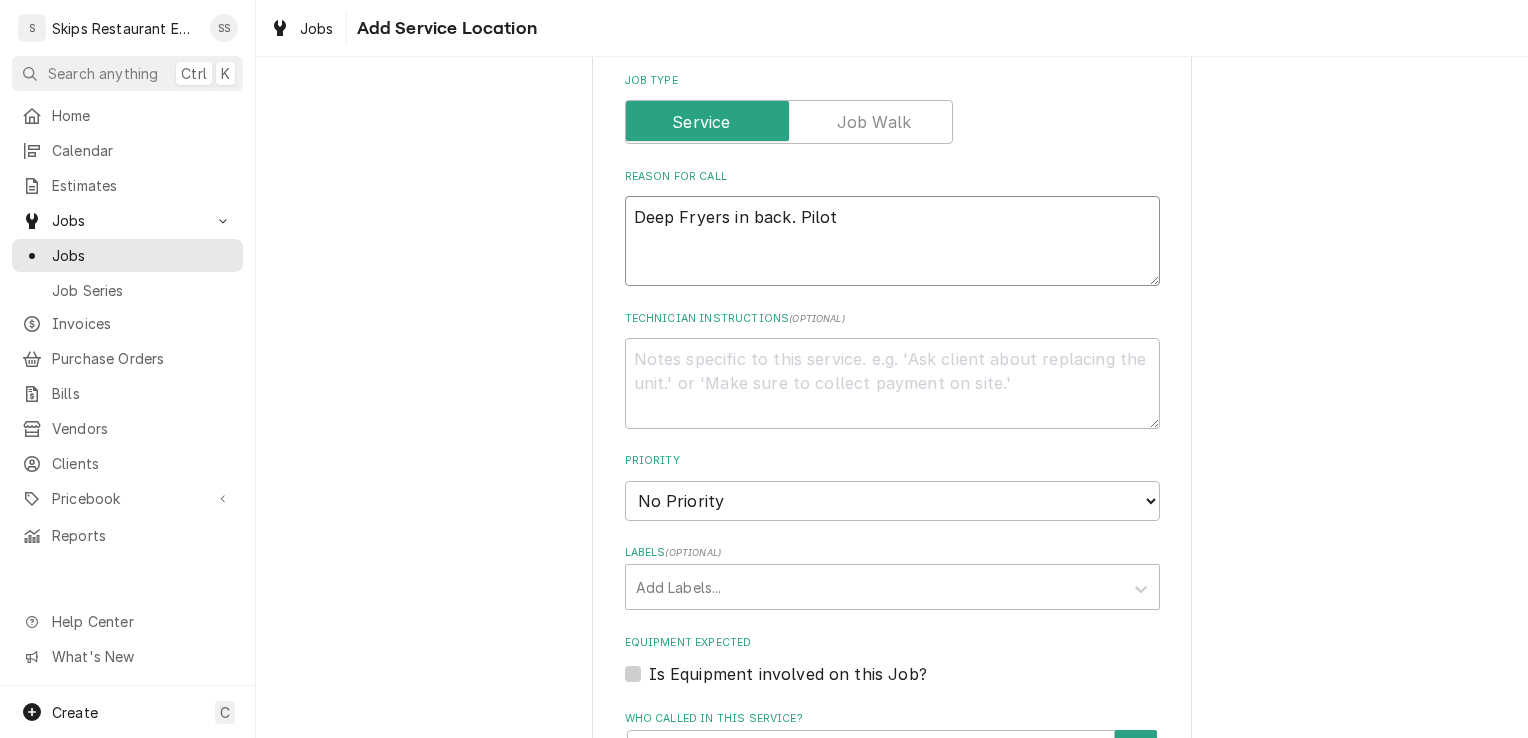 type on "x" 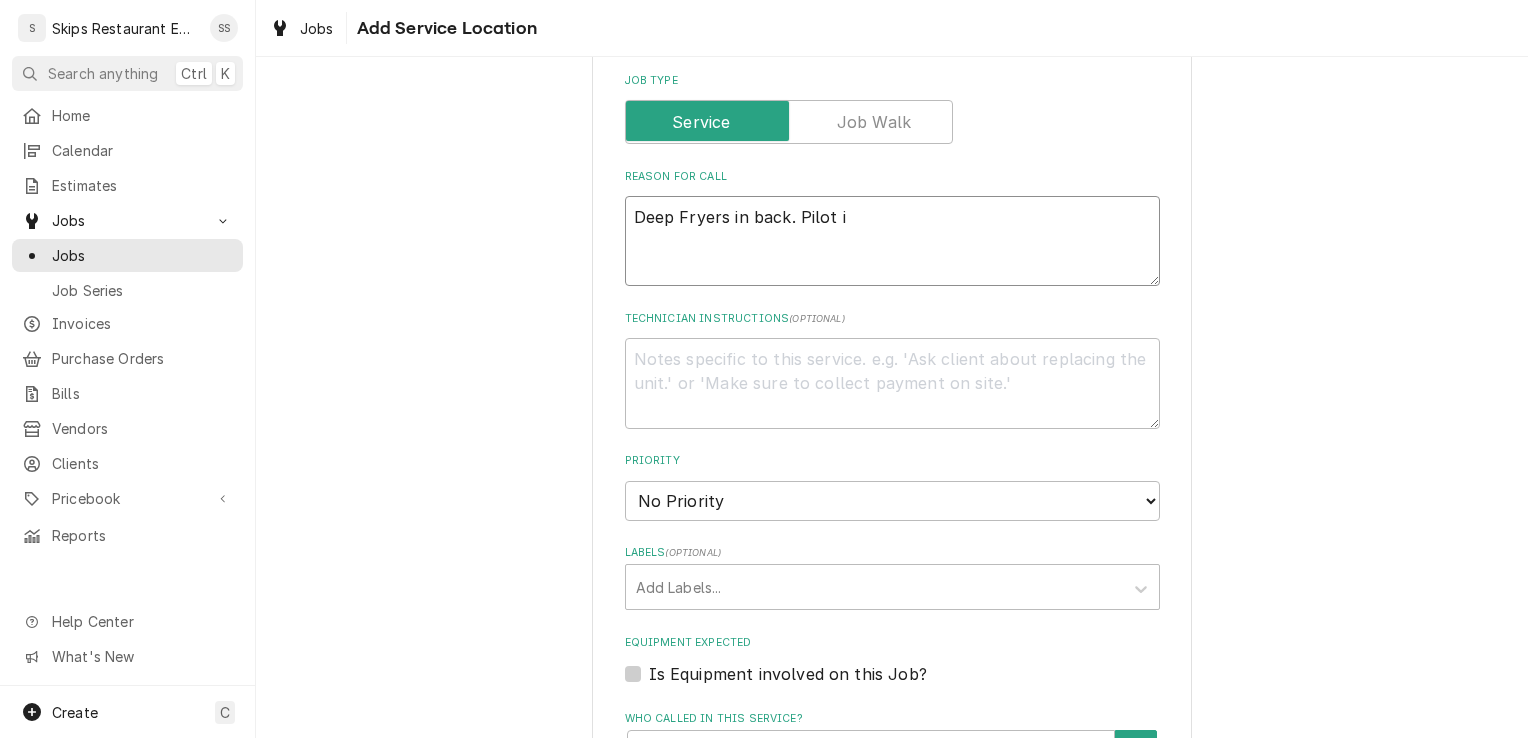 type on "x" 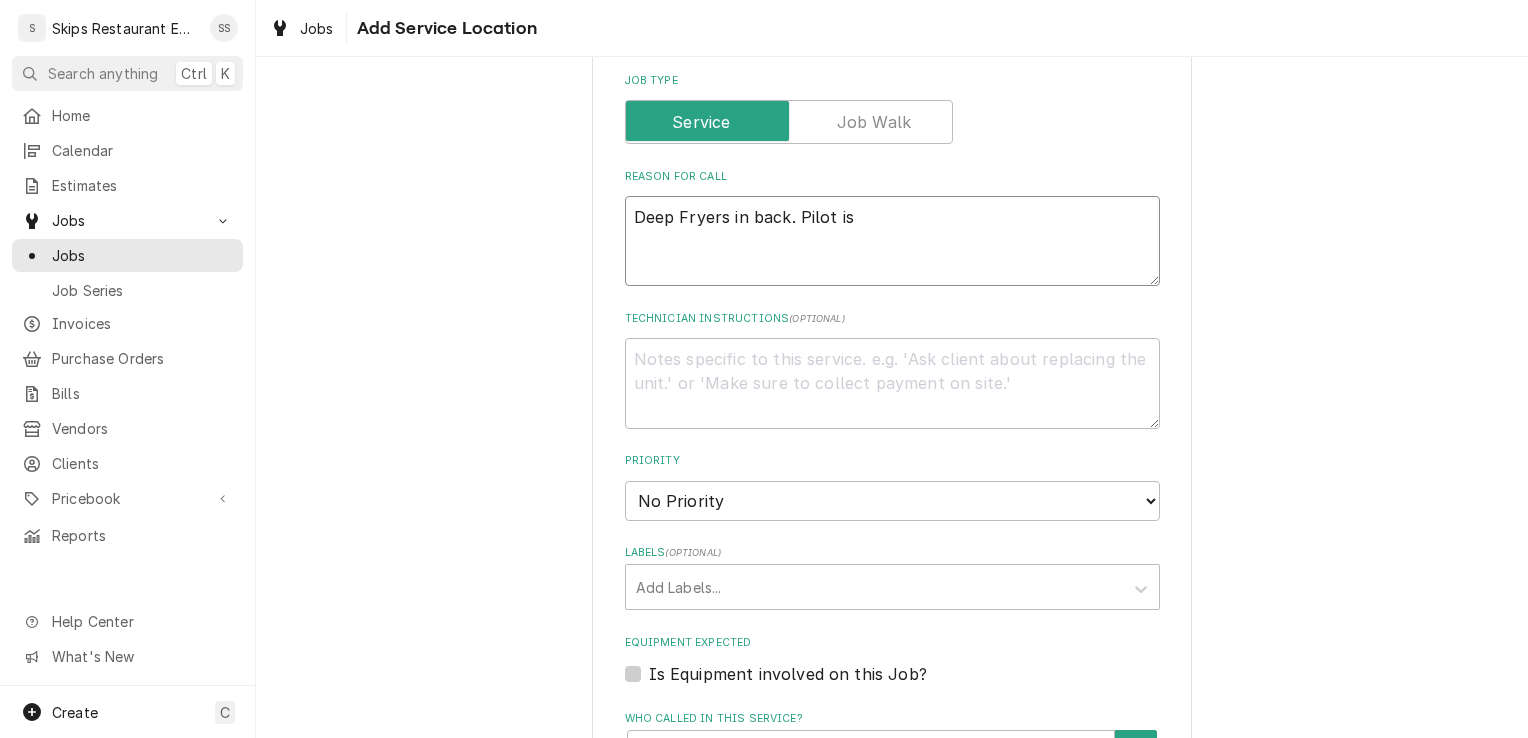 type on "x" 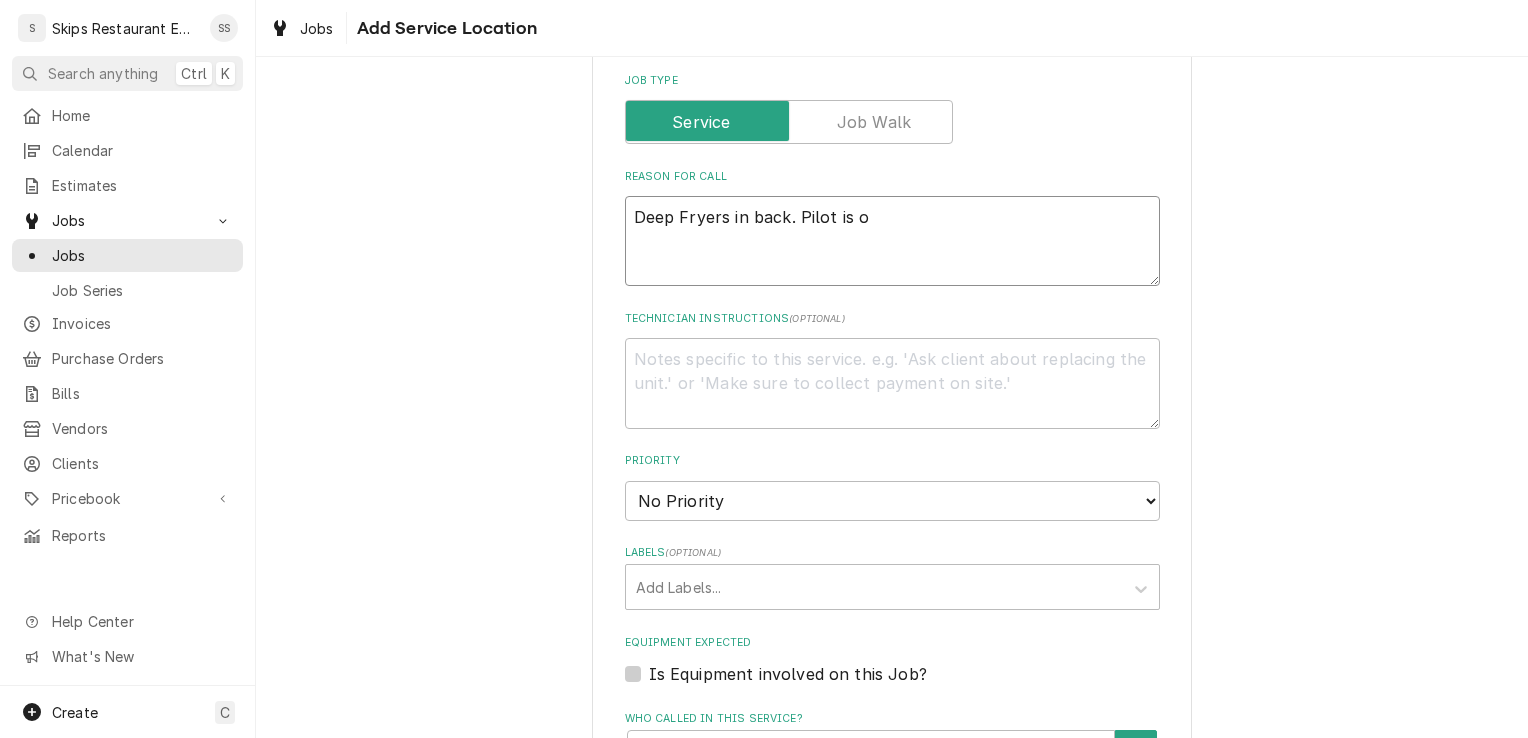 type on "x" 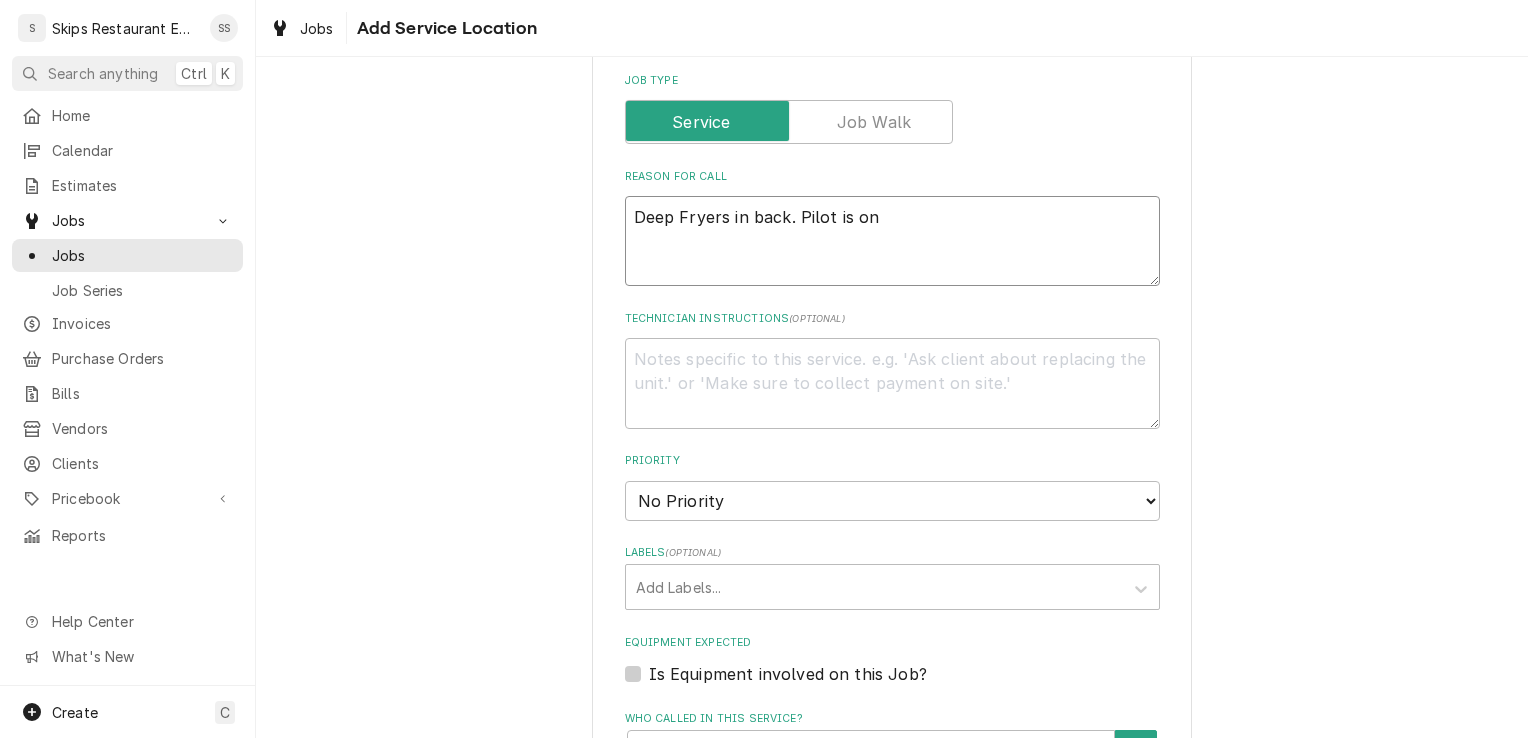 type on "x" 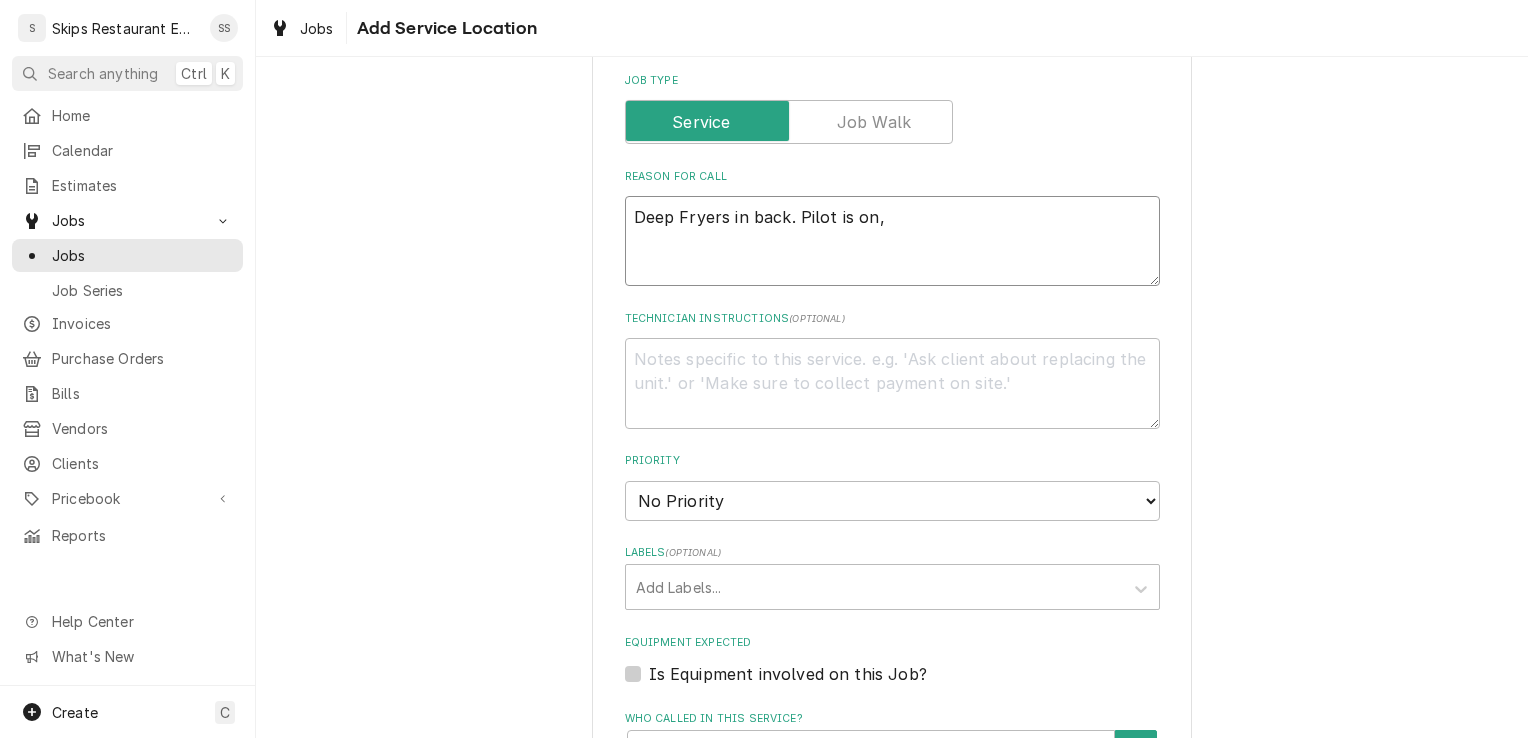 type on "x" 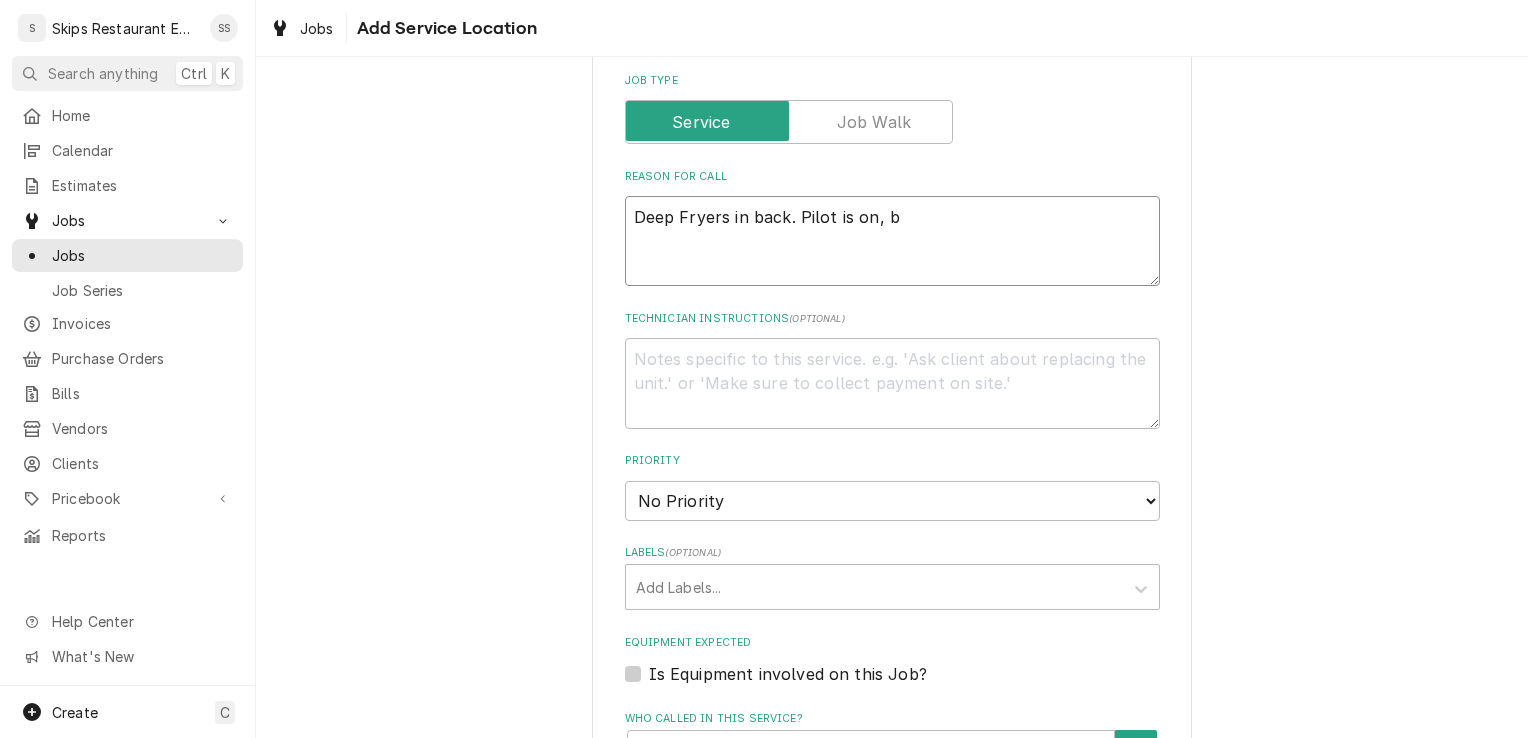type on "x" 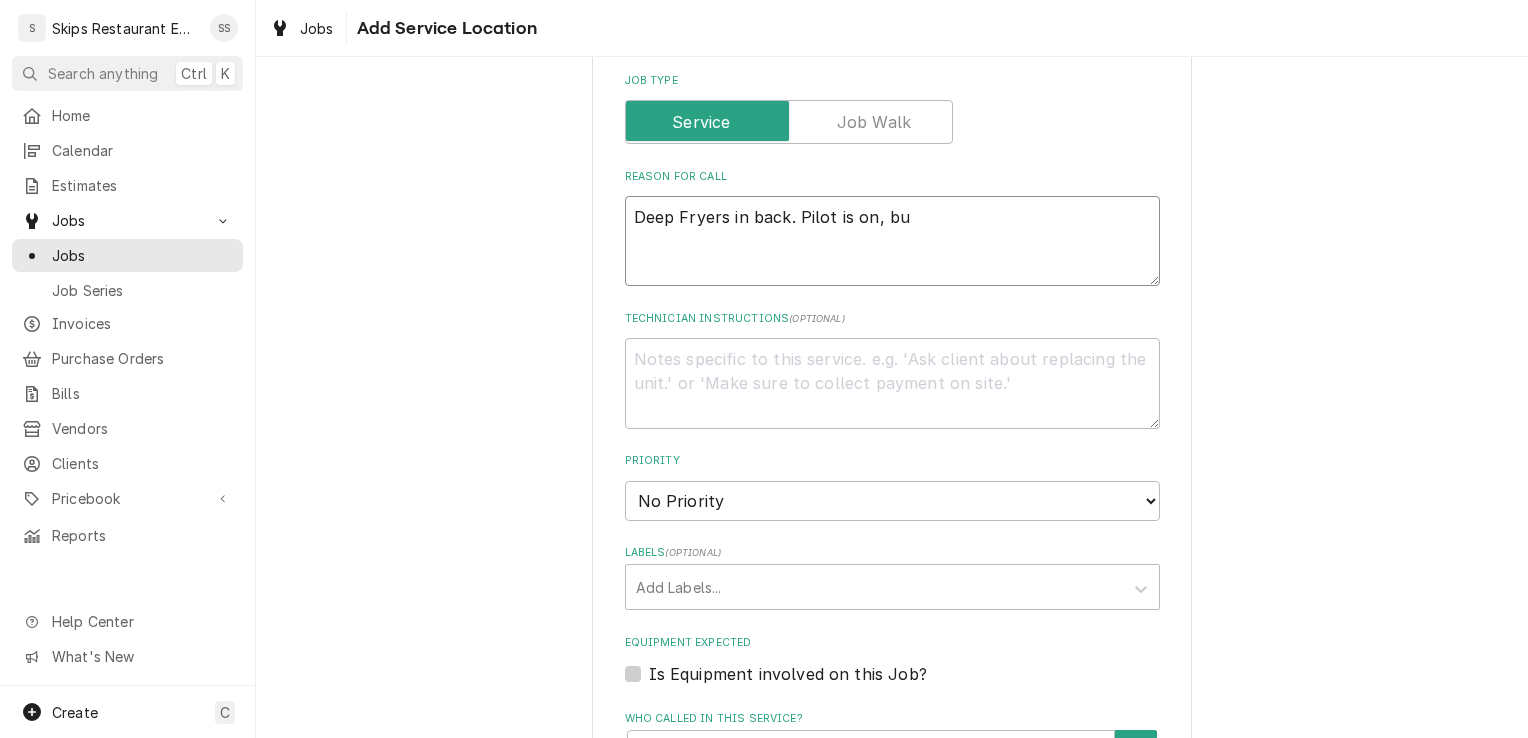 type on "x" 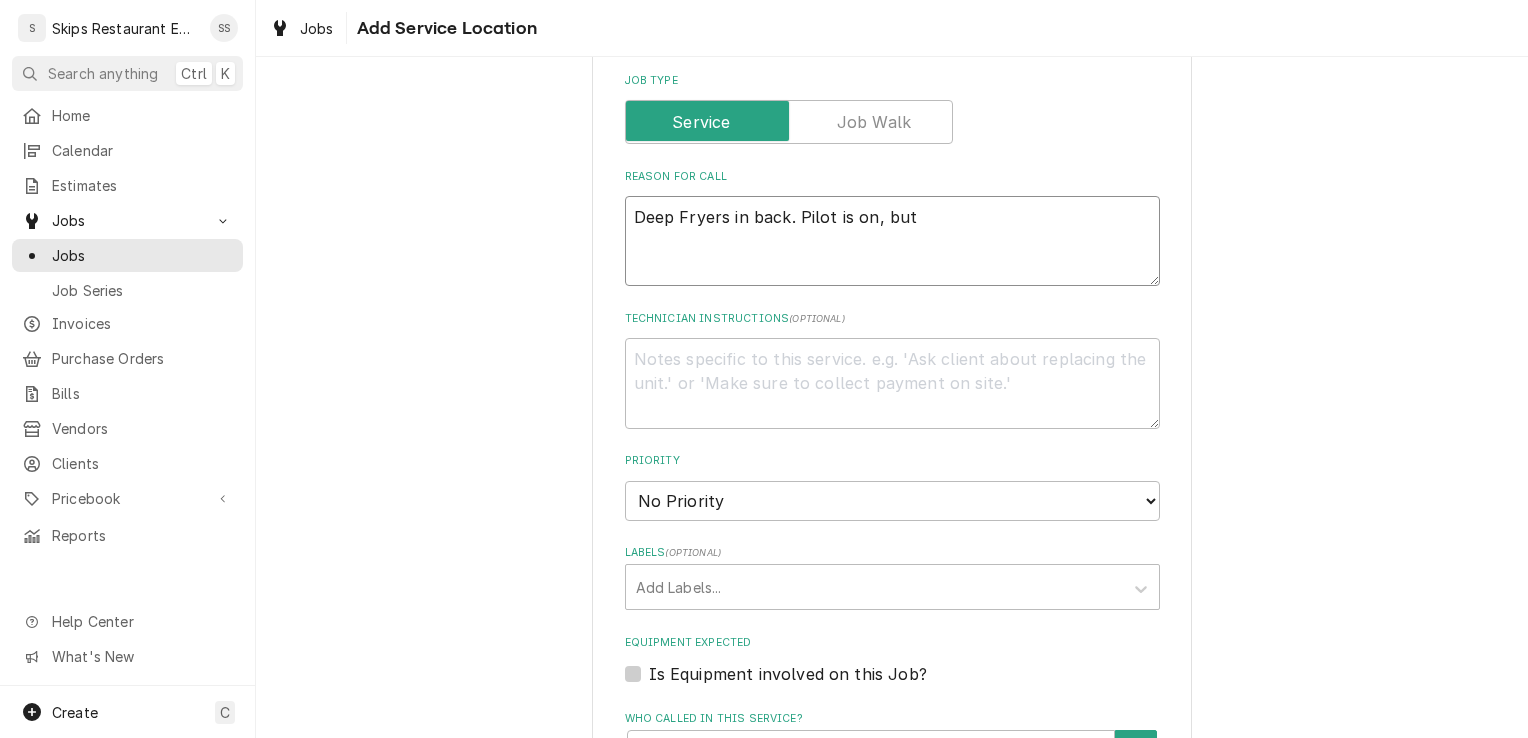 type on "x" 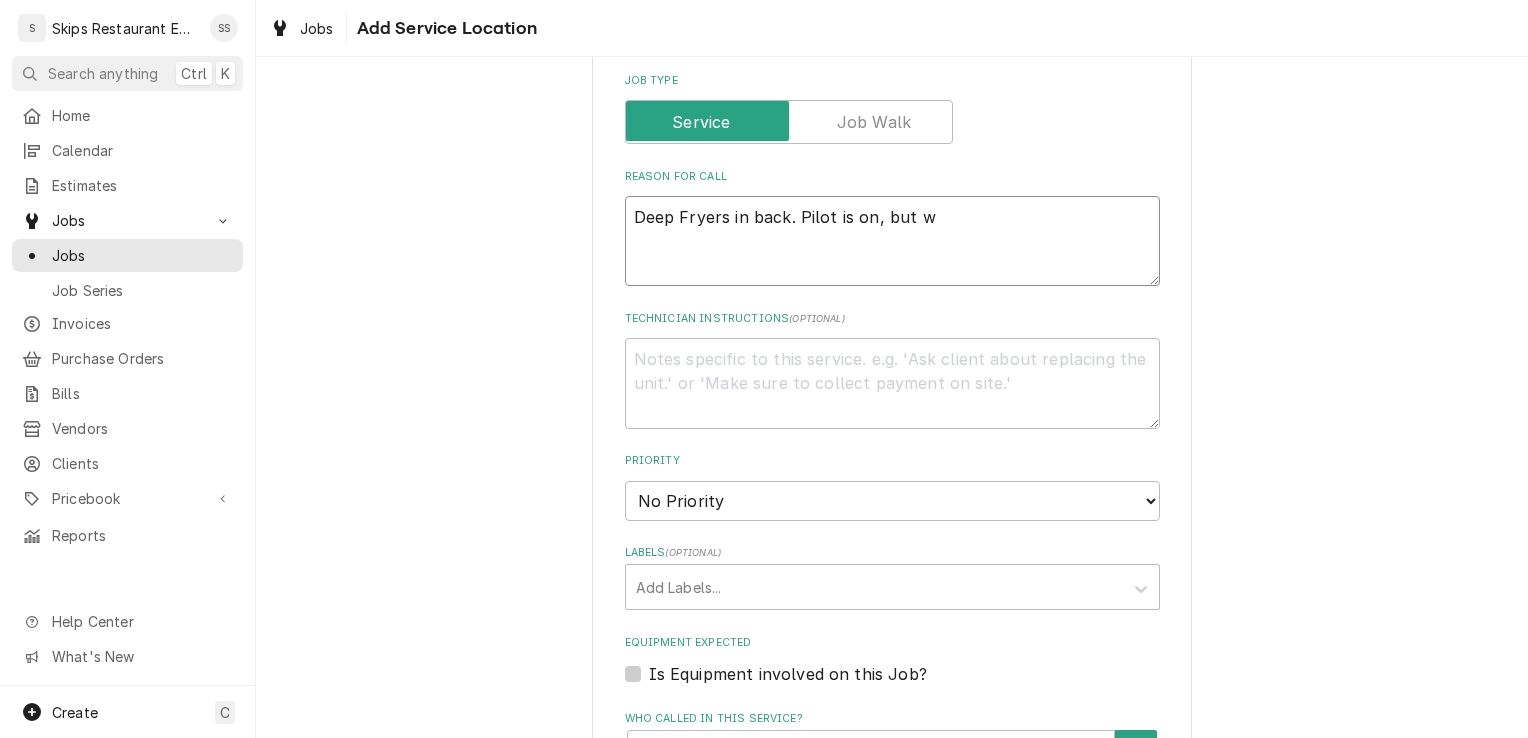 type on "x" 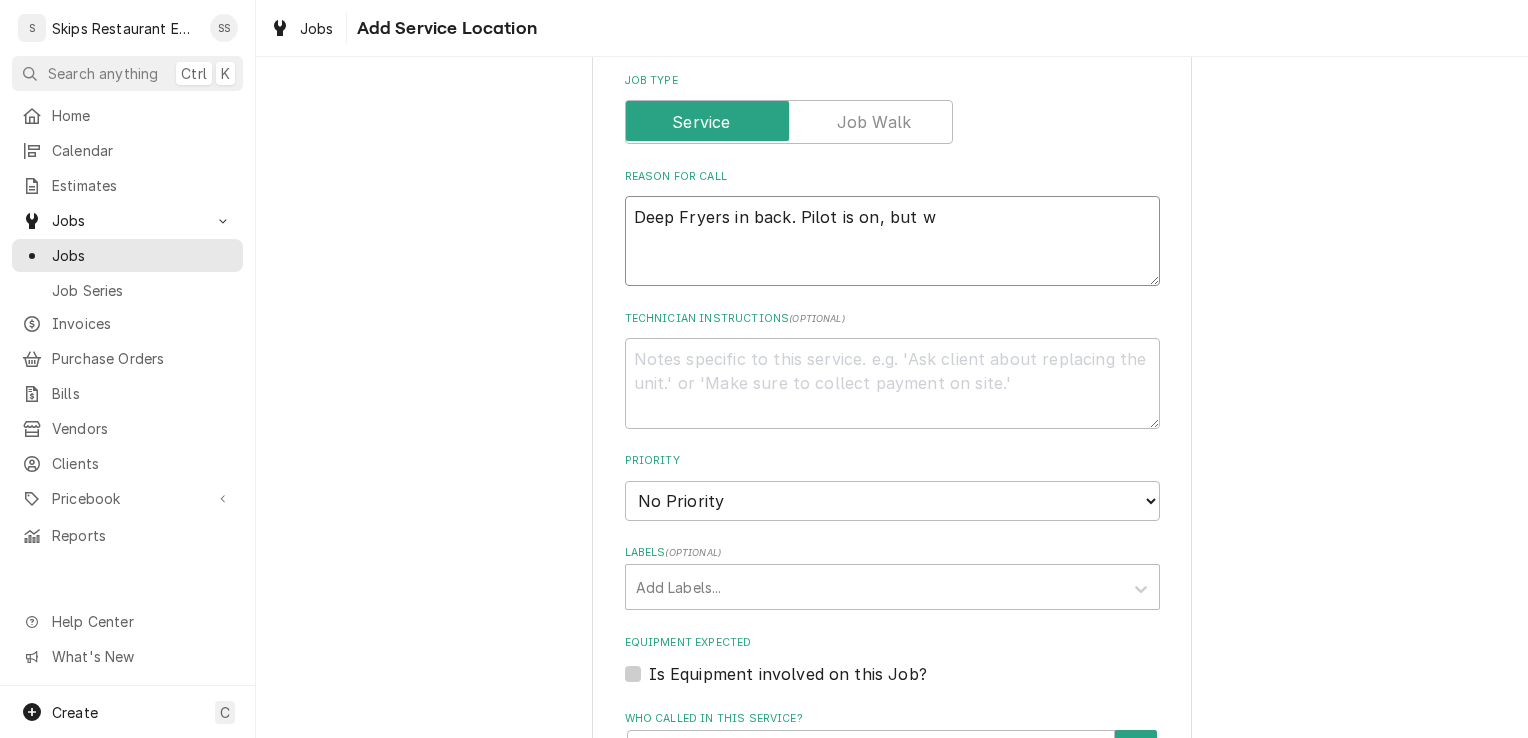 type on "Deep Fryers in back. Pilot is on, but wo" 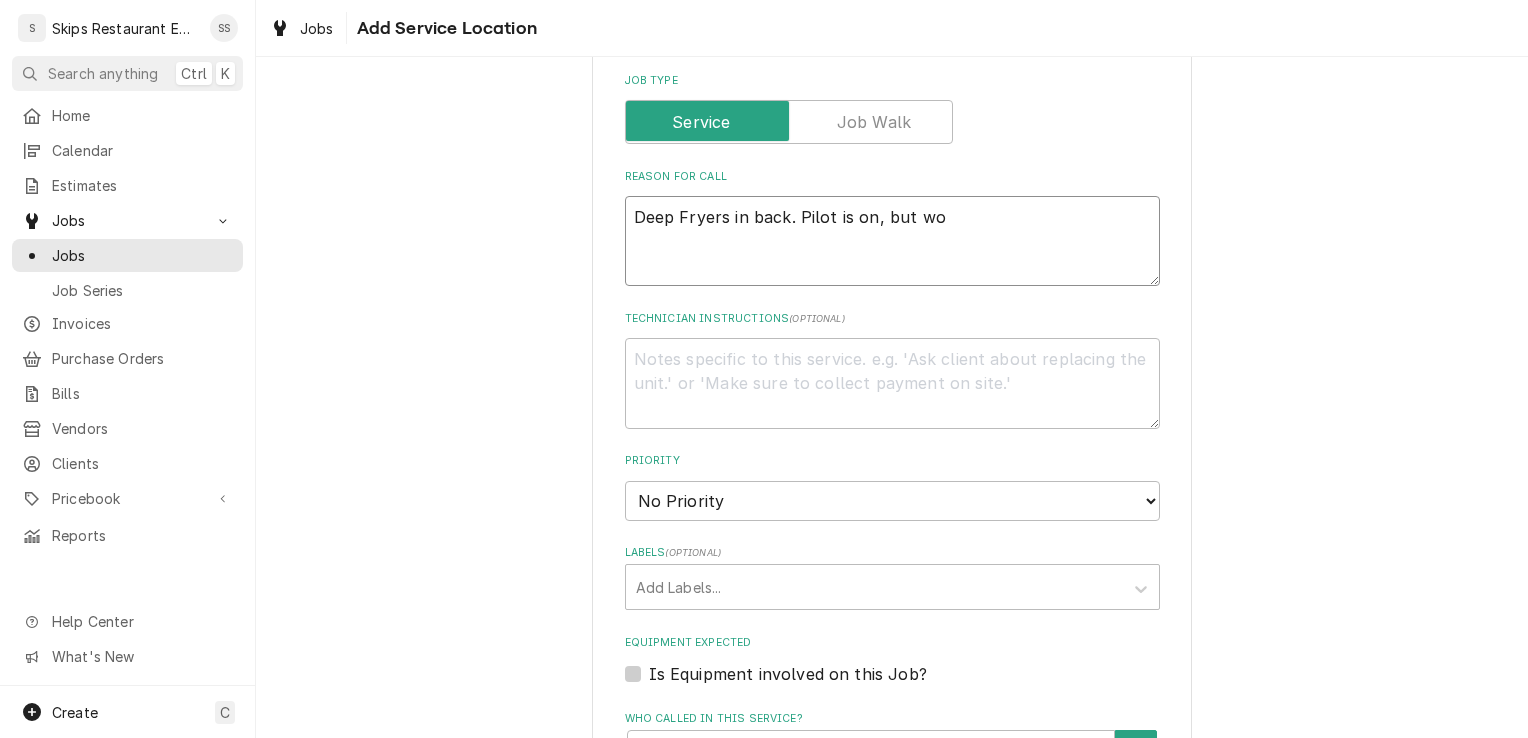 type on "x" 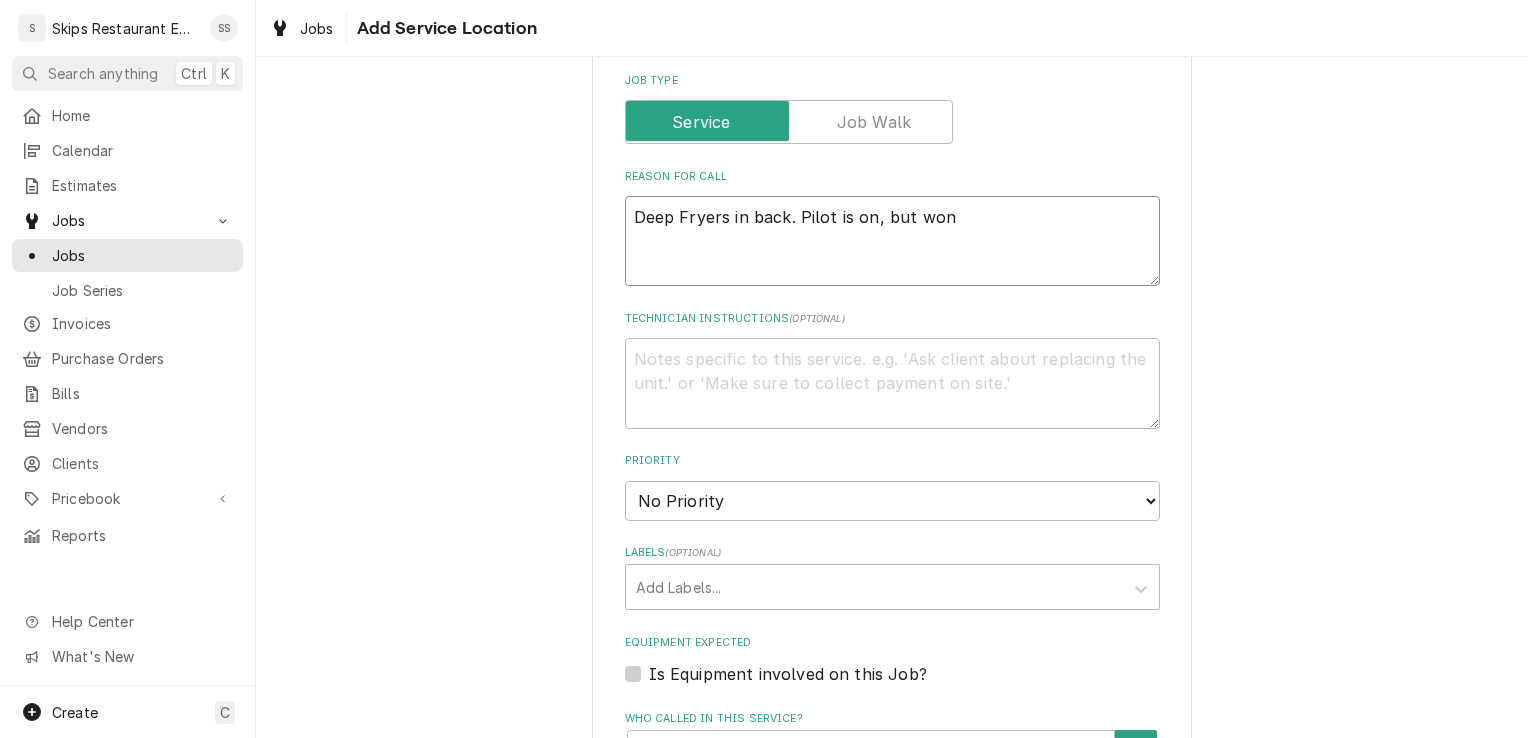 type on "x" 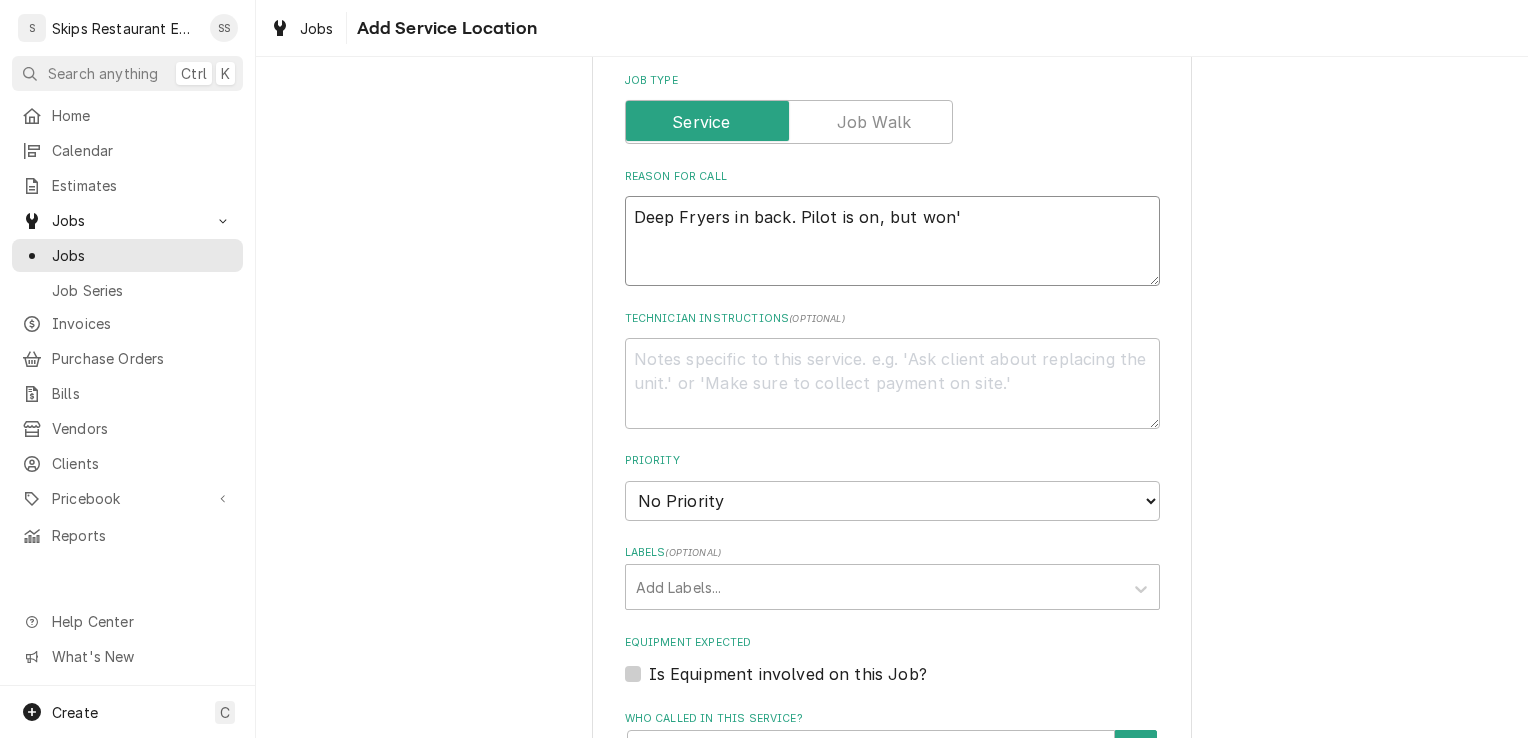 type on "x" 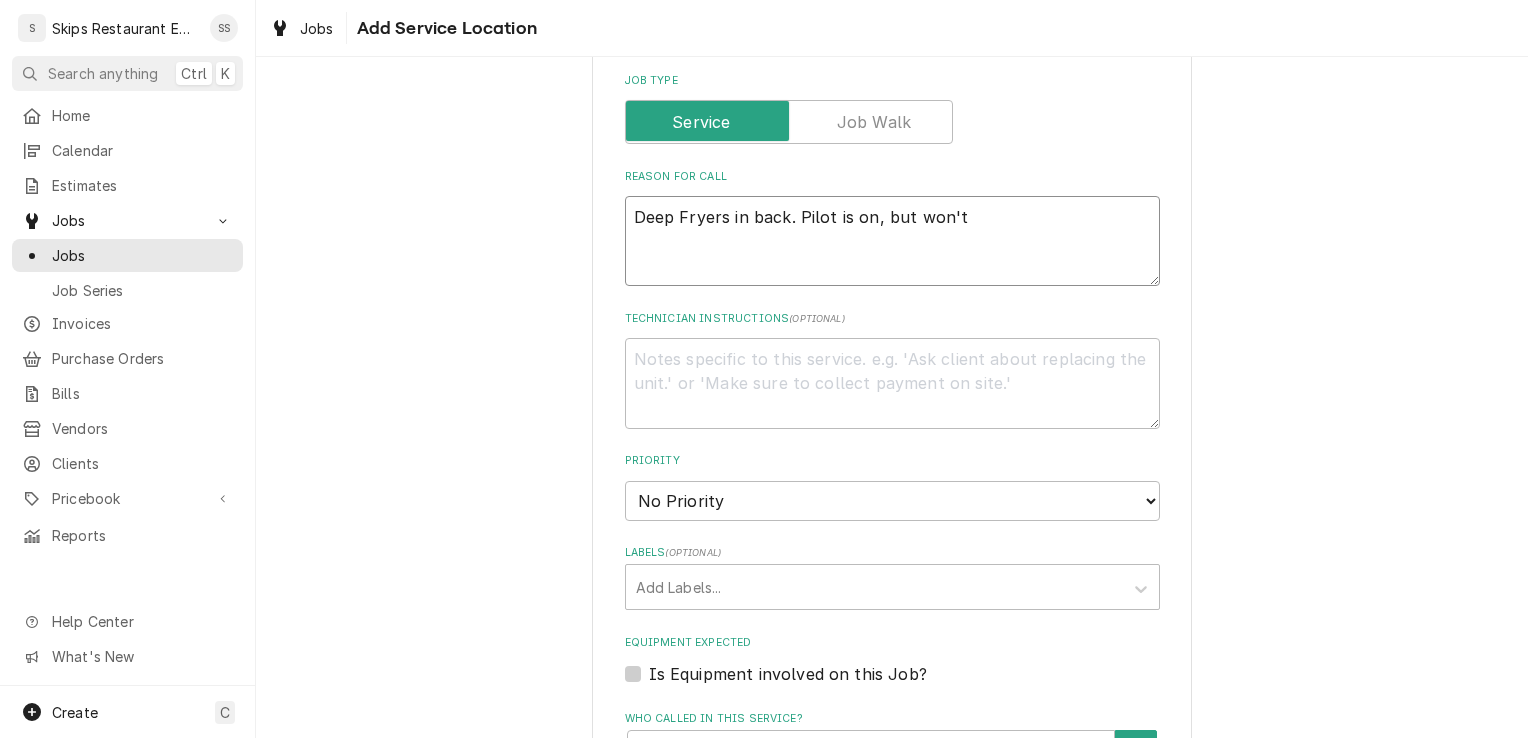 type on "x" 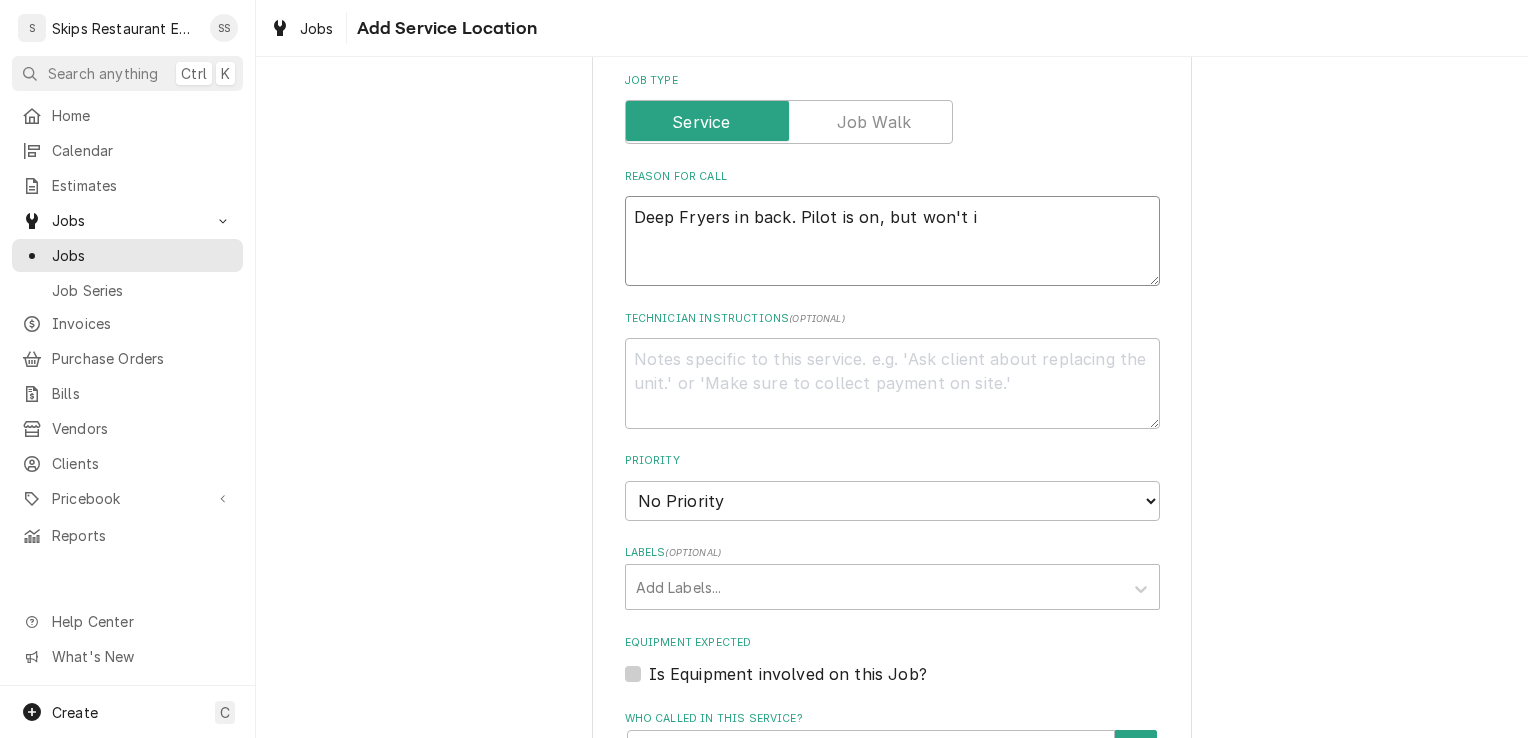 type on "x" 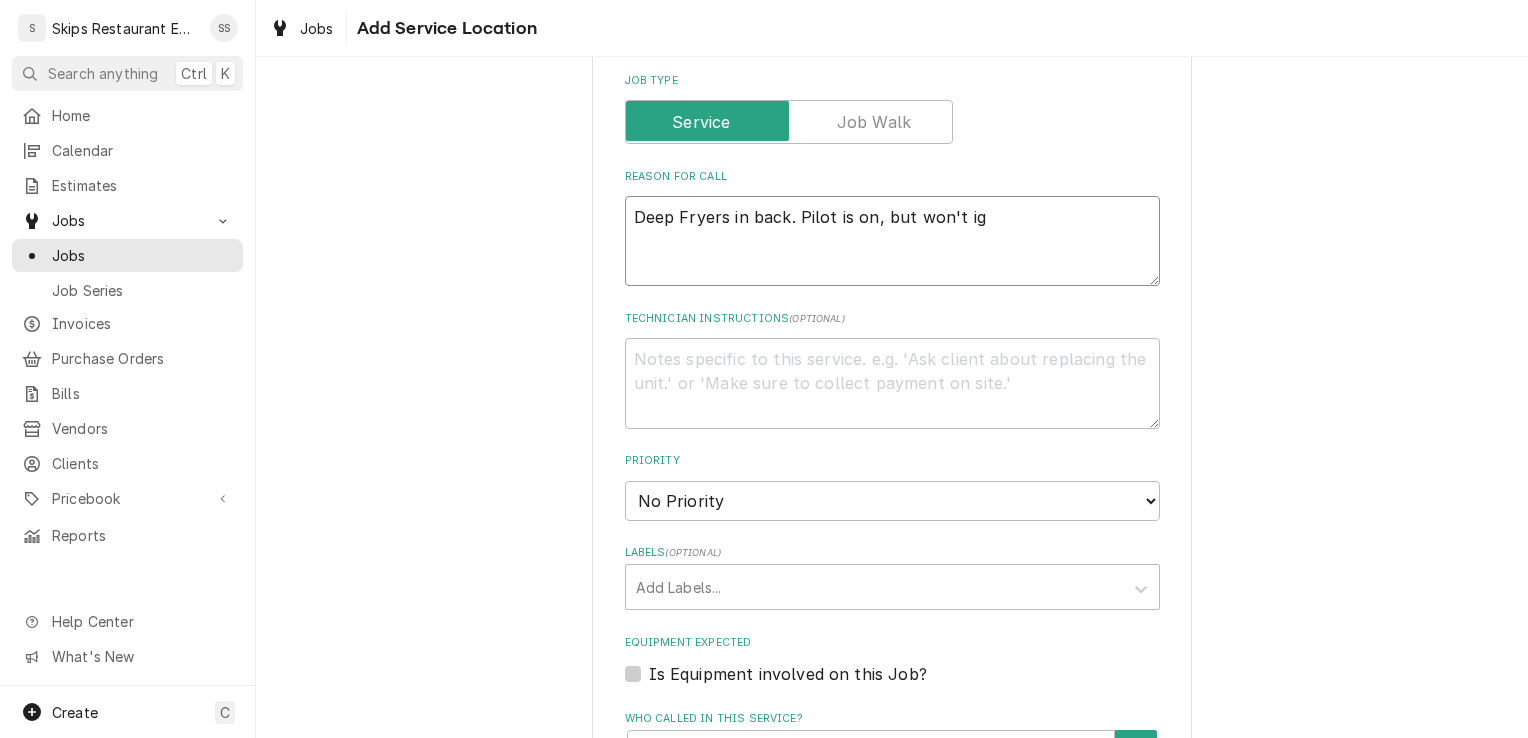 type on "x" 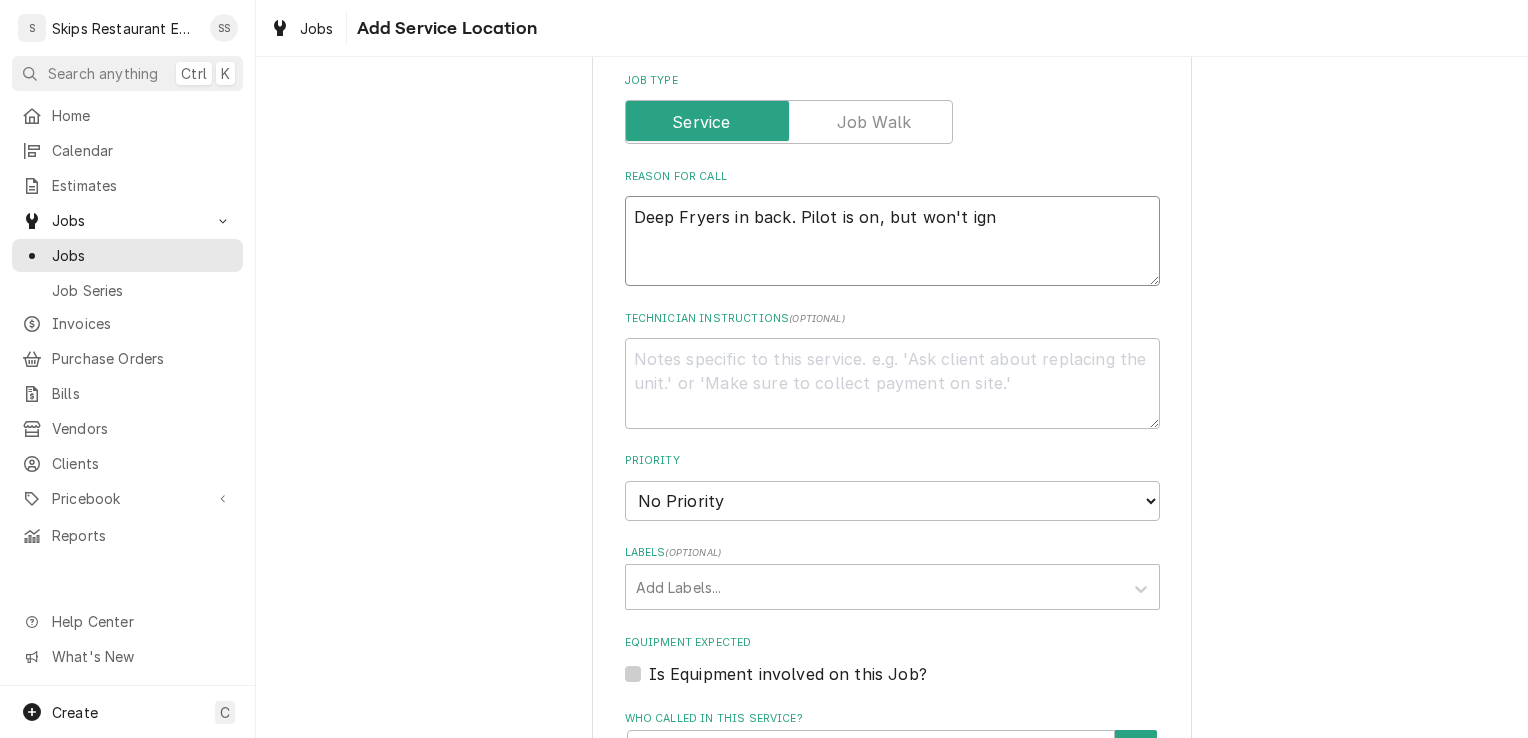 type on "x" 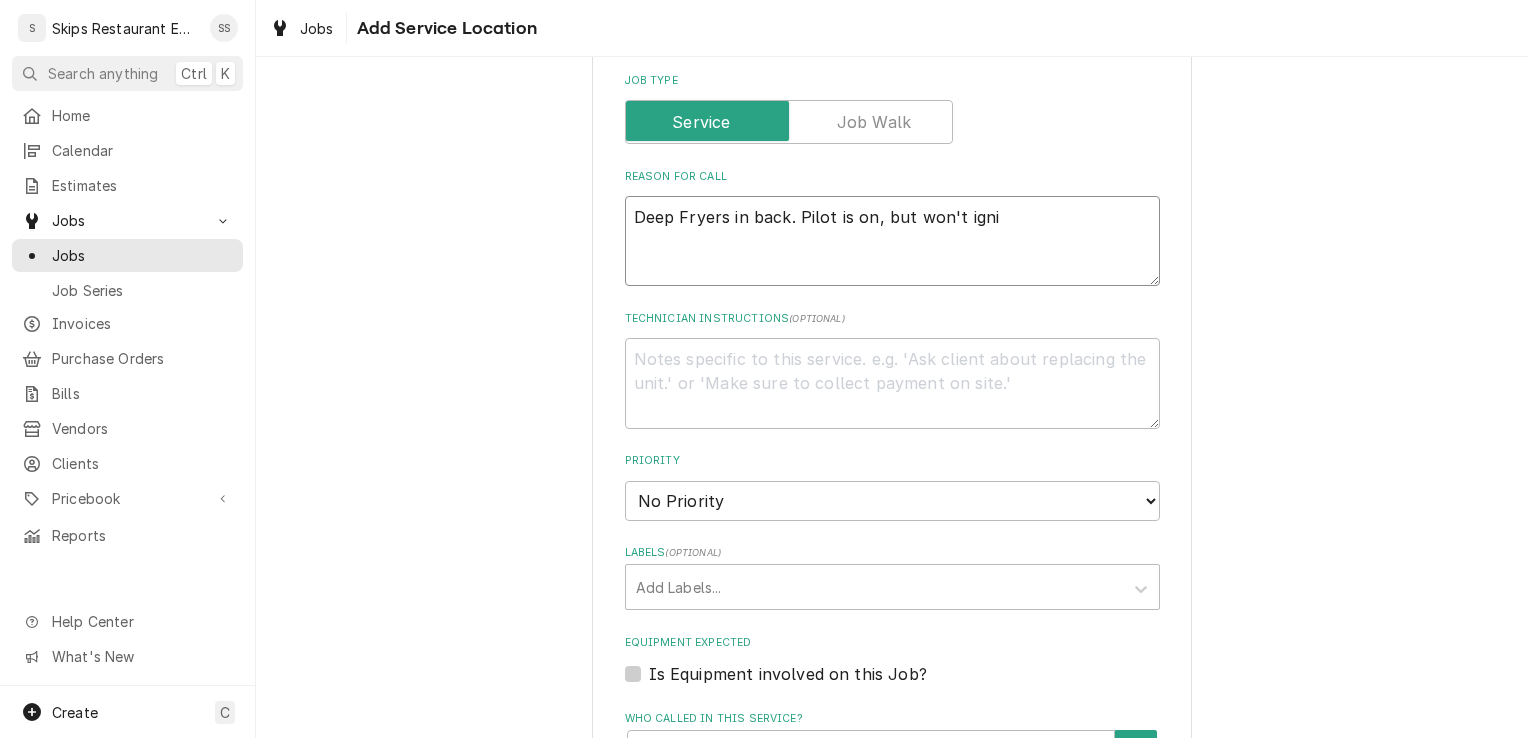 type on "x" 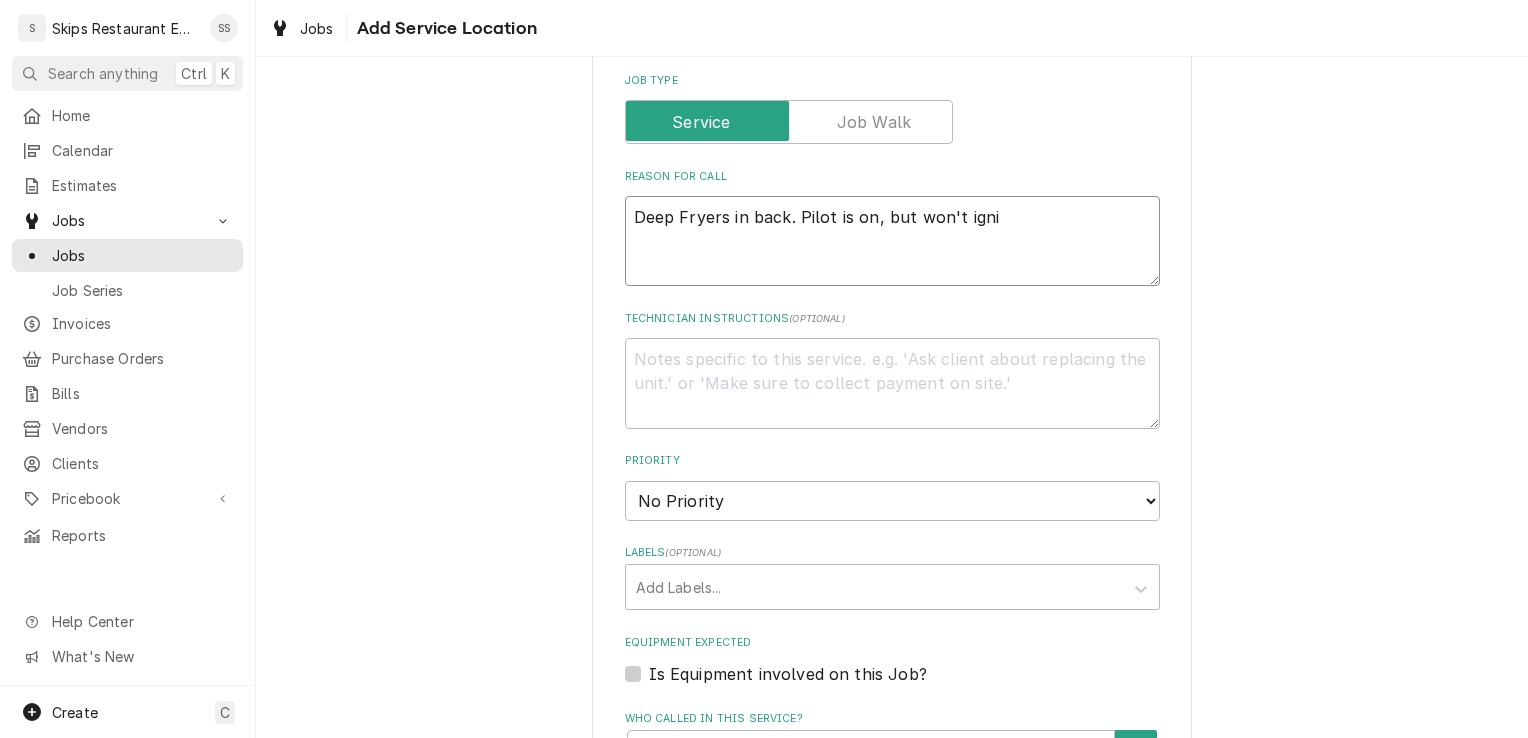 type on "Deep Fryers in back. Pilot is on, but won't ignit" 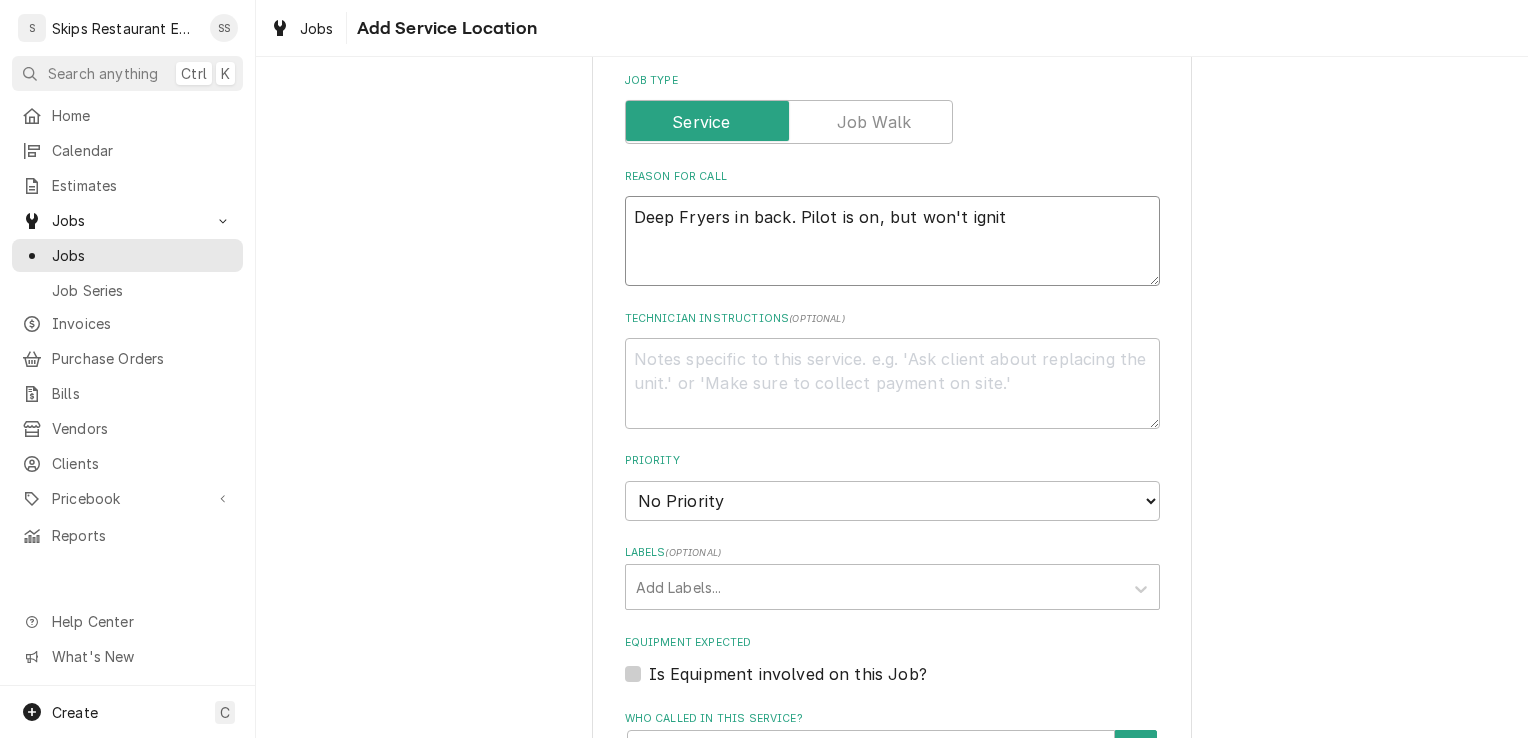 type on "x" 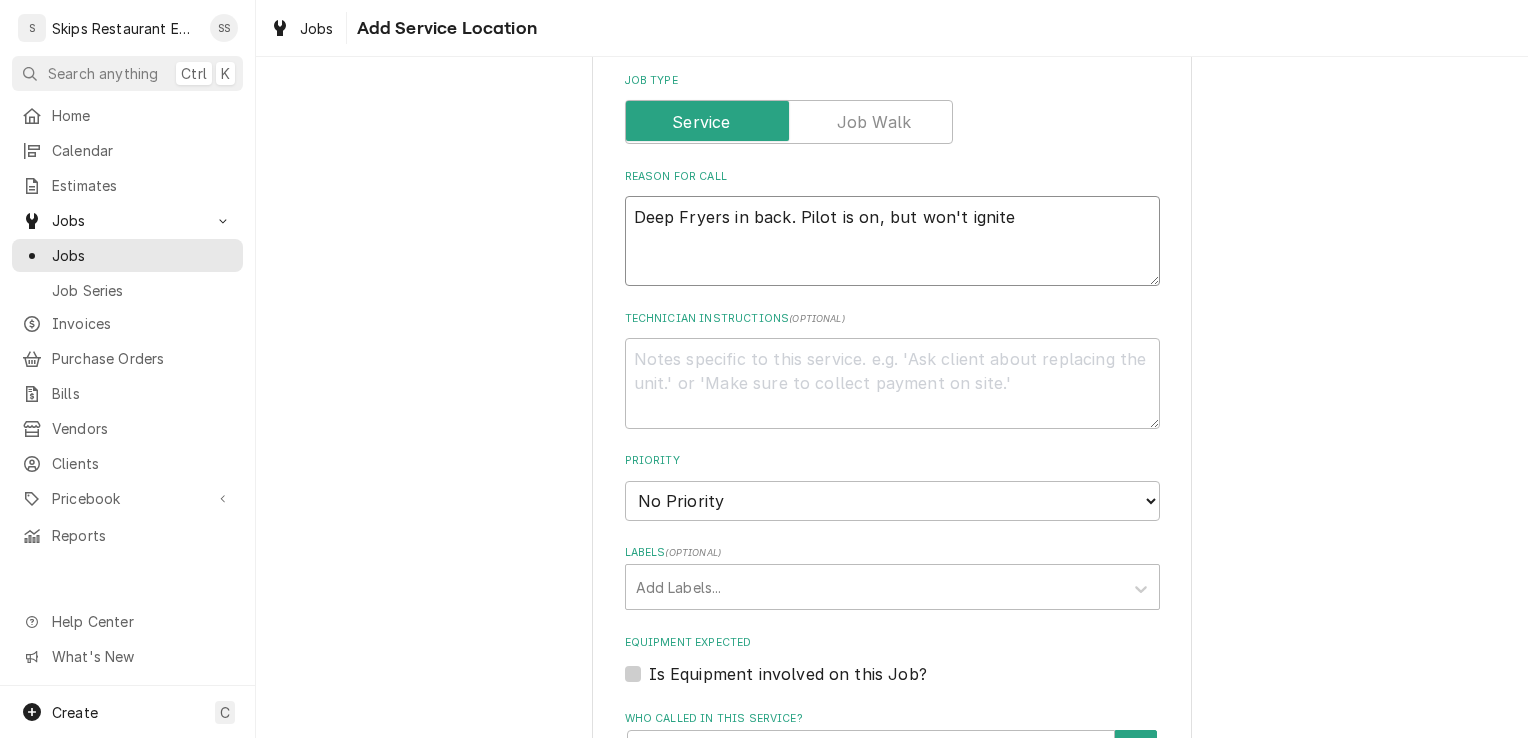type on "x" 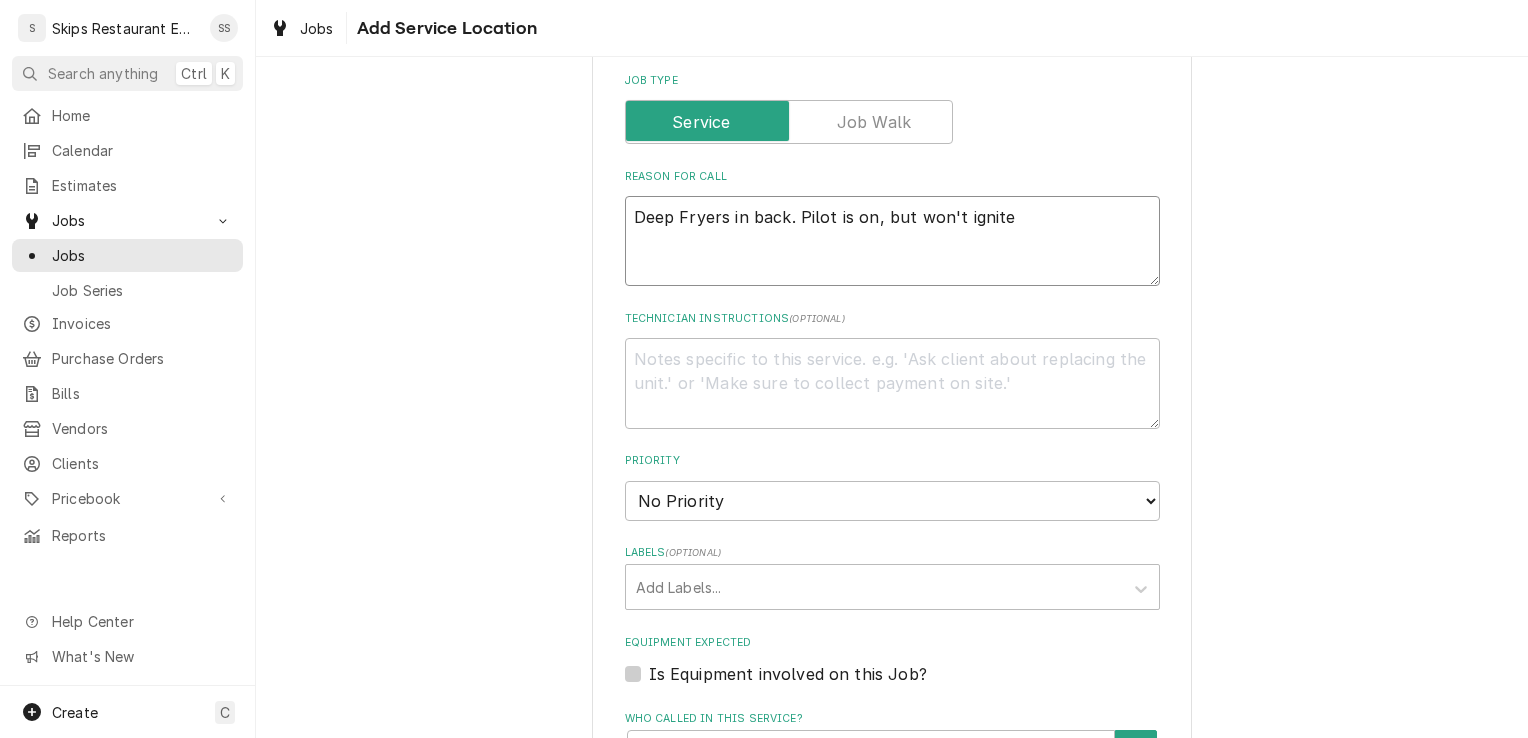 type on "Deep Fryers in back. Pilot is on, but won't ignite." 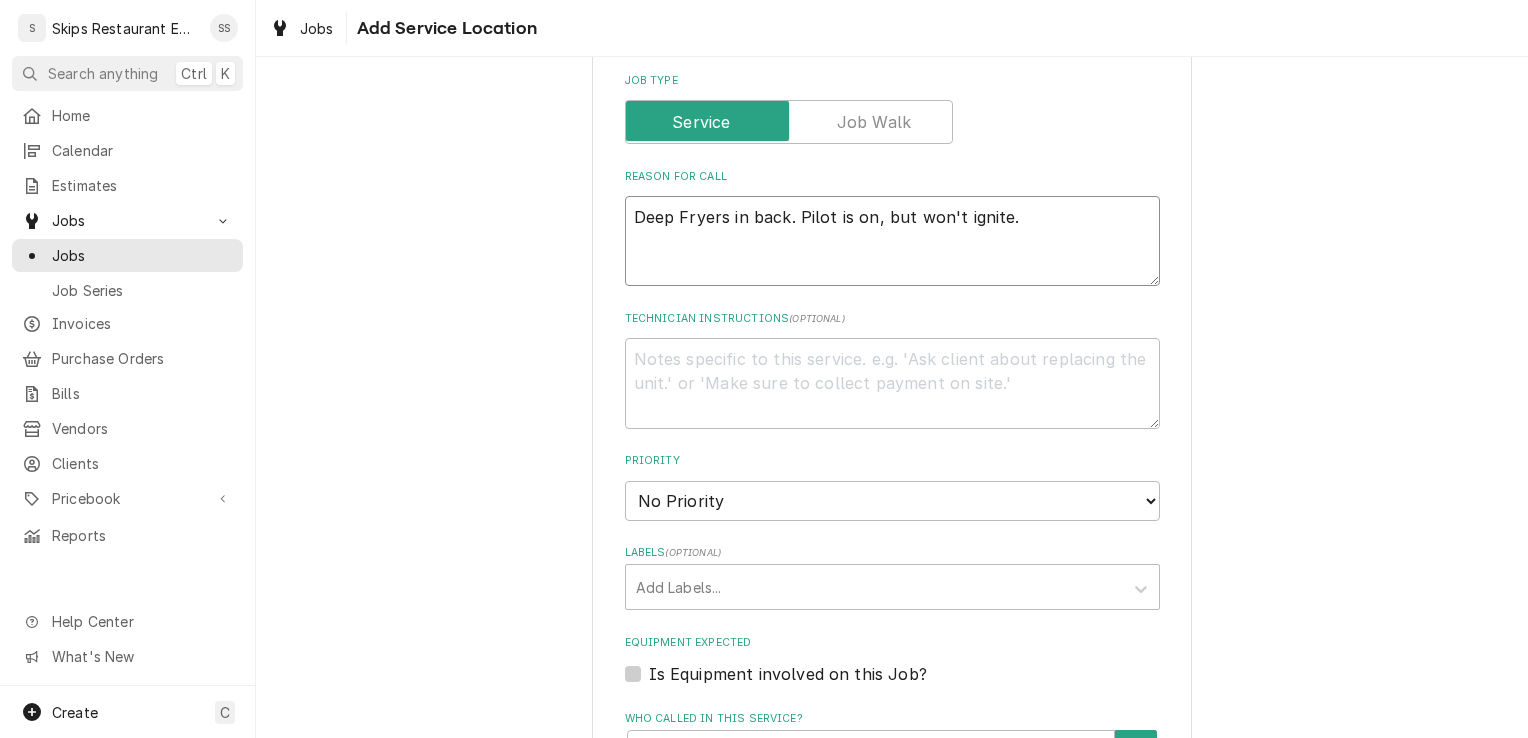 type on "x" 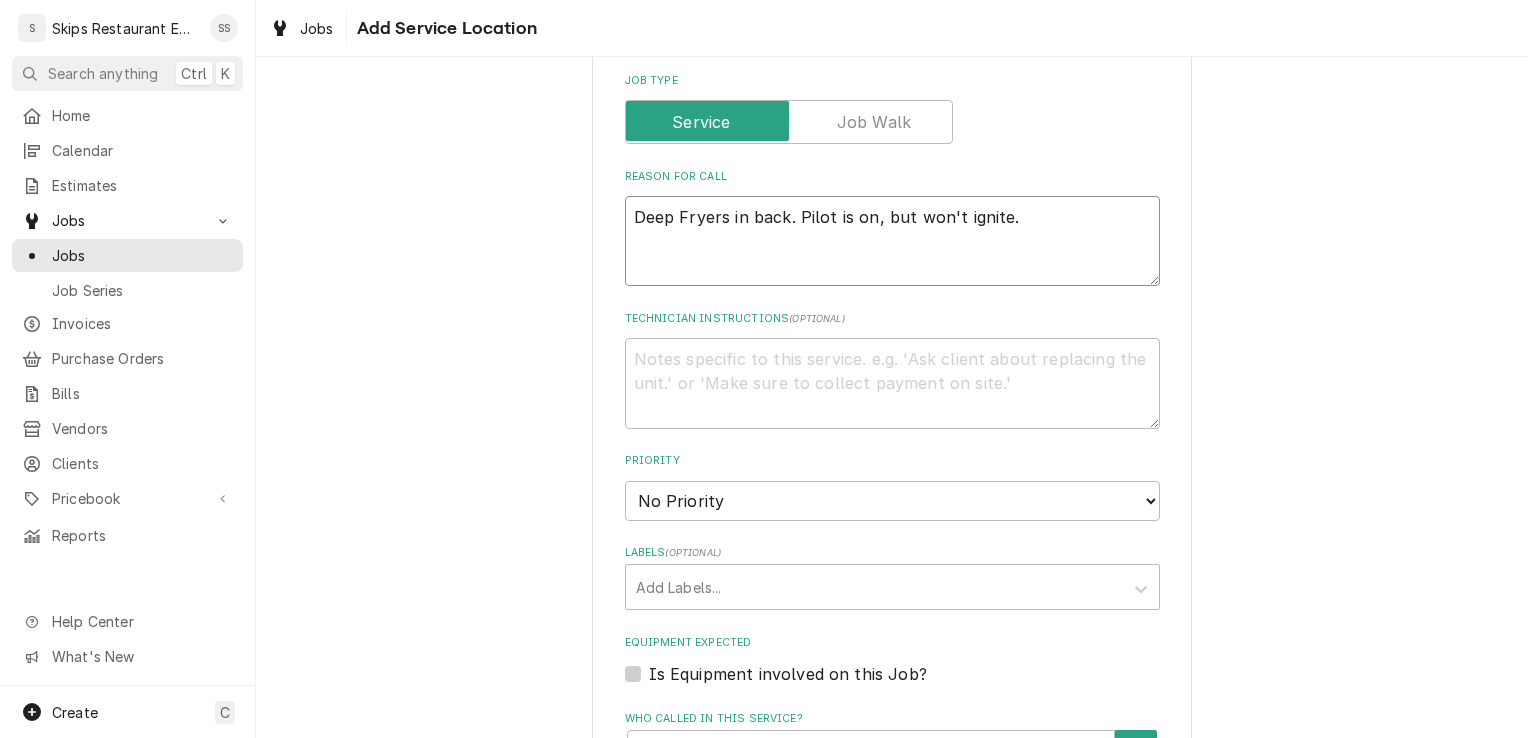 type on "x" 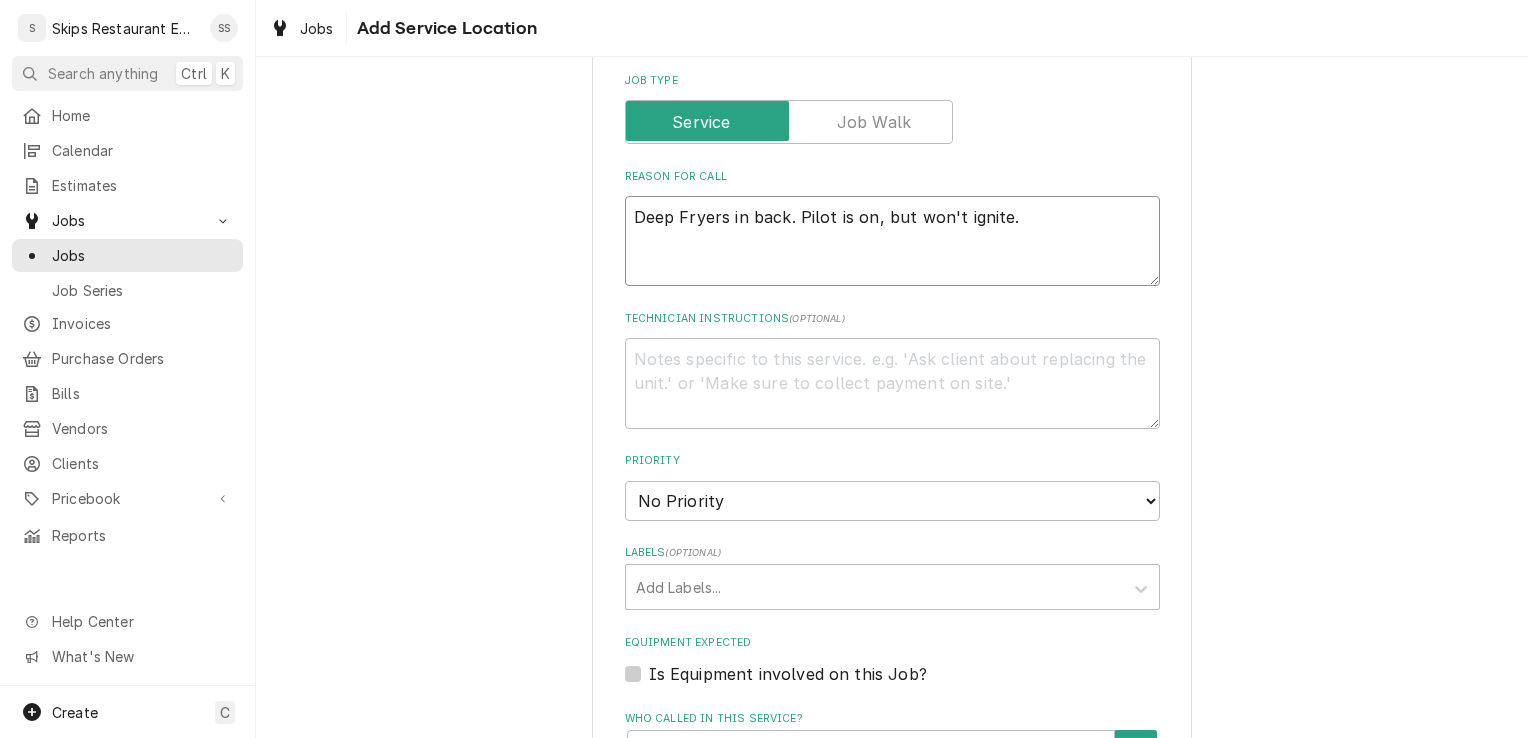 type on "Deep Fryers in back. Pilot is on, but won't ignite. E" 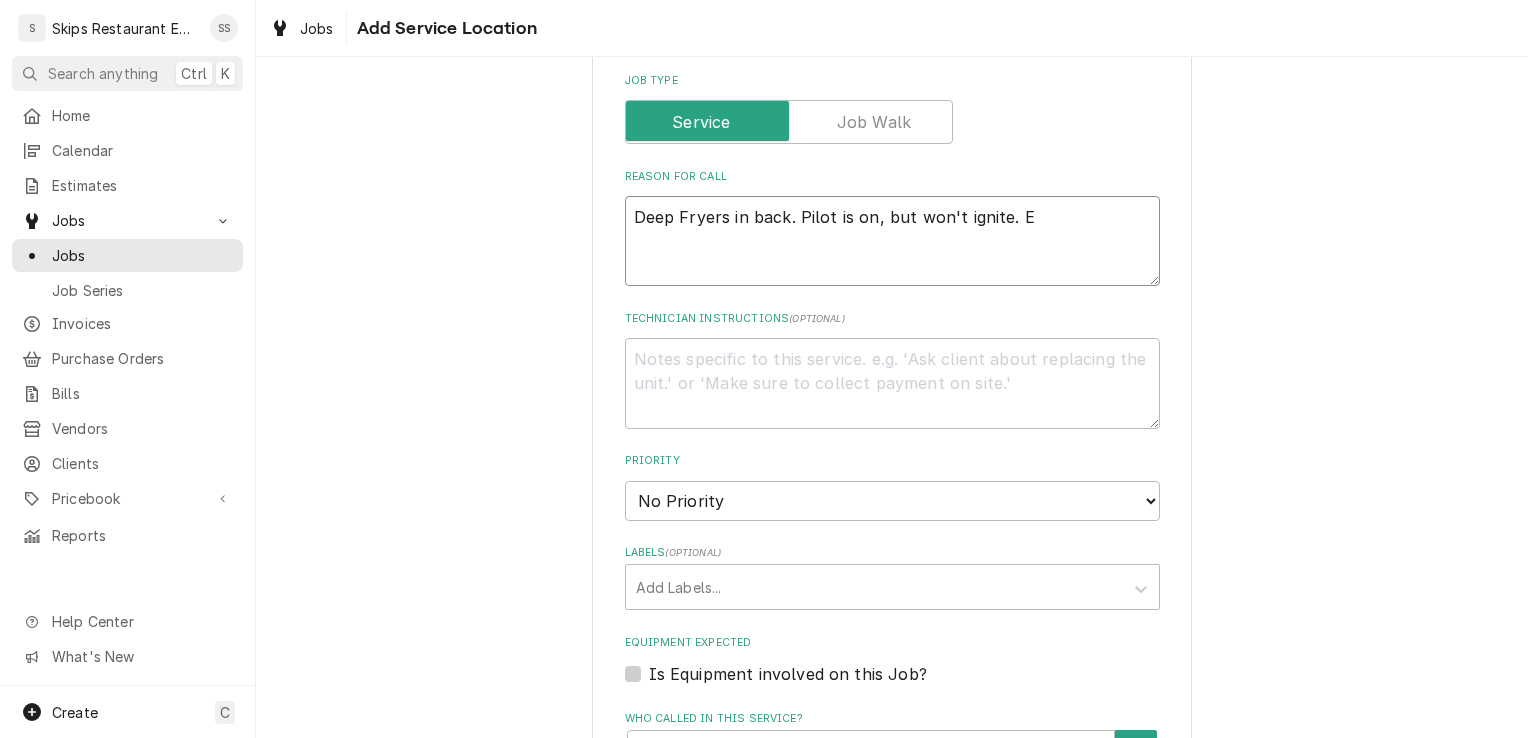type on "x" 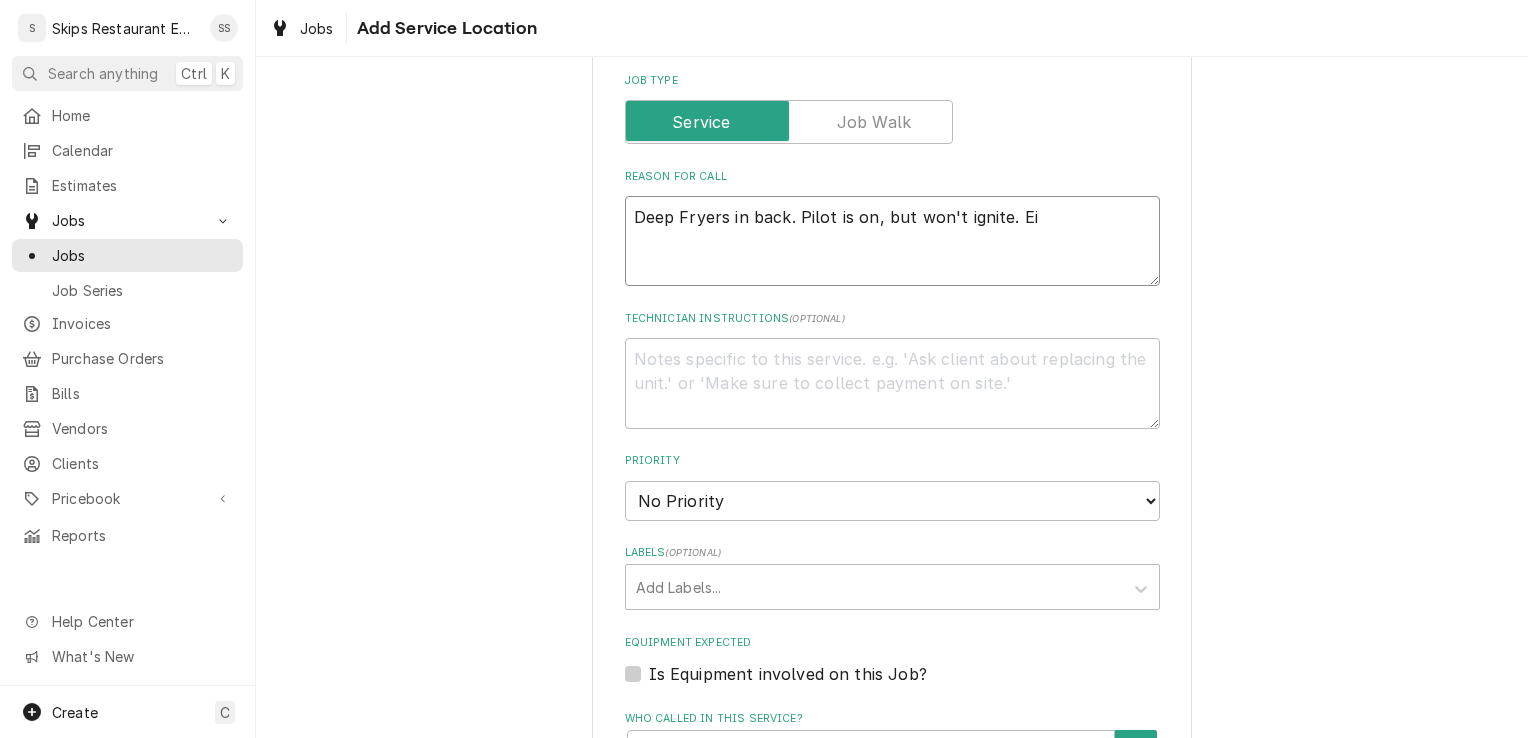 type on "x" 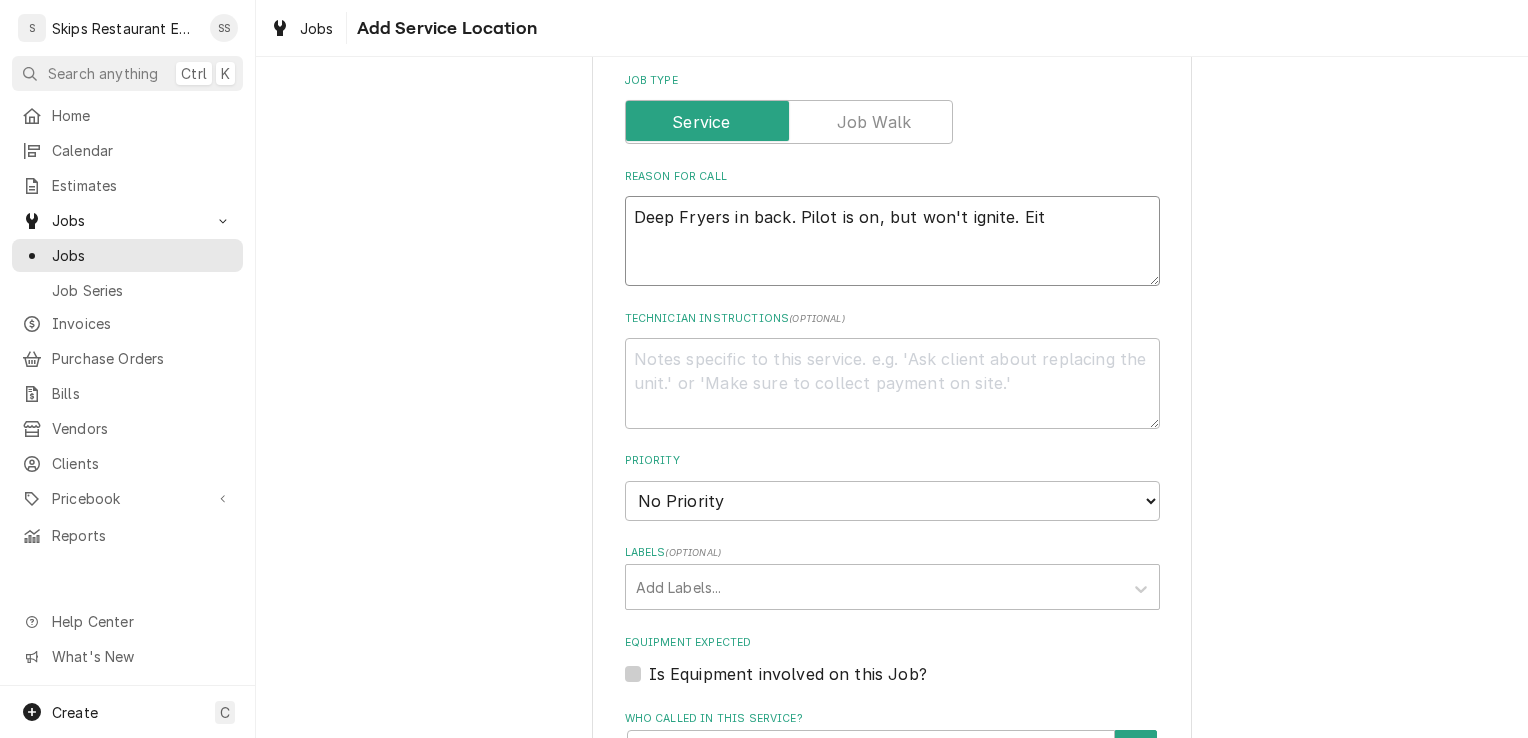 type on "x" 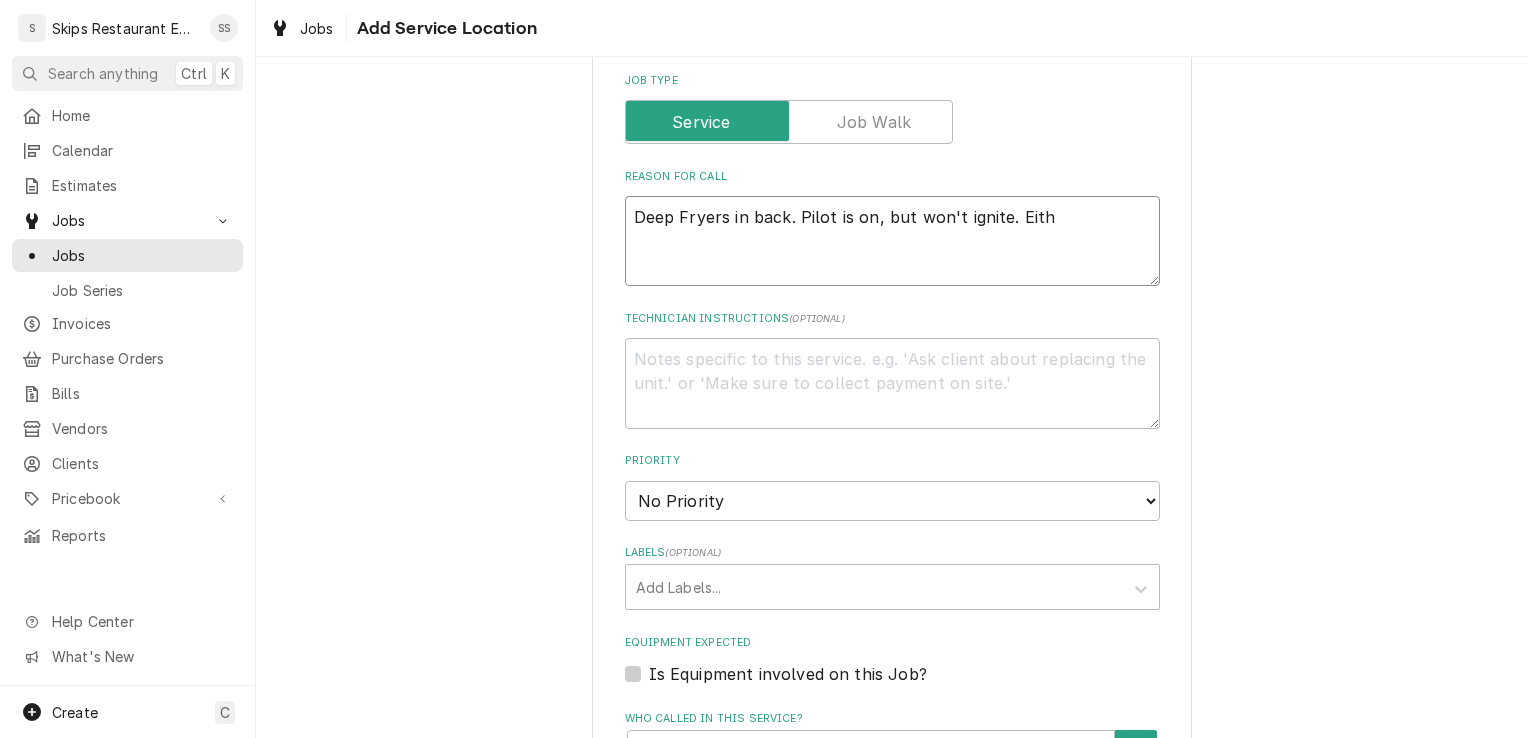 type on "x" 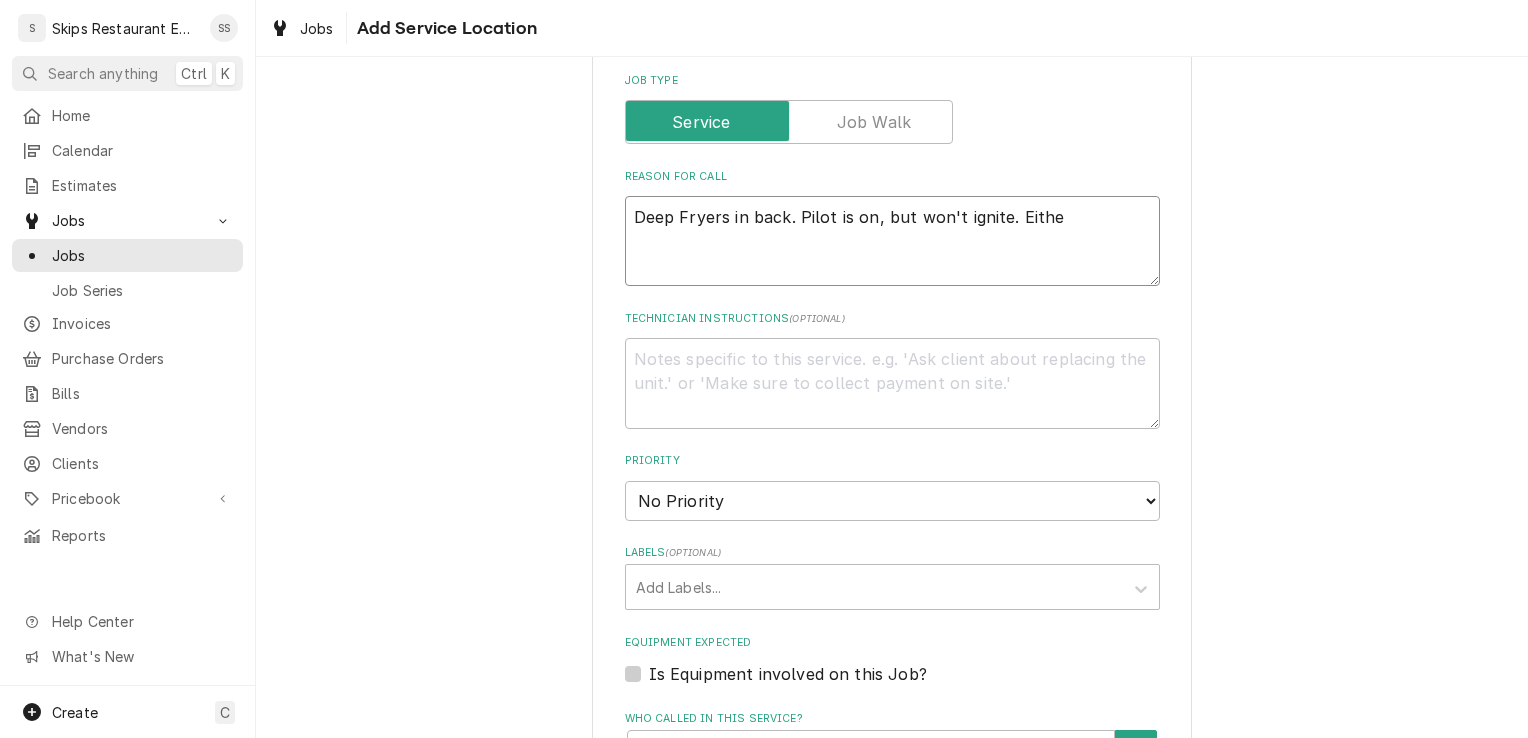 type on "x" 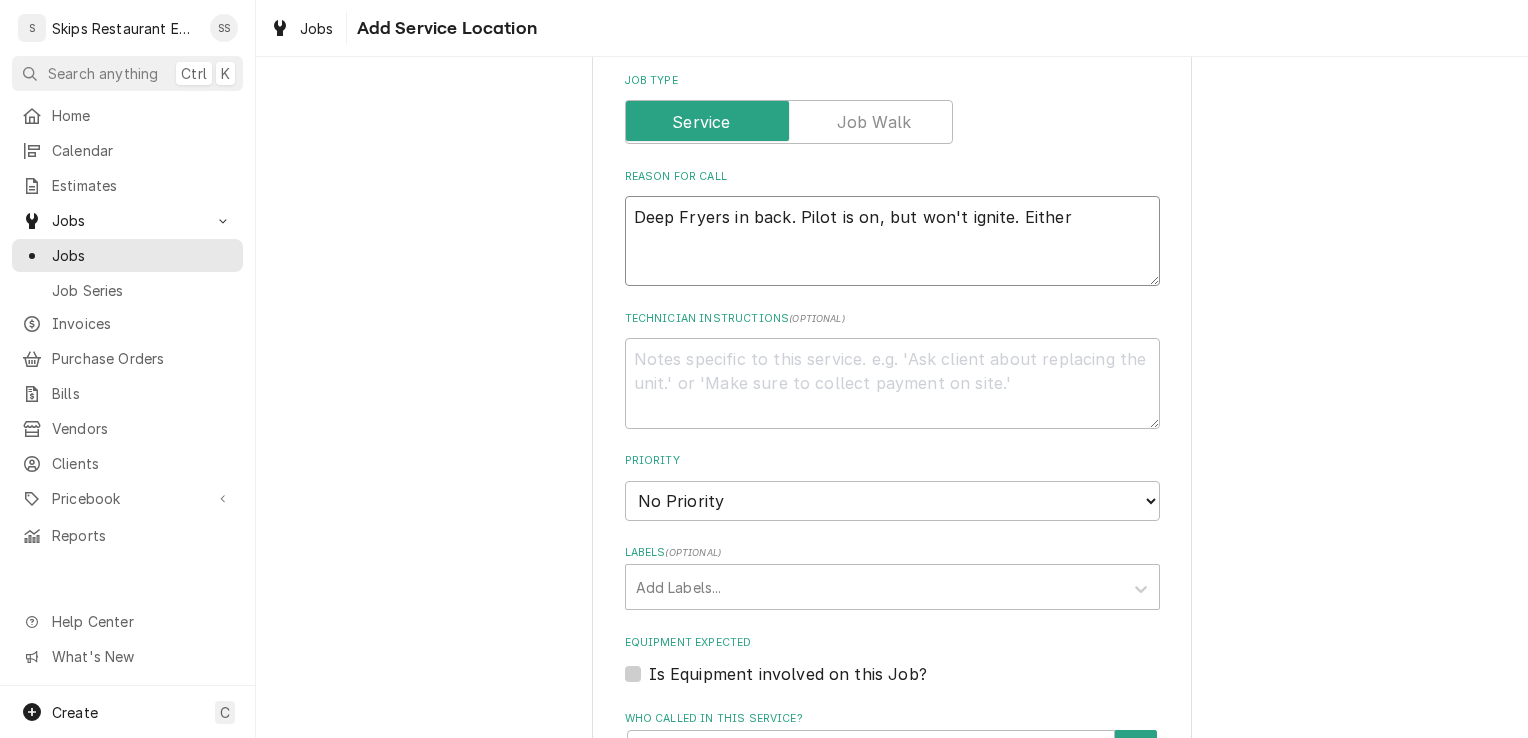 type on "x" 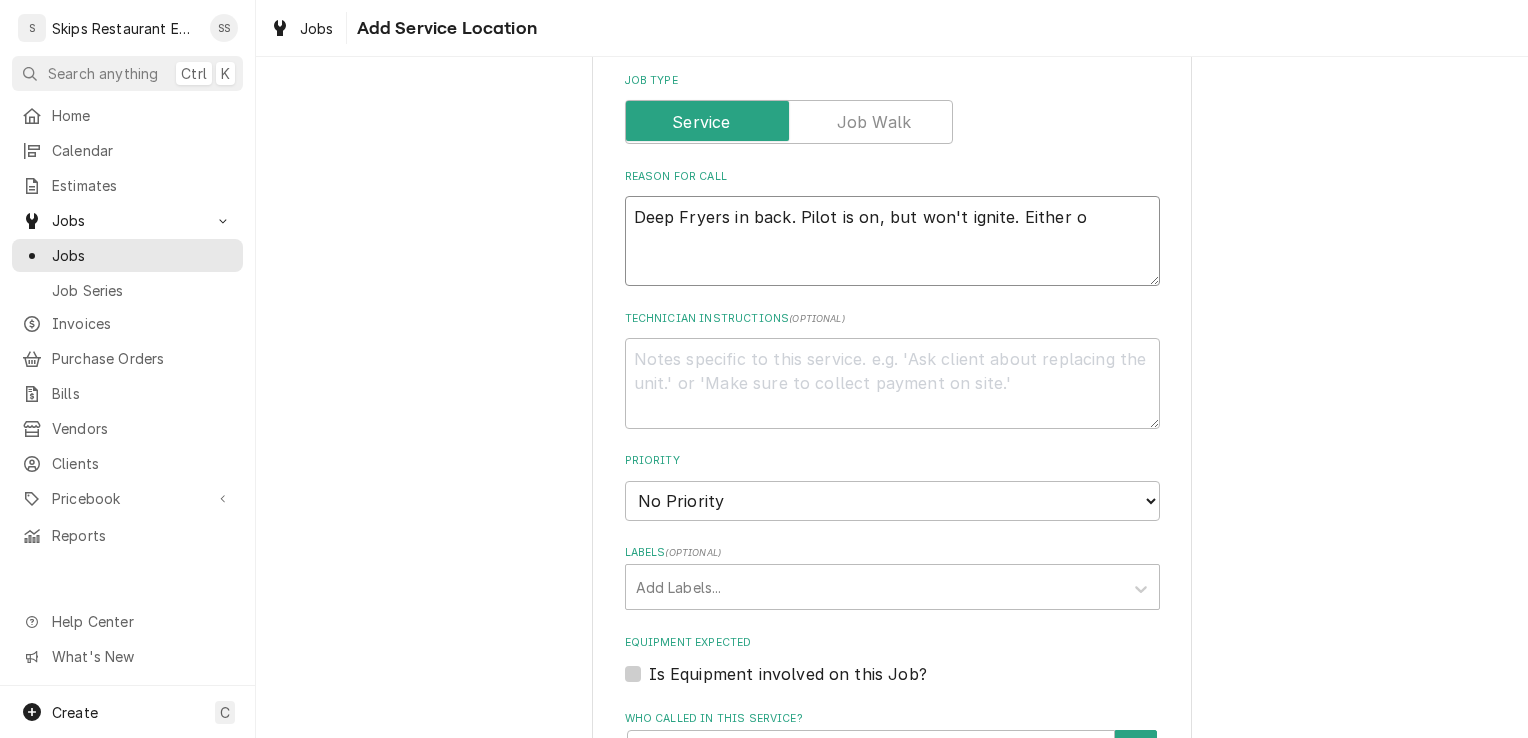 type on "x" 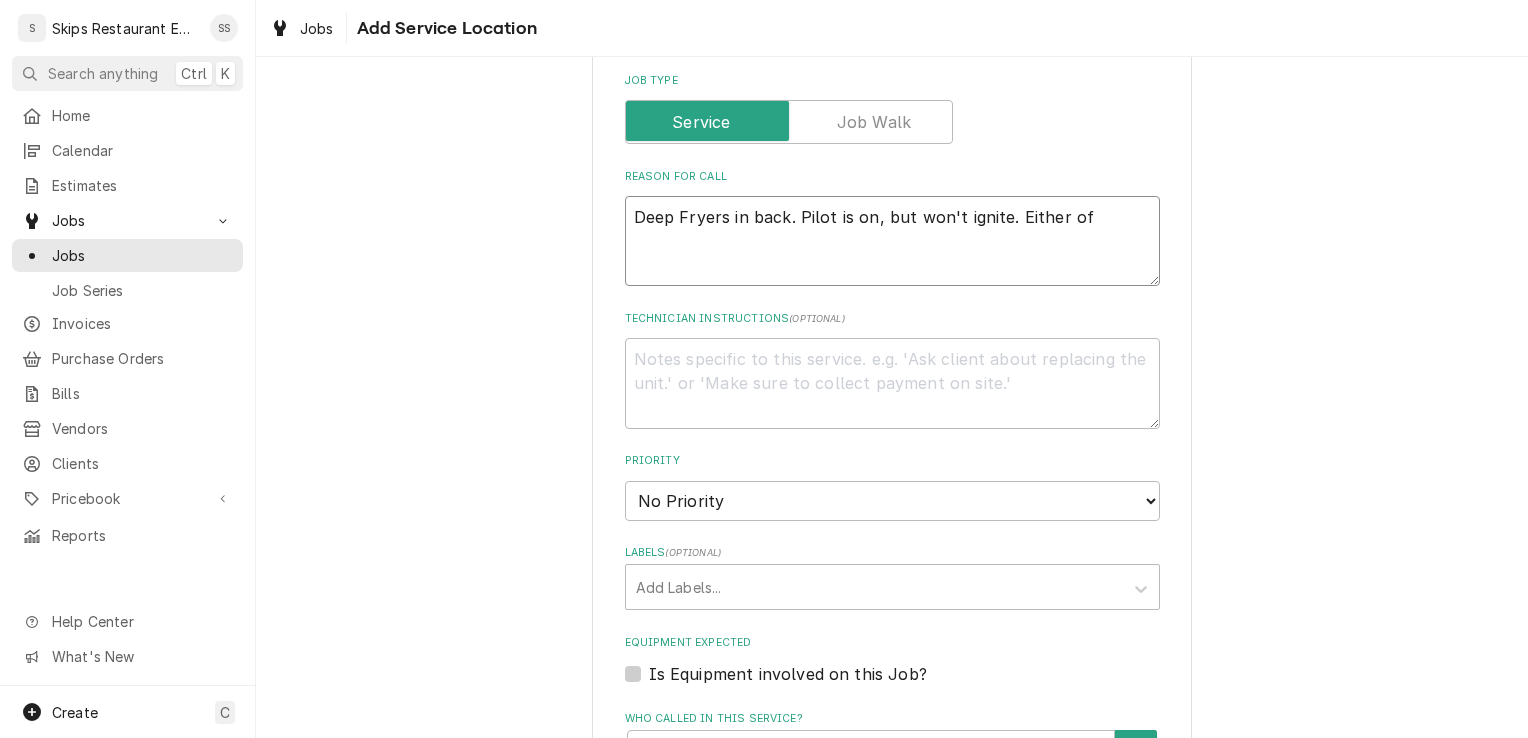 type on "Deep Fryers in back. Pilot is on, but won't ignite. Either of" 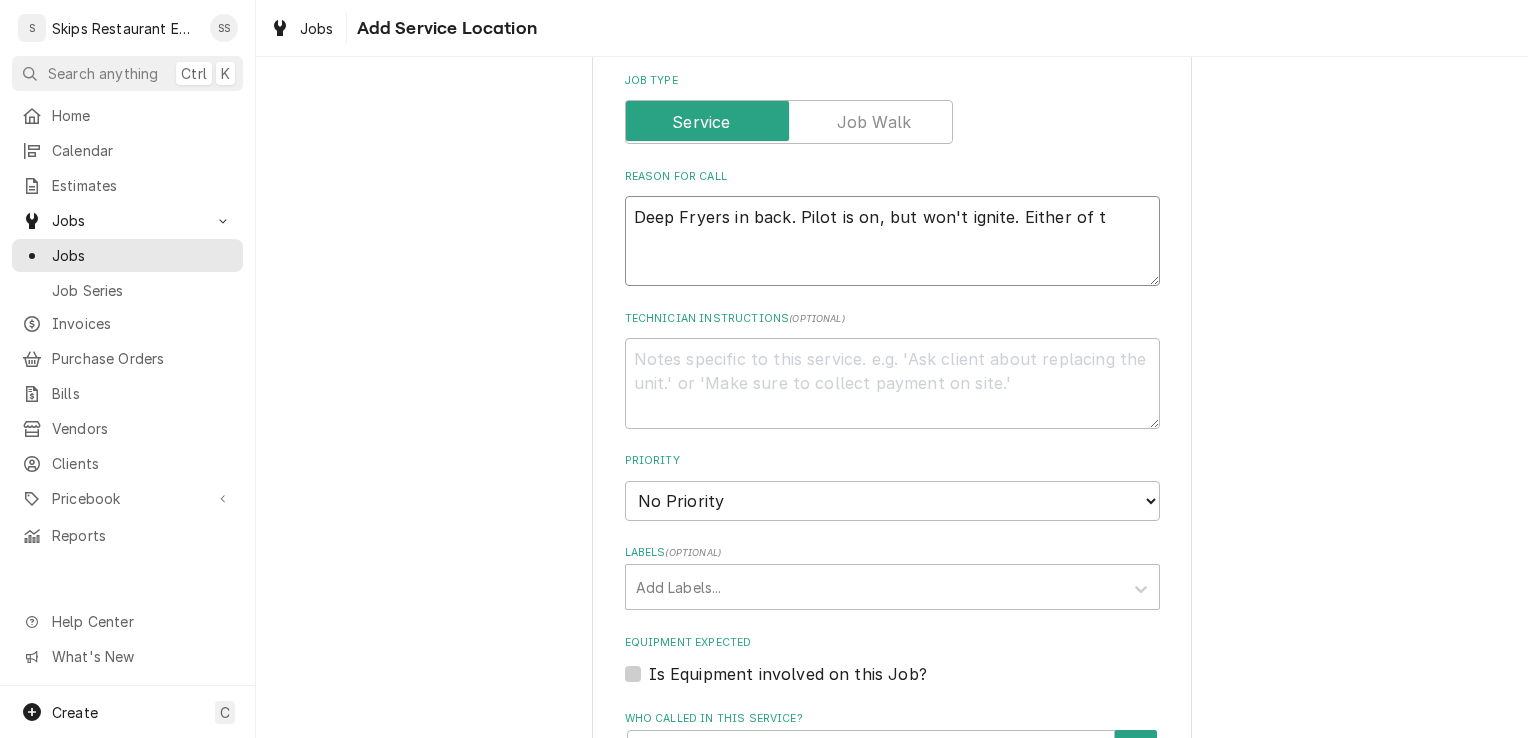 type on "x" 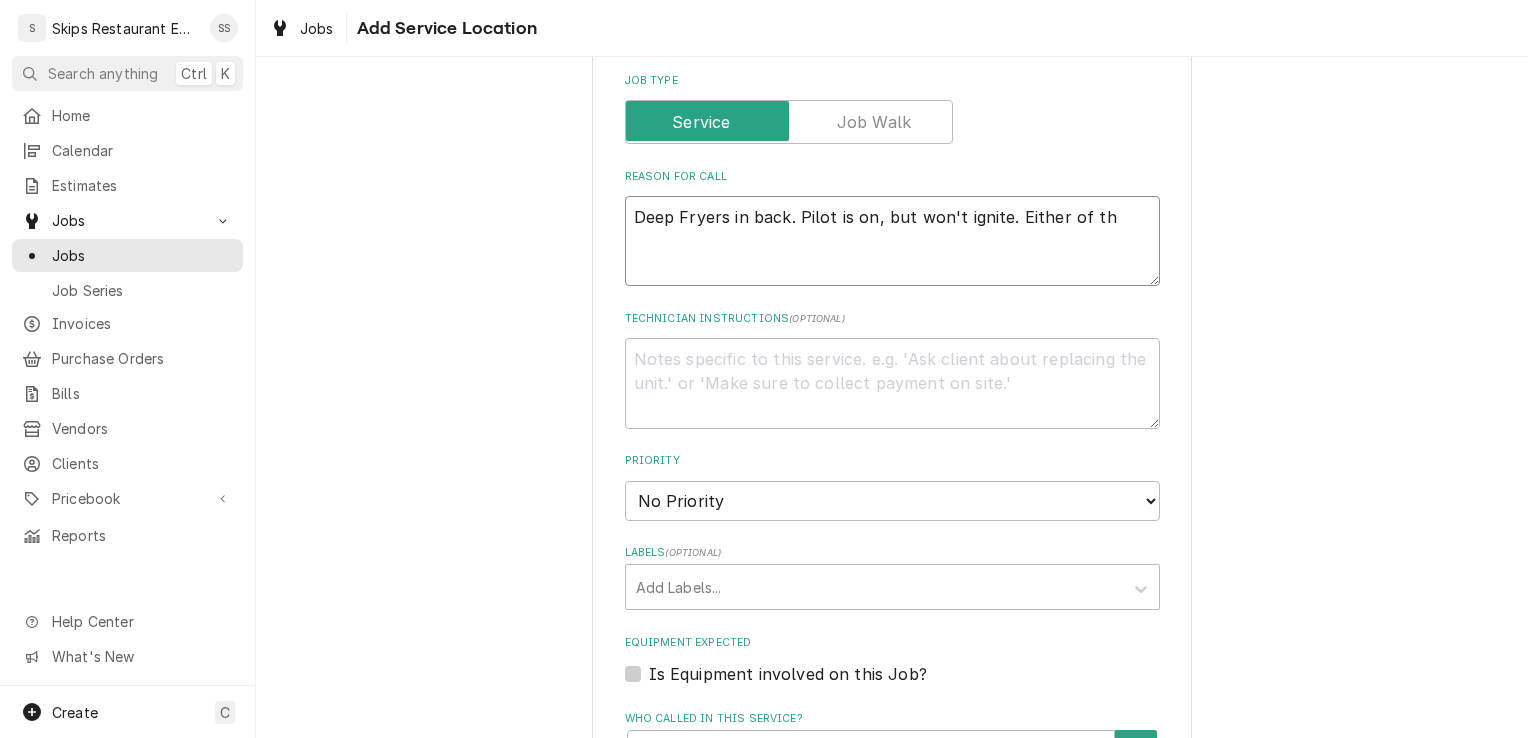 type on "x" 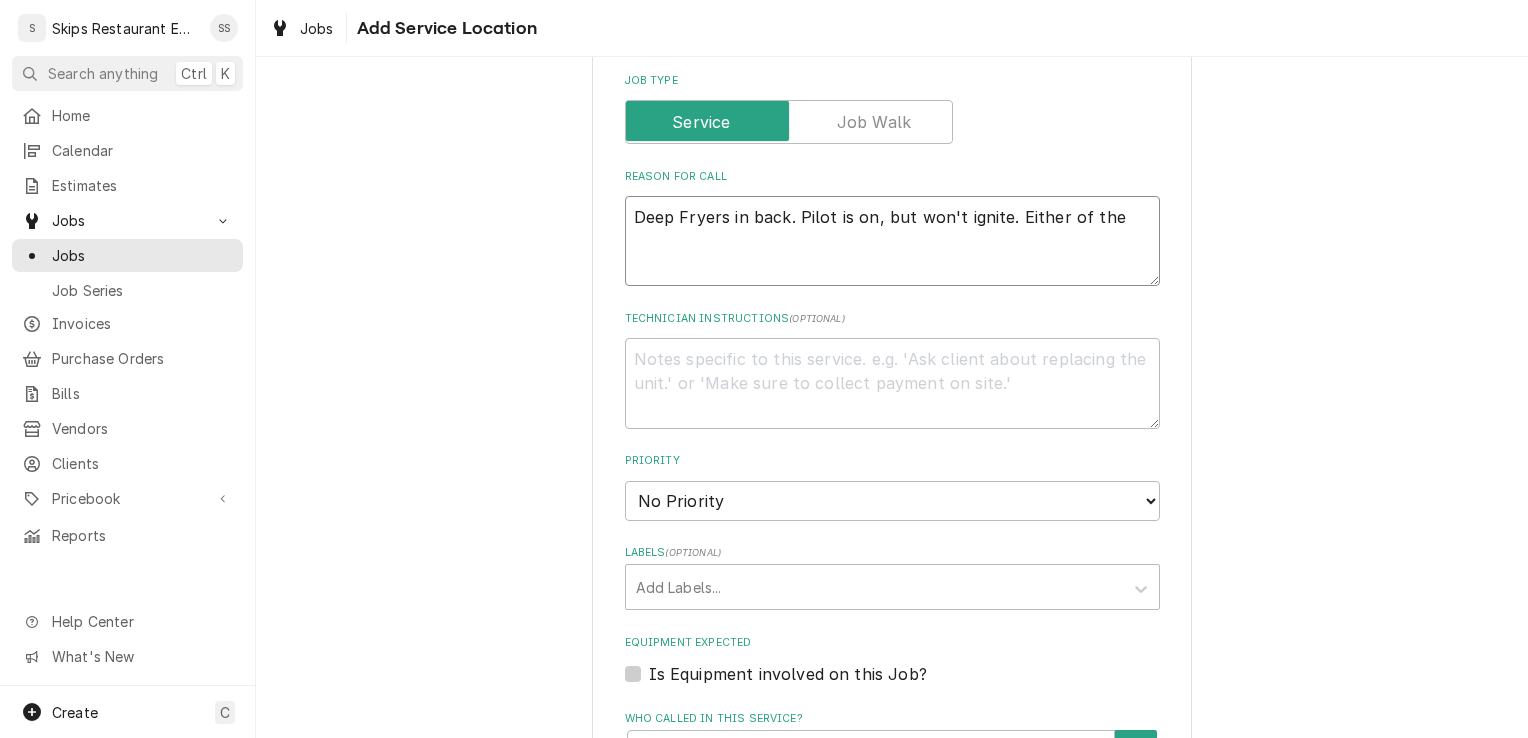 type on "x" 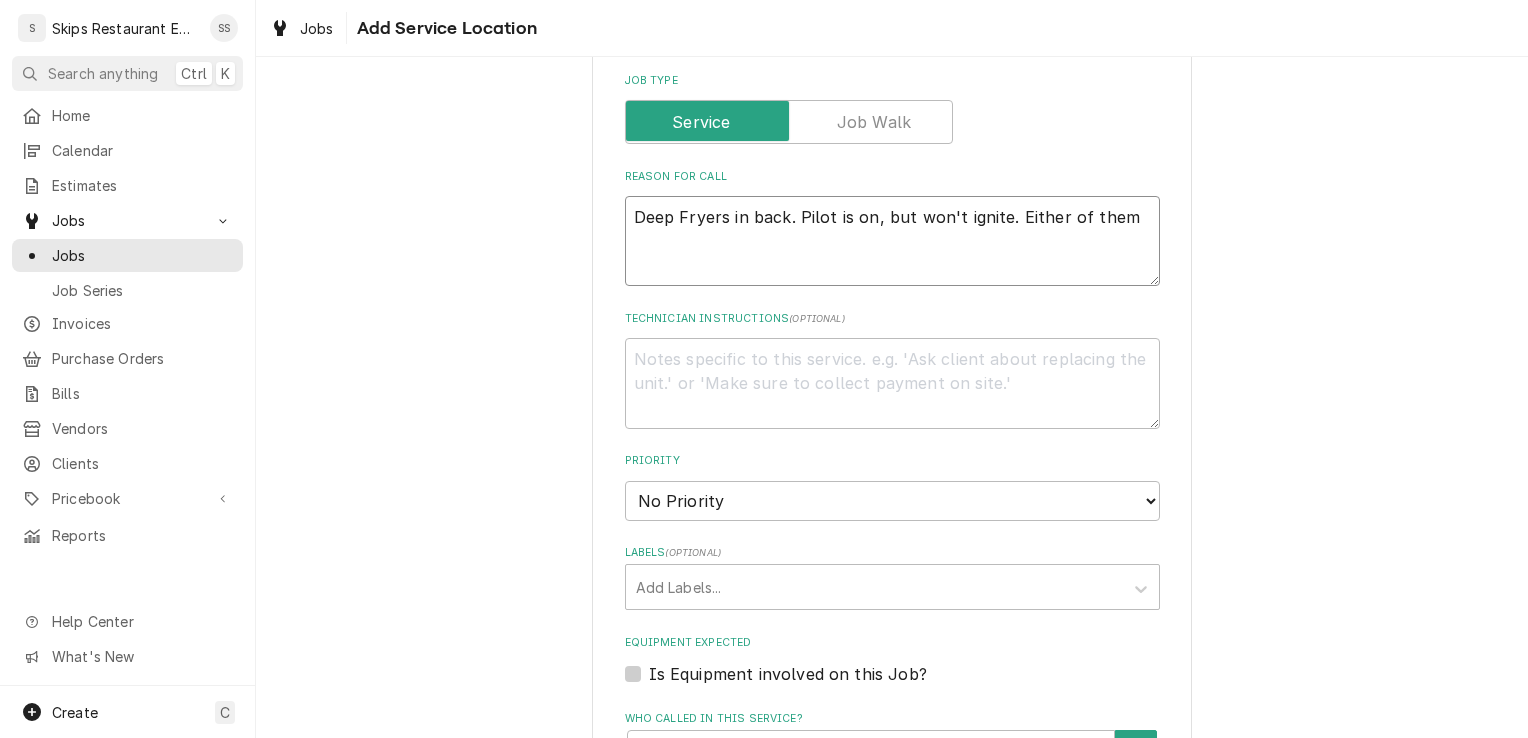 type on "x" 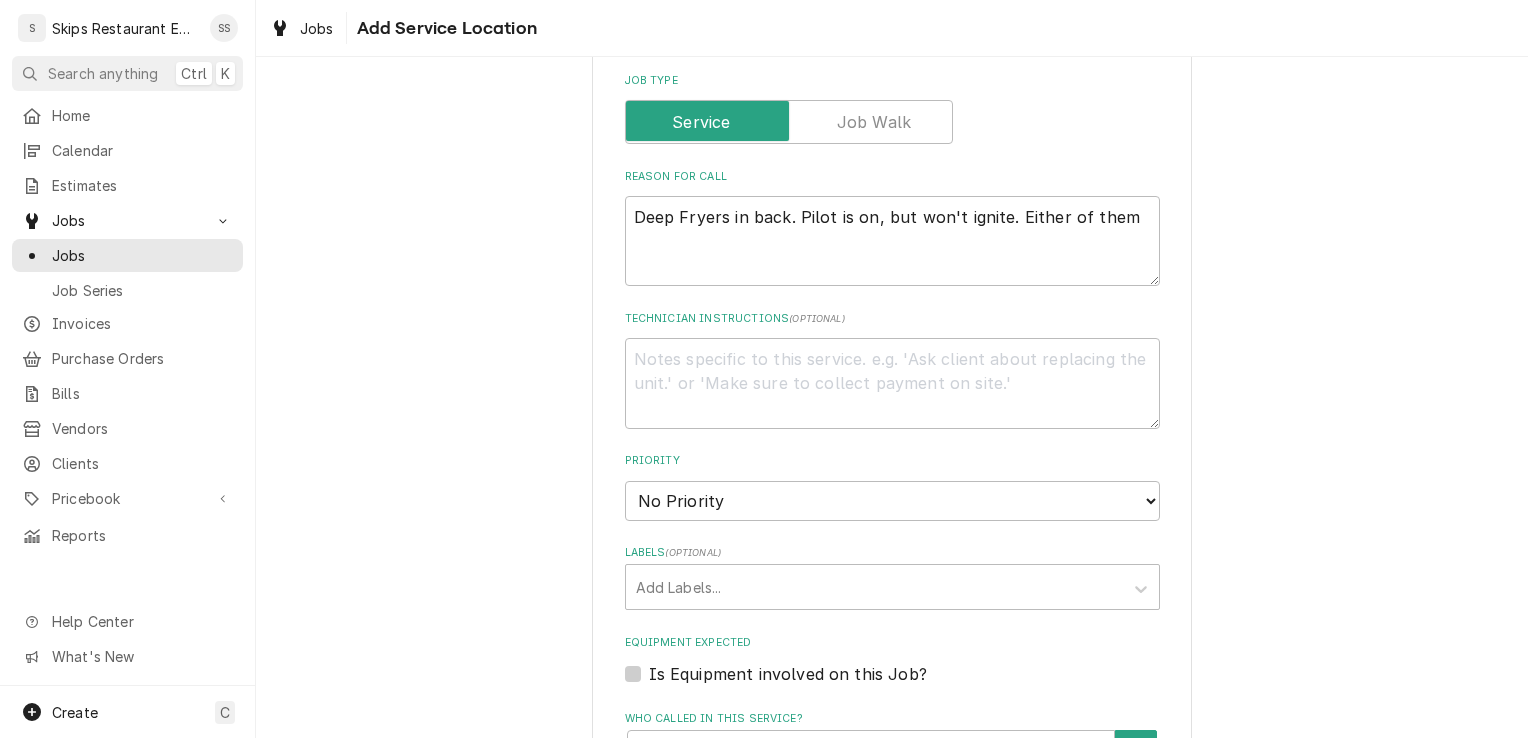 click on "Is Equipment involved on this Job?" at bounding box center [788, 674] 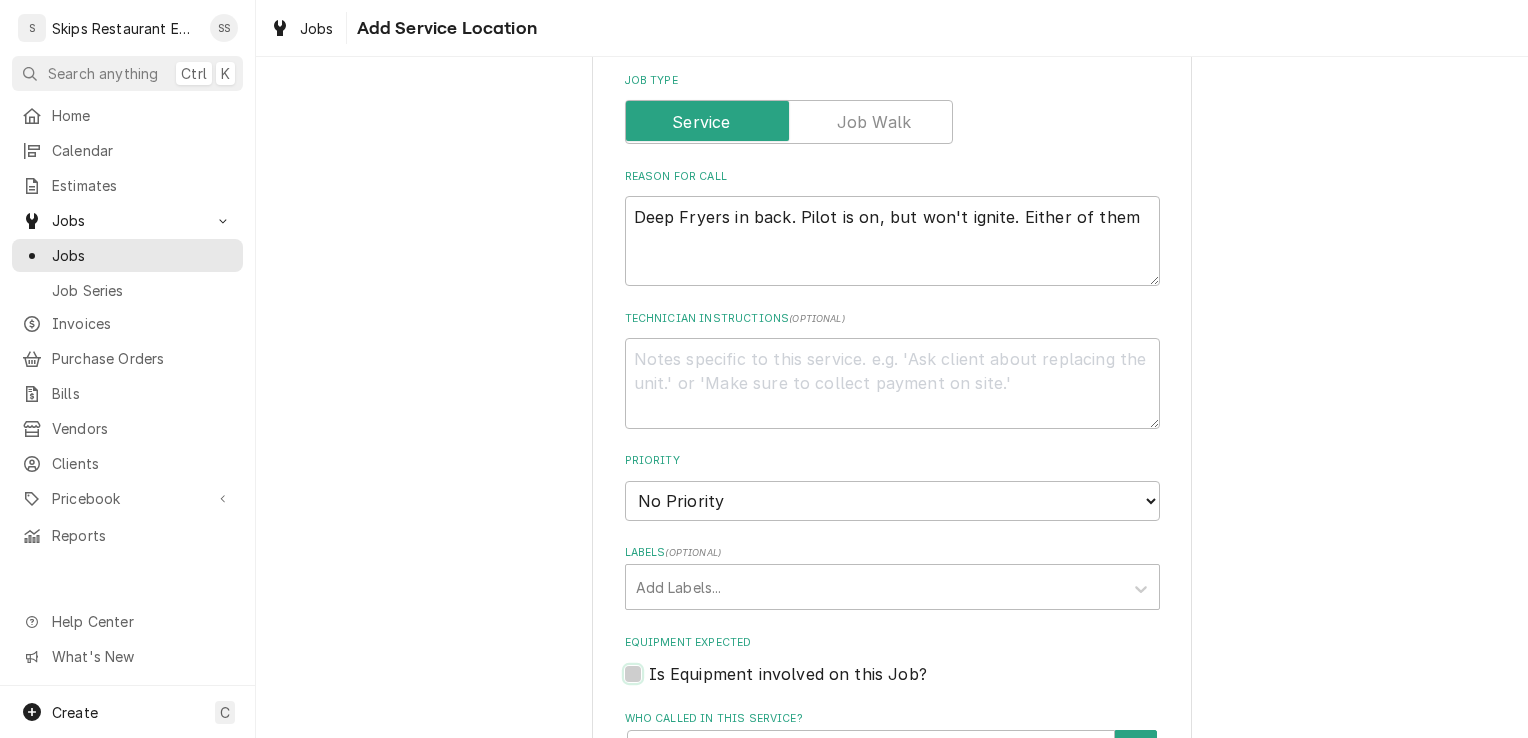 click on "Equipment Expected" at bounding box center (916, 684) 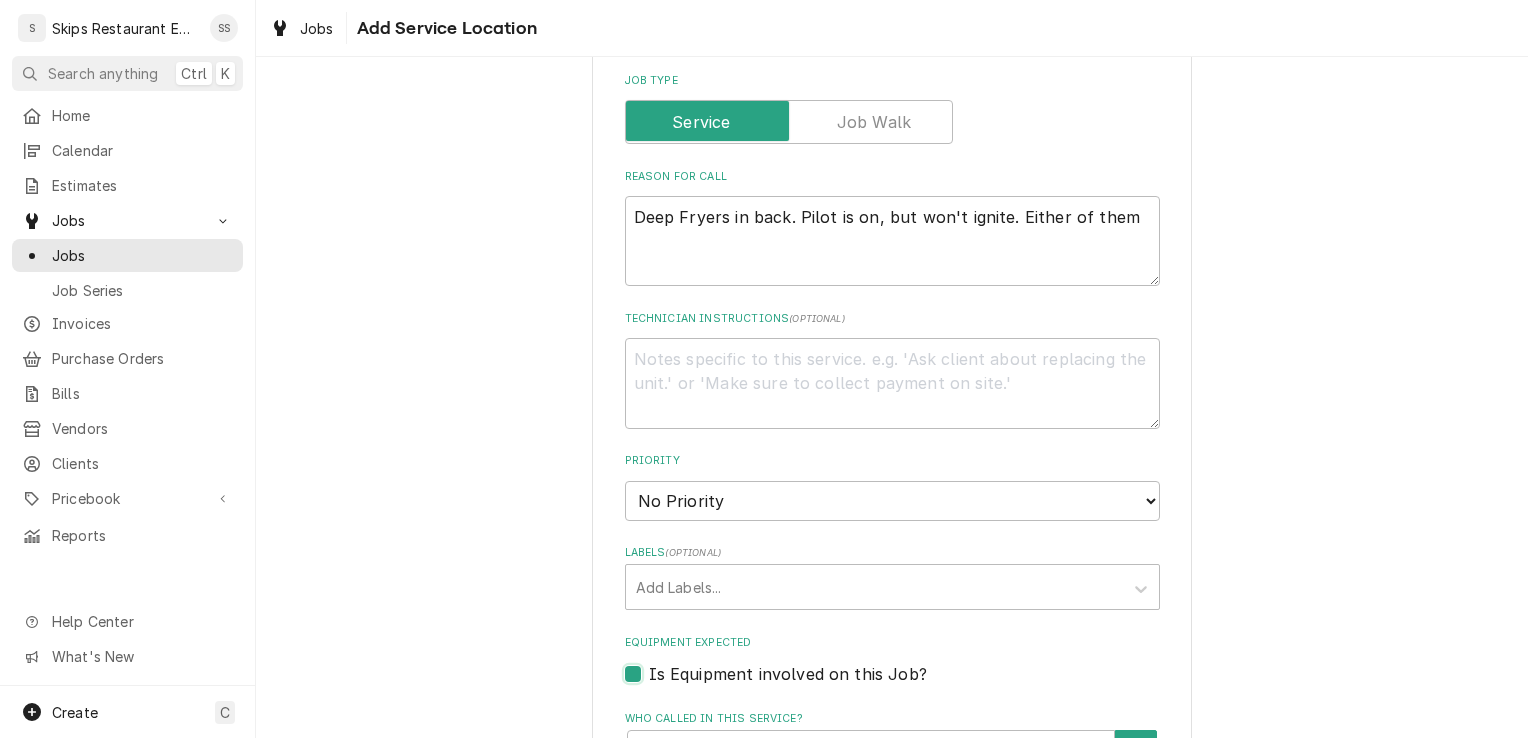 checkbox on "true" 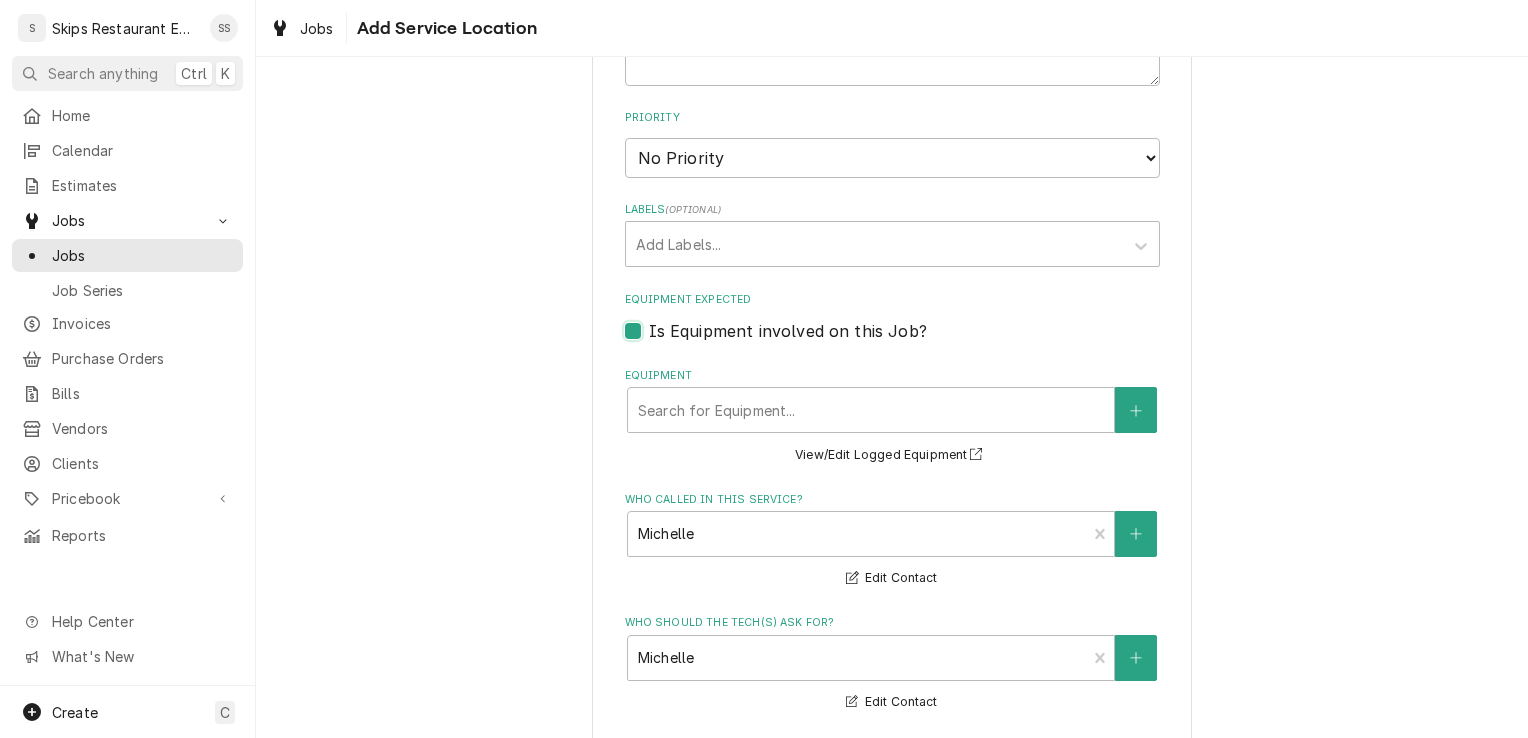 scroll, scrollTop: 1260, scrollLeft: 0, axis: vertical 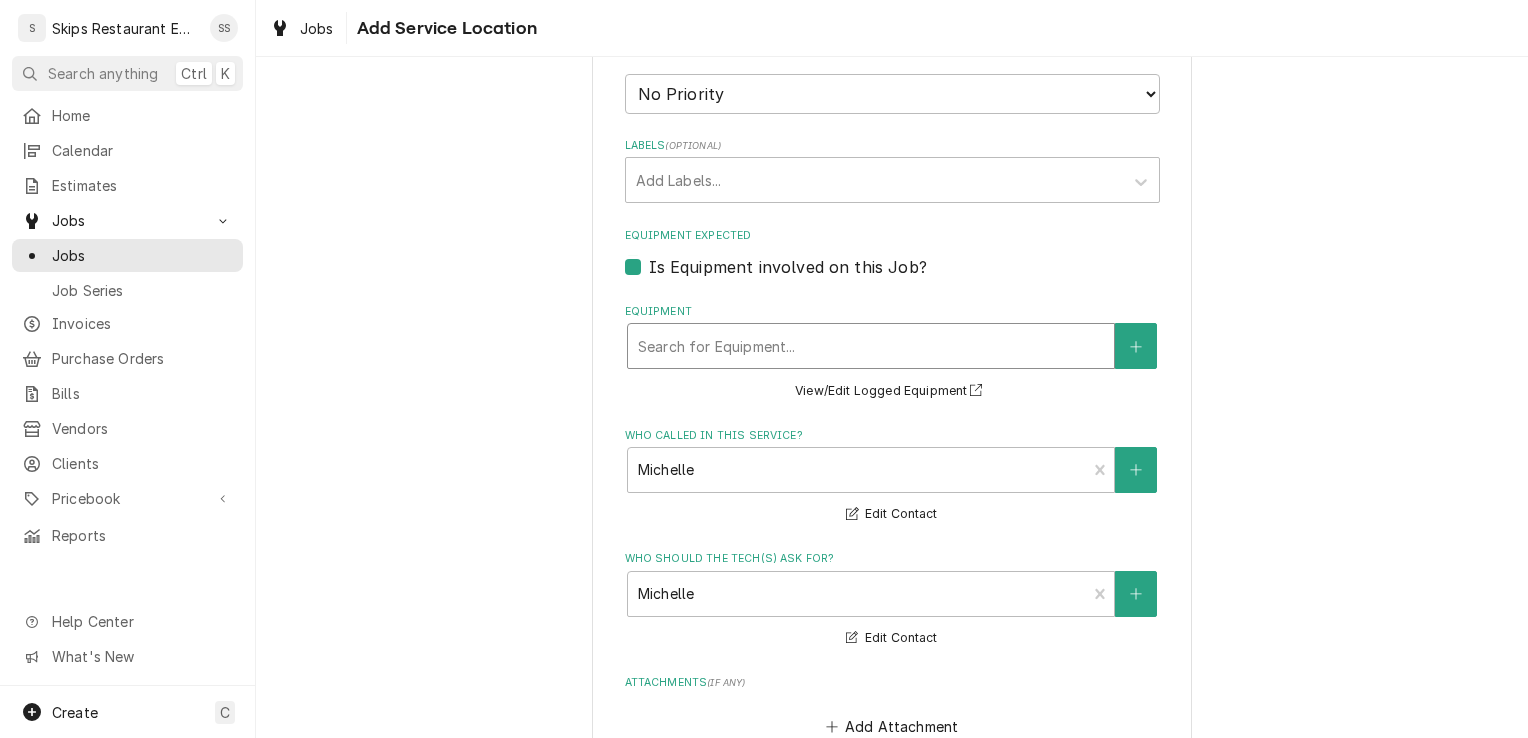 click at bounding box center [871, 346] 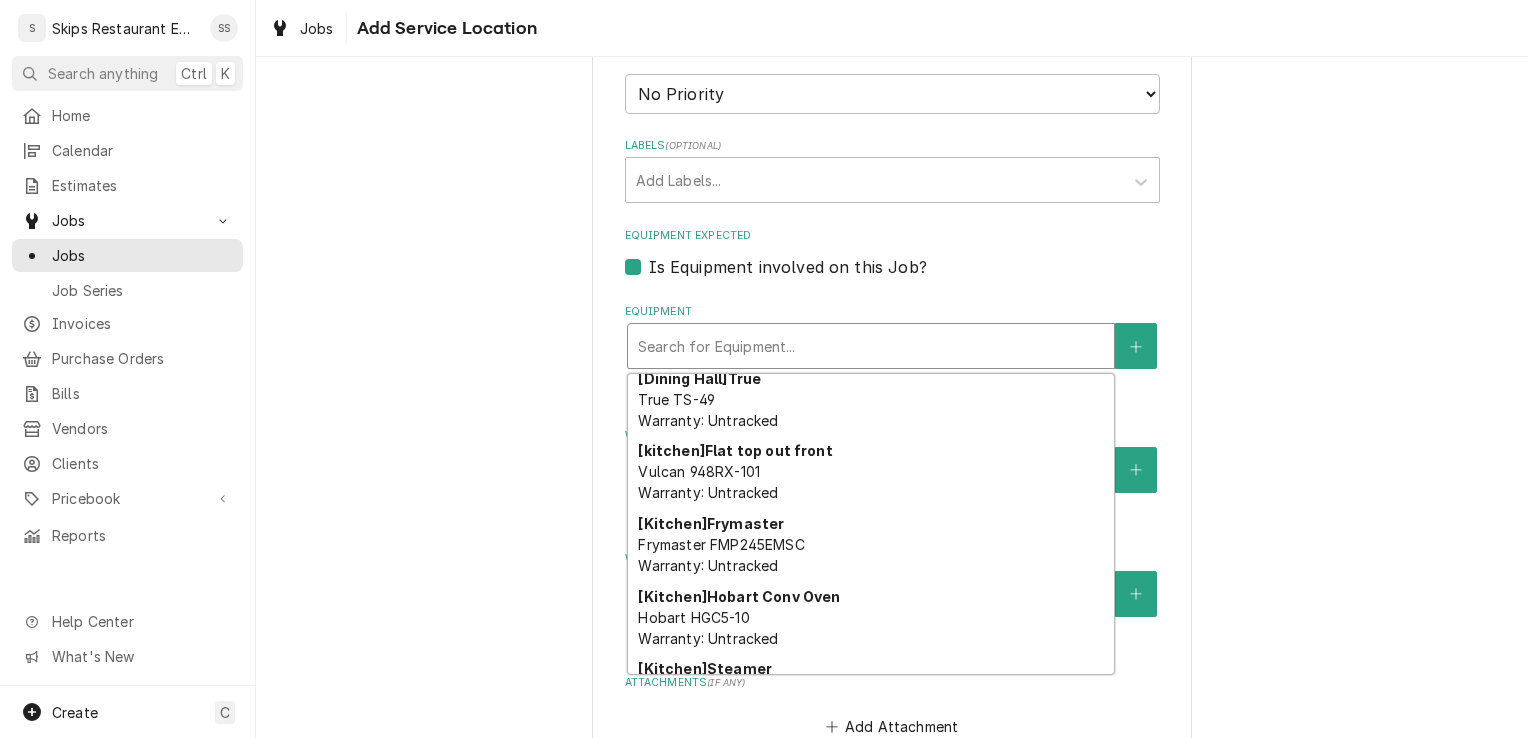 scroll, scrollTop: 598, scrollLeft: 0, axis: vertical 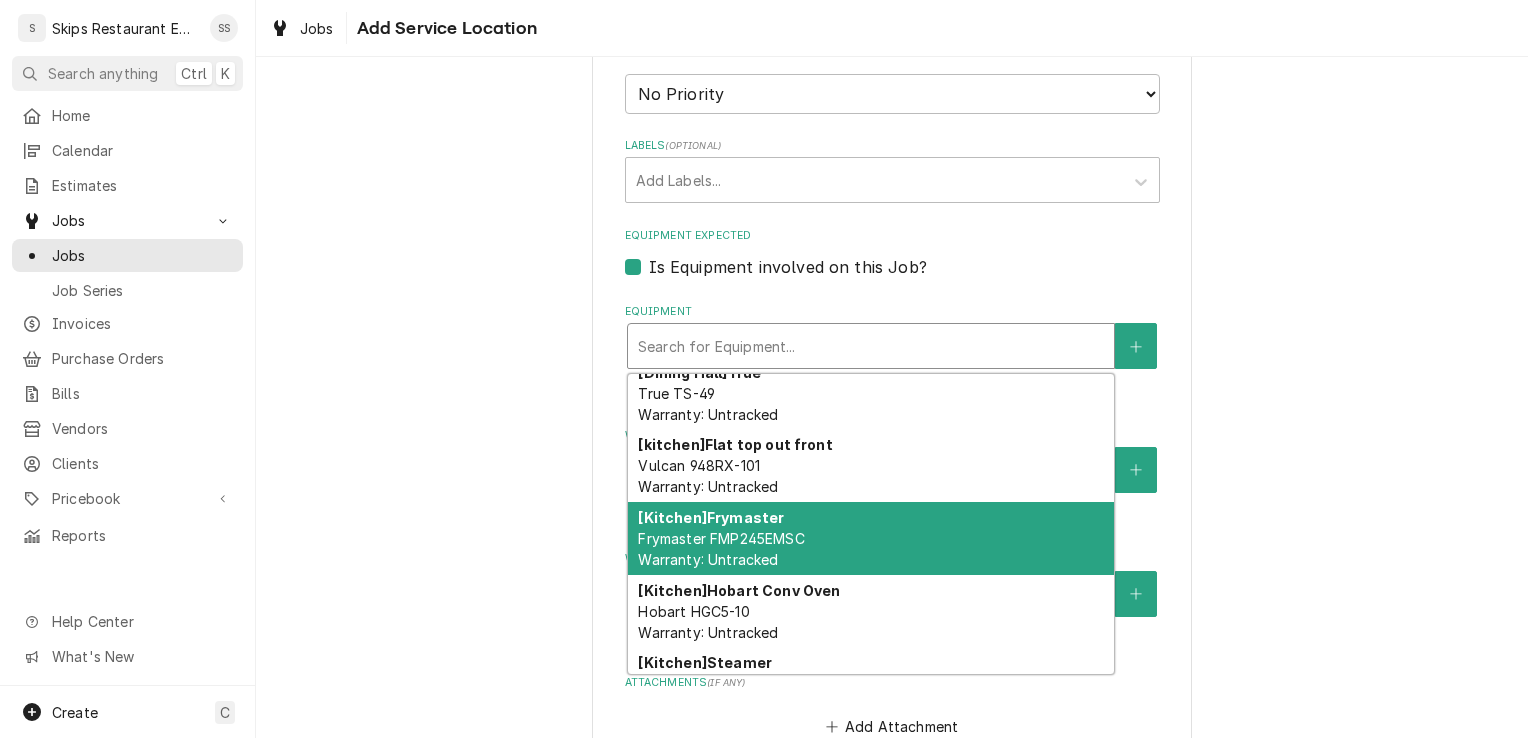 click on "Frymaster FMP245EMSC Warranty: Untracked" at bounding box center [721, 549] 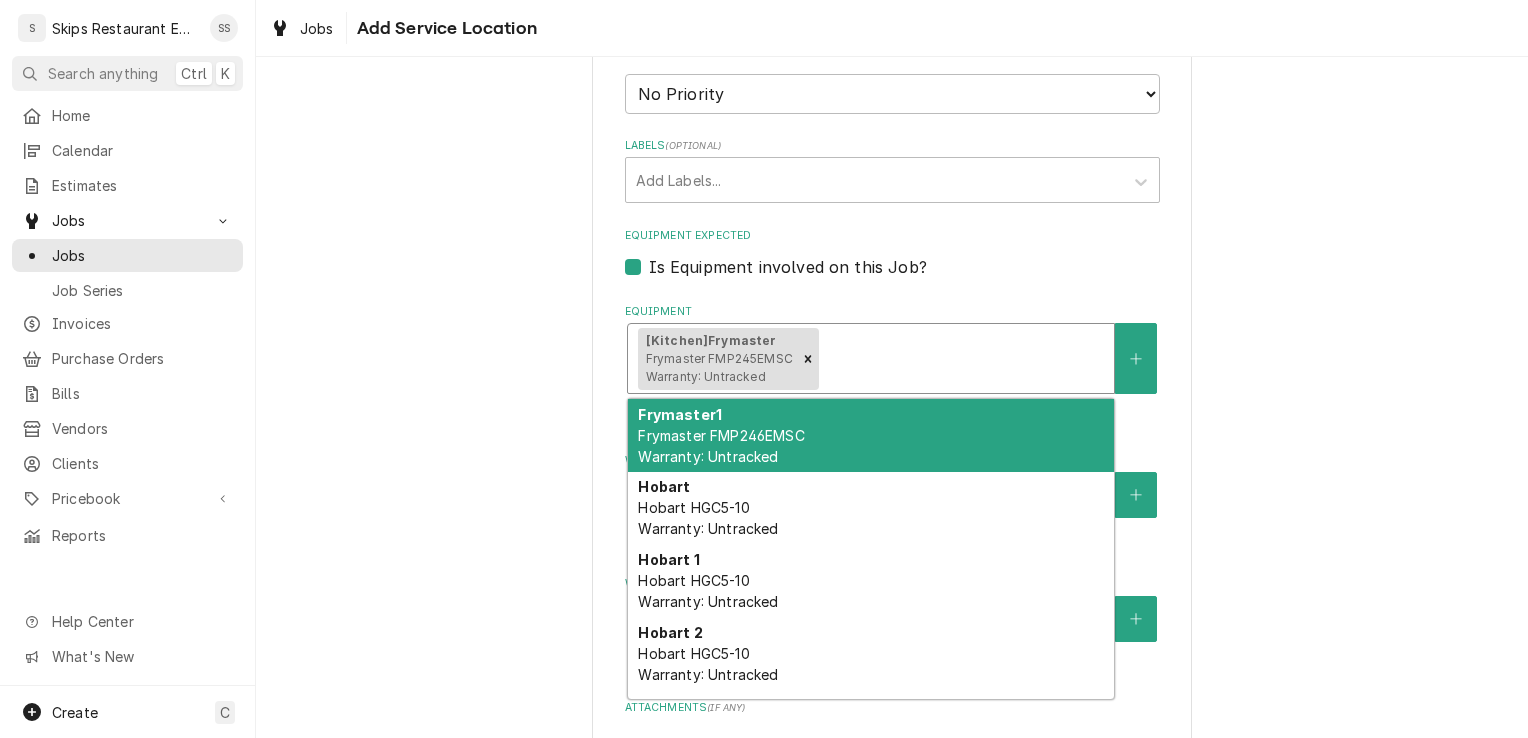 click at bounding box center [963, 359] 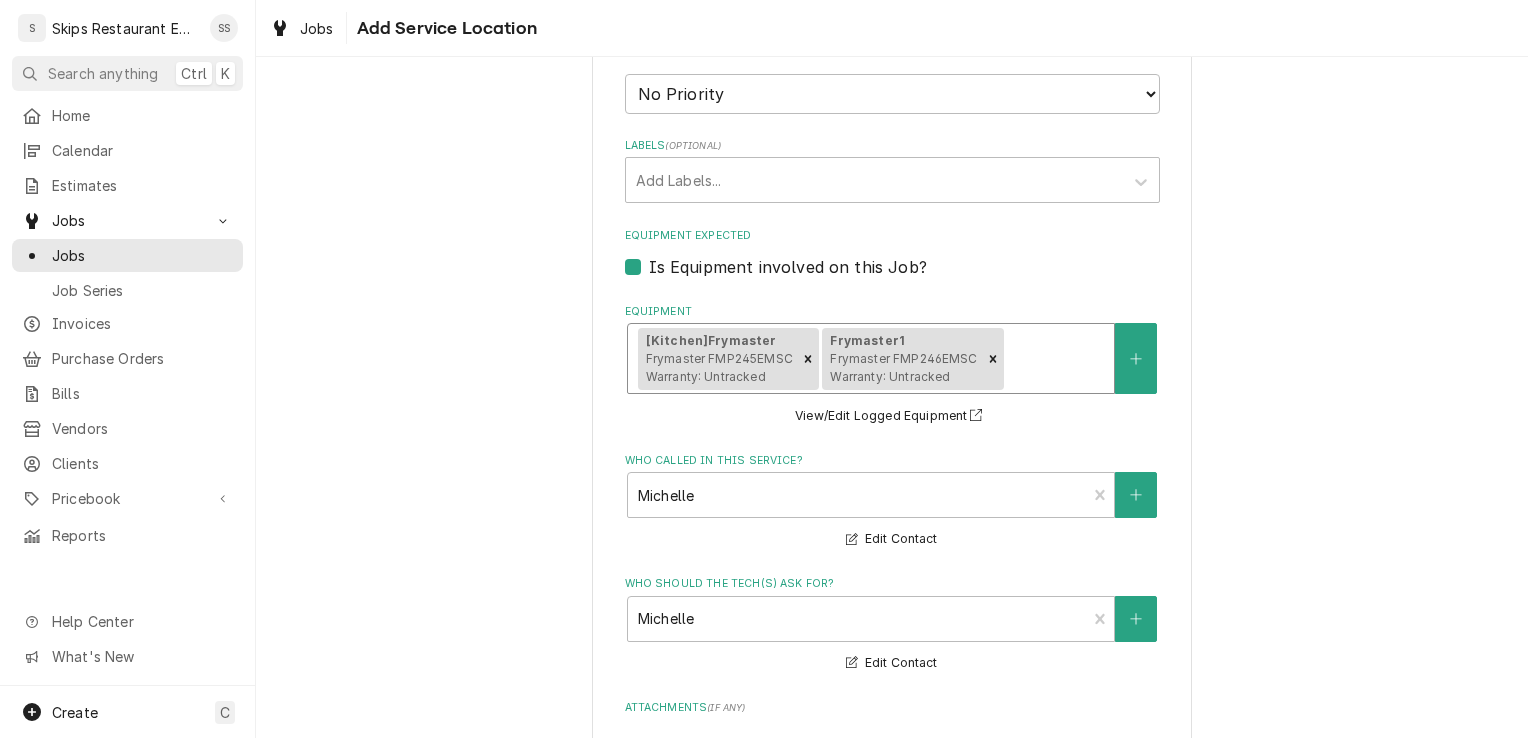 scroll, scrollTop: 1805, scrollLeft: 0, axis: vertical 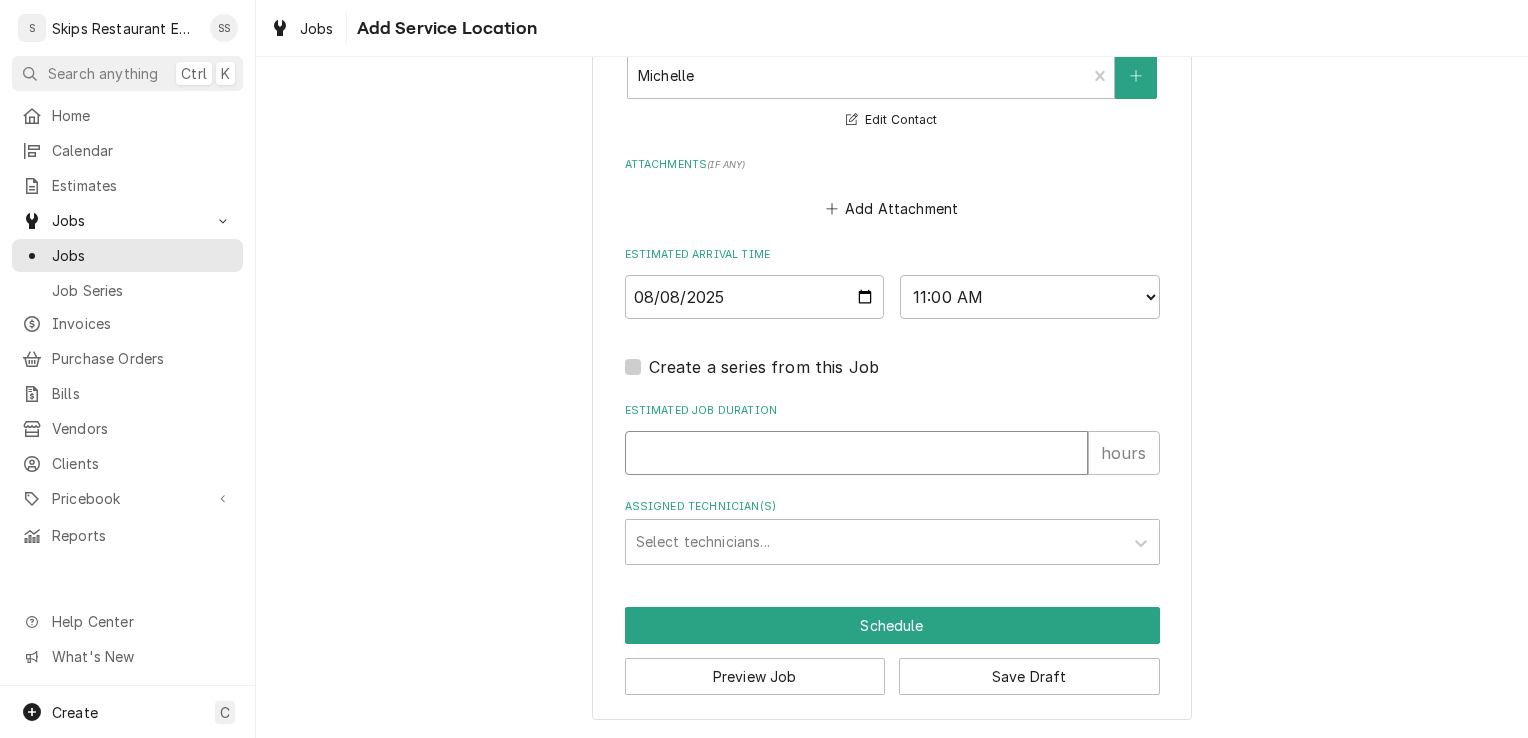 click on "Estimated Job Duration" at bounding box center [856, 453] 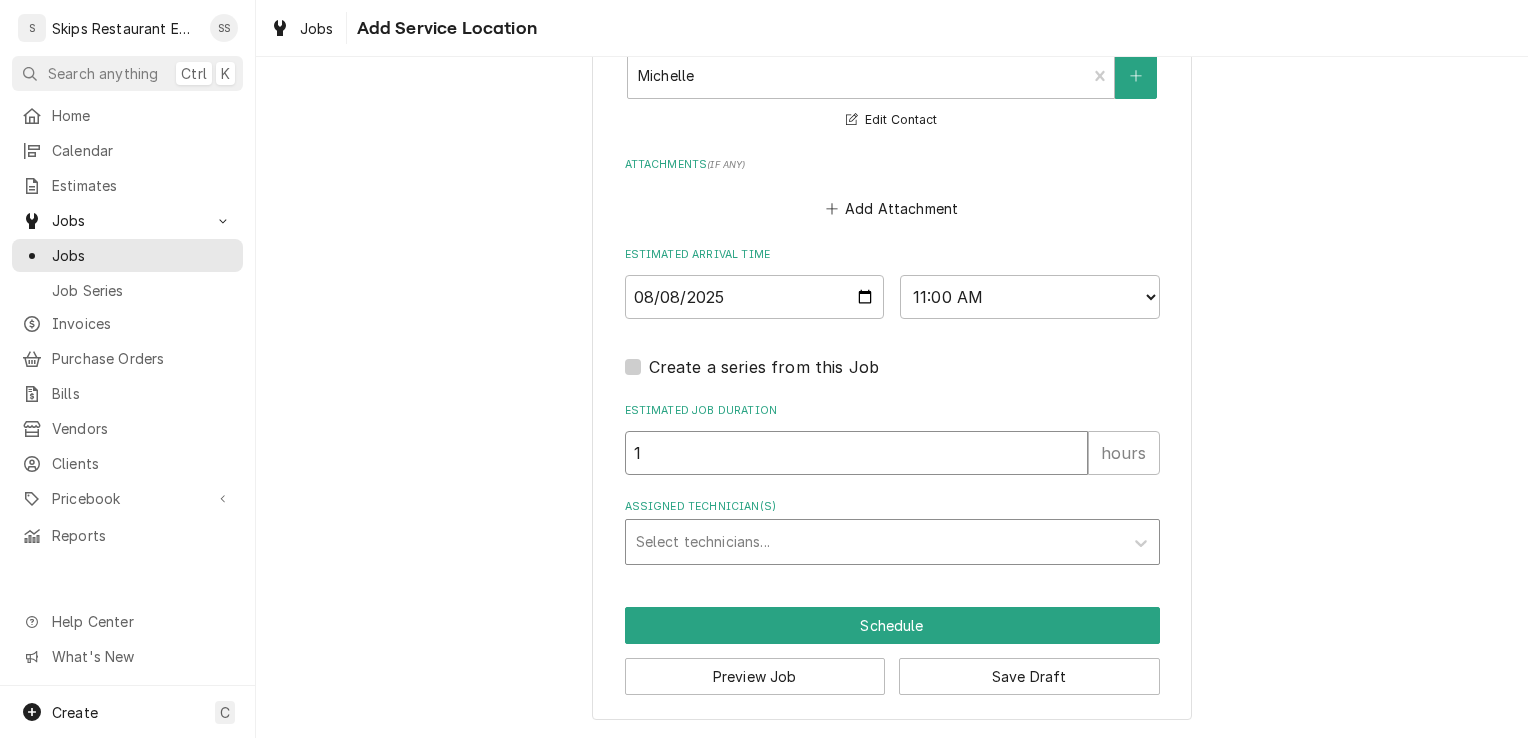 type on "x" 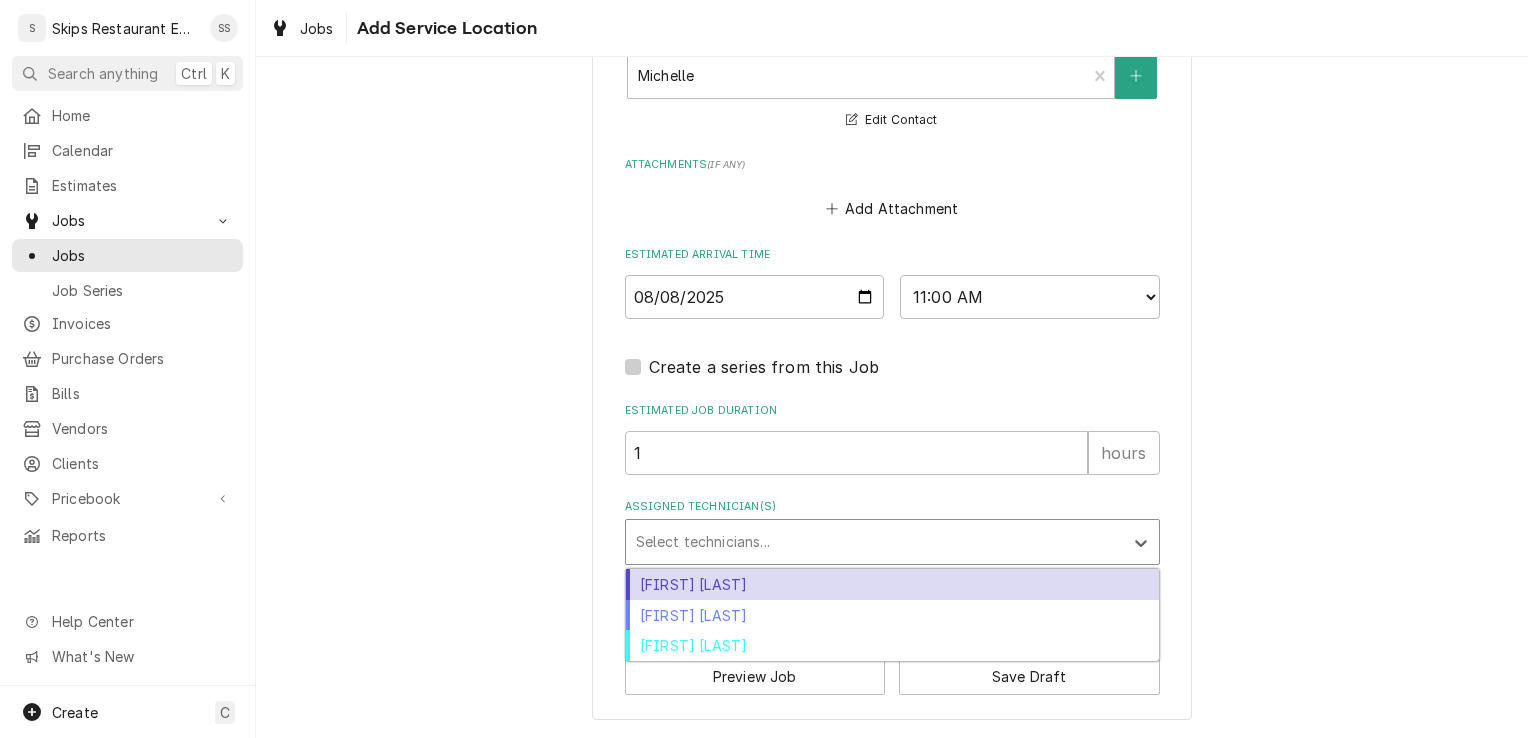 click at bounding box center (874, 542) 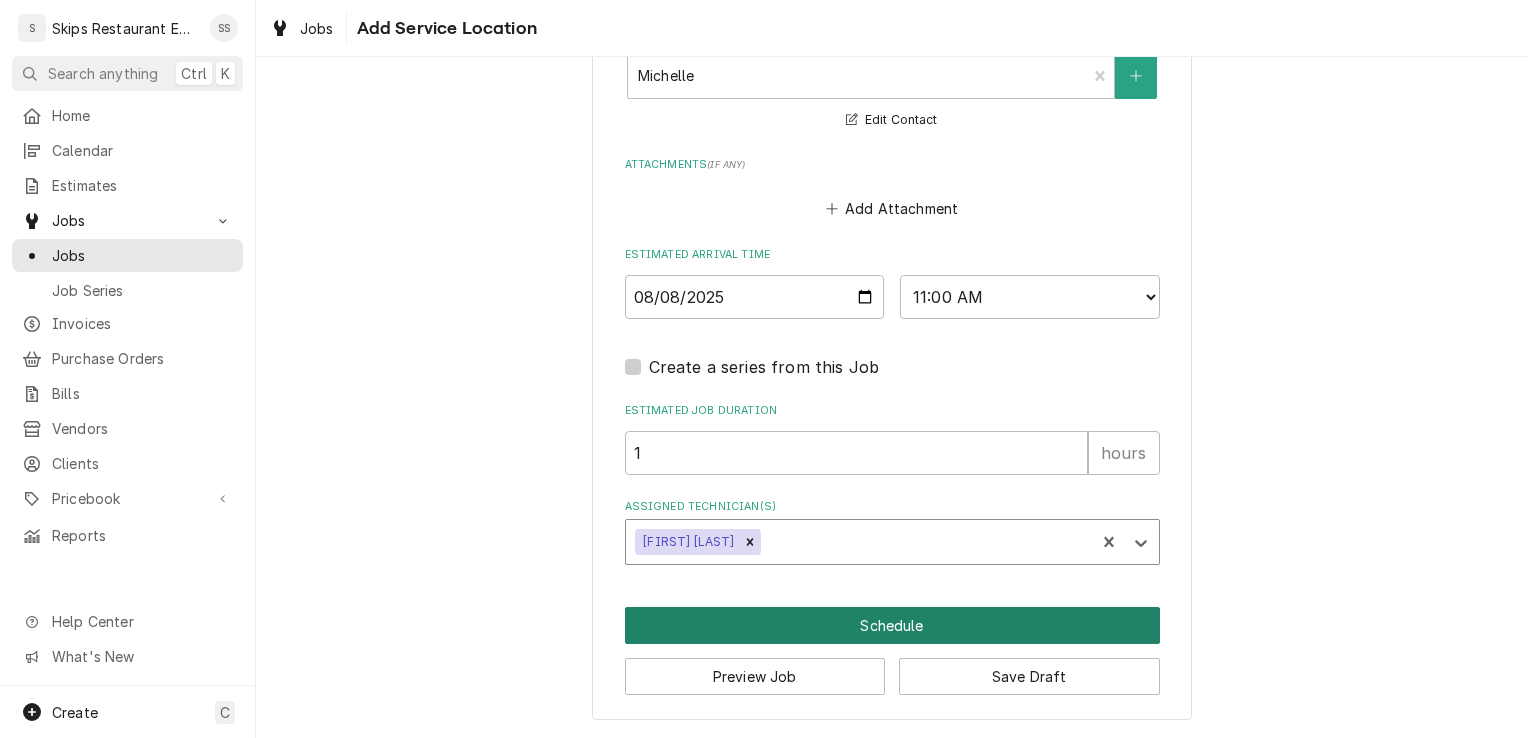 click on "Schedule" at bounding box center (892, 625) 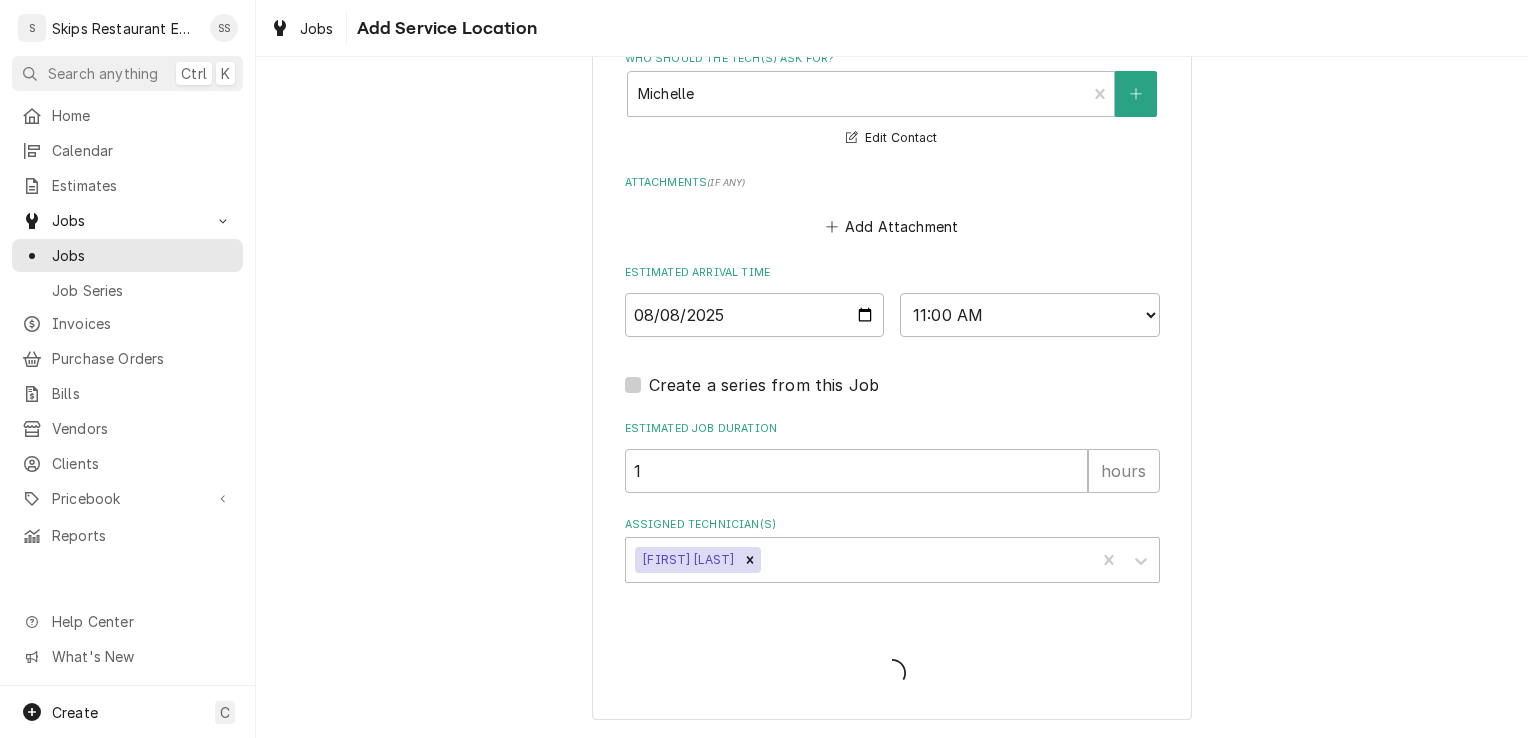 scroll, scrollTop: 1786, scrollLeft: 0, axis: vertical 